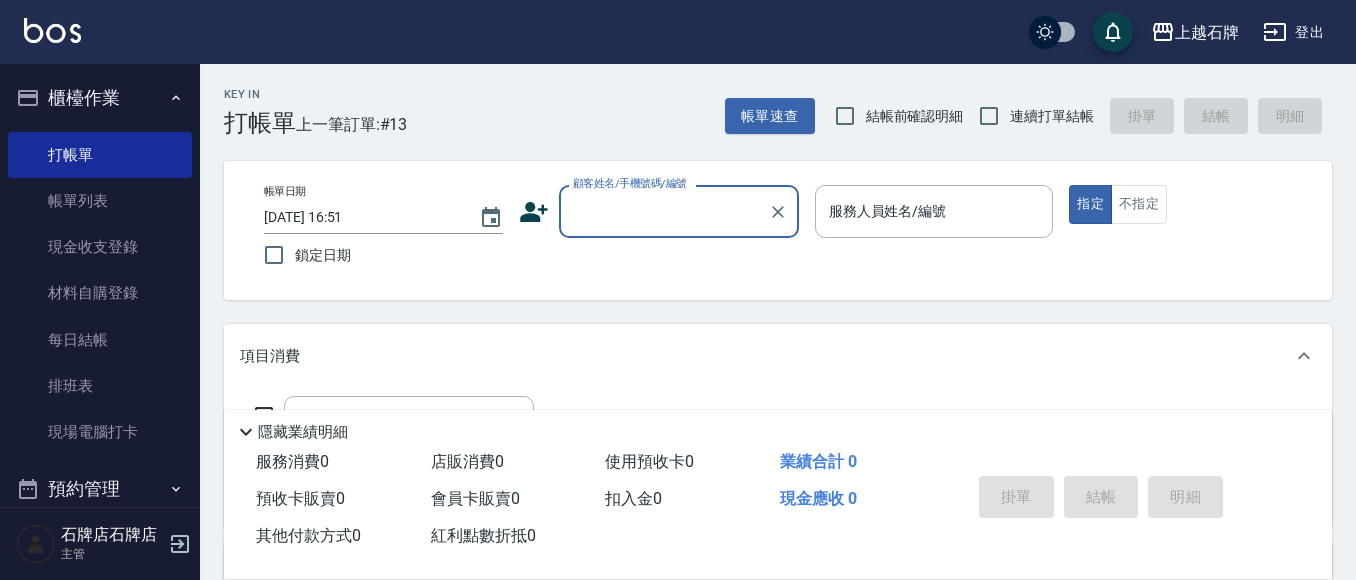 scroll, scrollTop: 0, scrollLeft: 0, axis: both 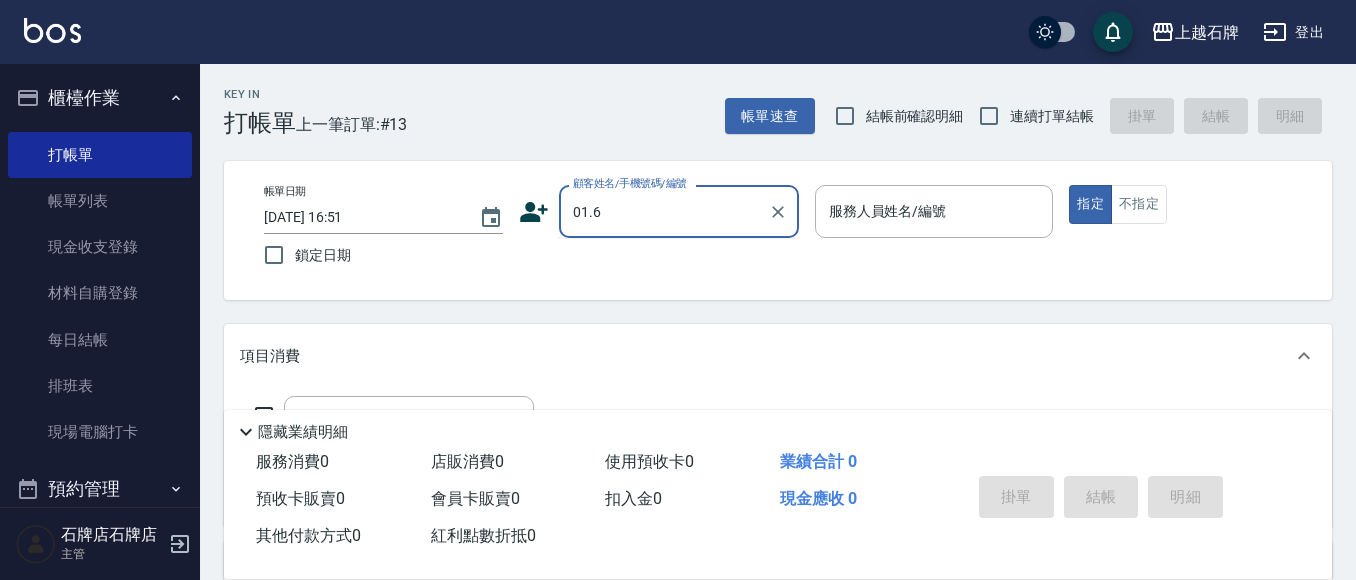 click on "01.6" at bounding box center (664, 211) 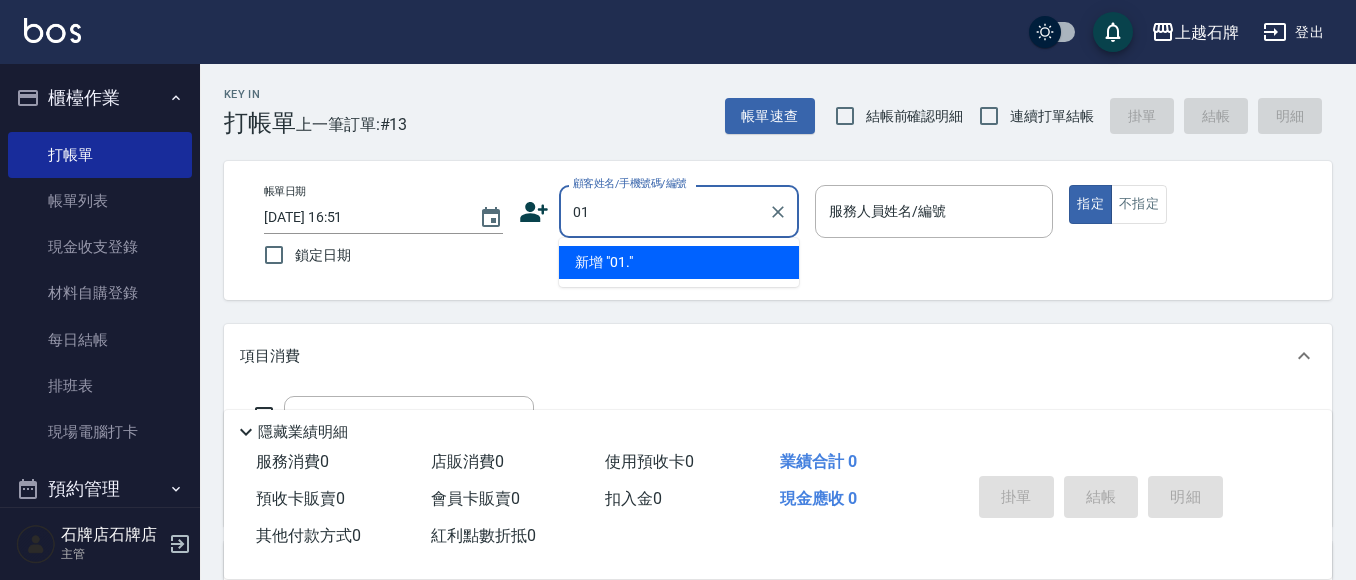 type on "0" 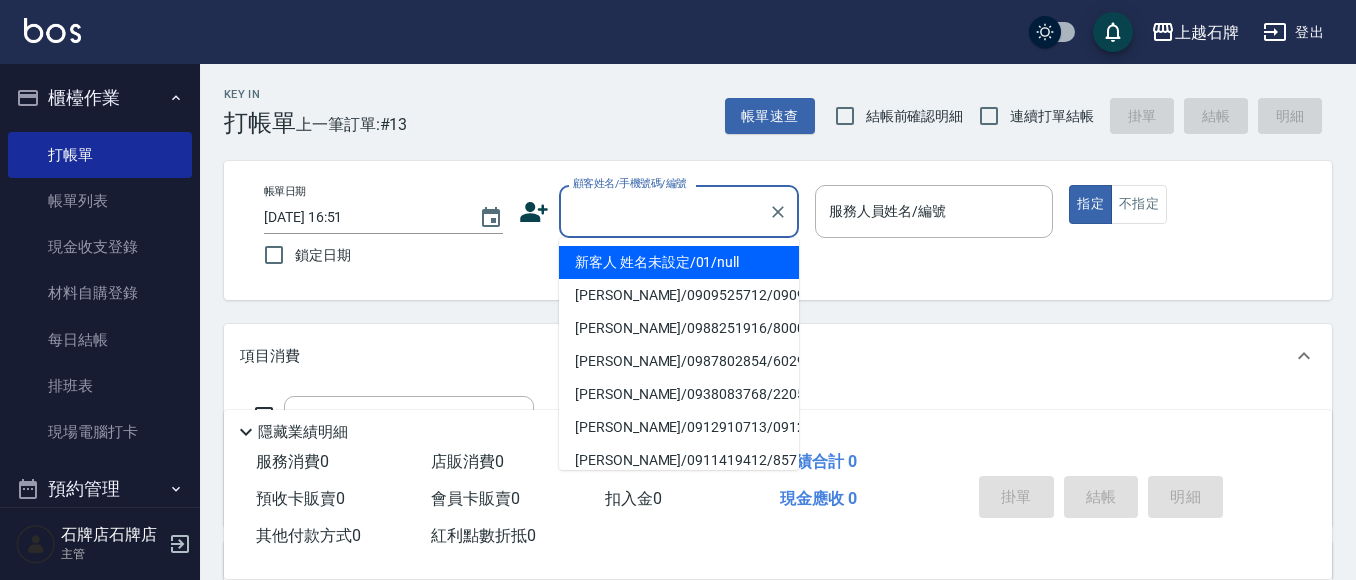 type on "1" 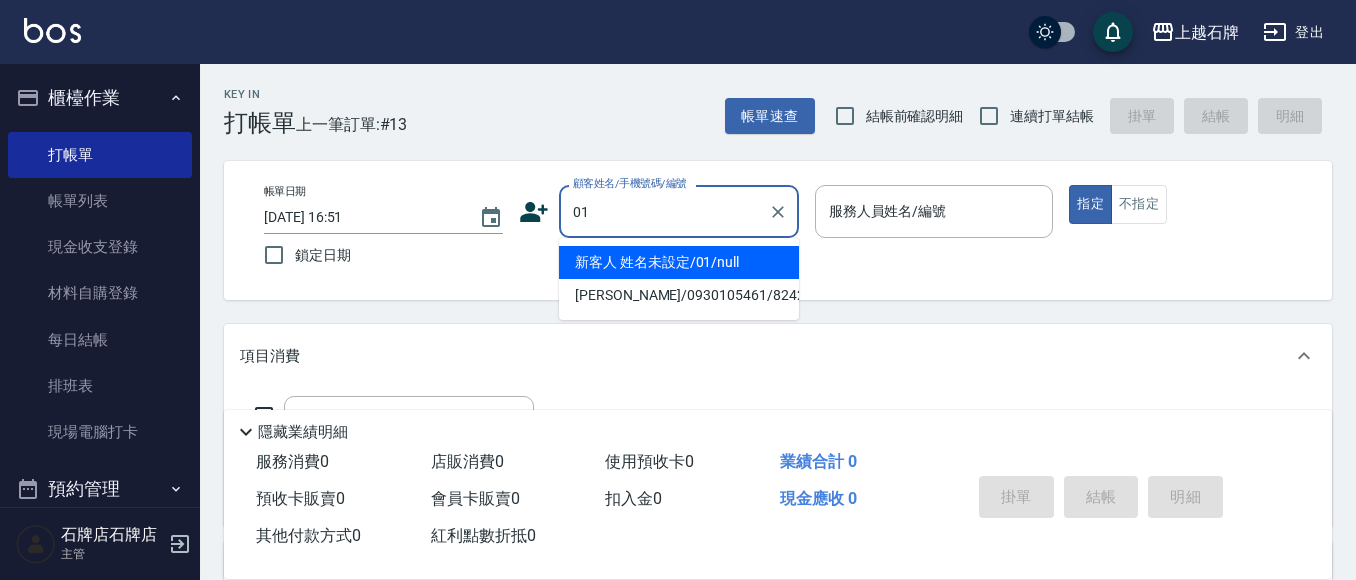 type on "新客人 姓名未設定/01/null" 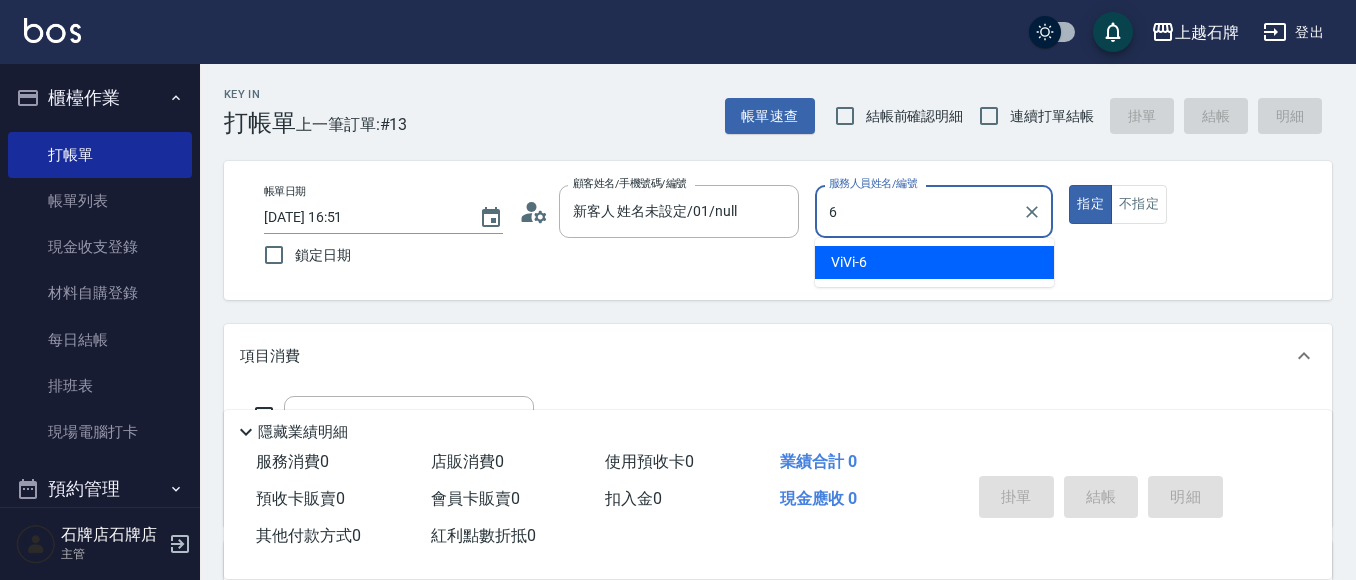 type on "ViVi-6" 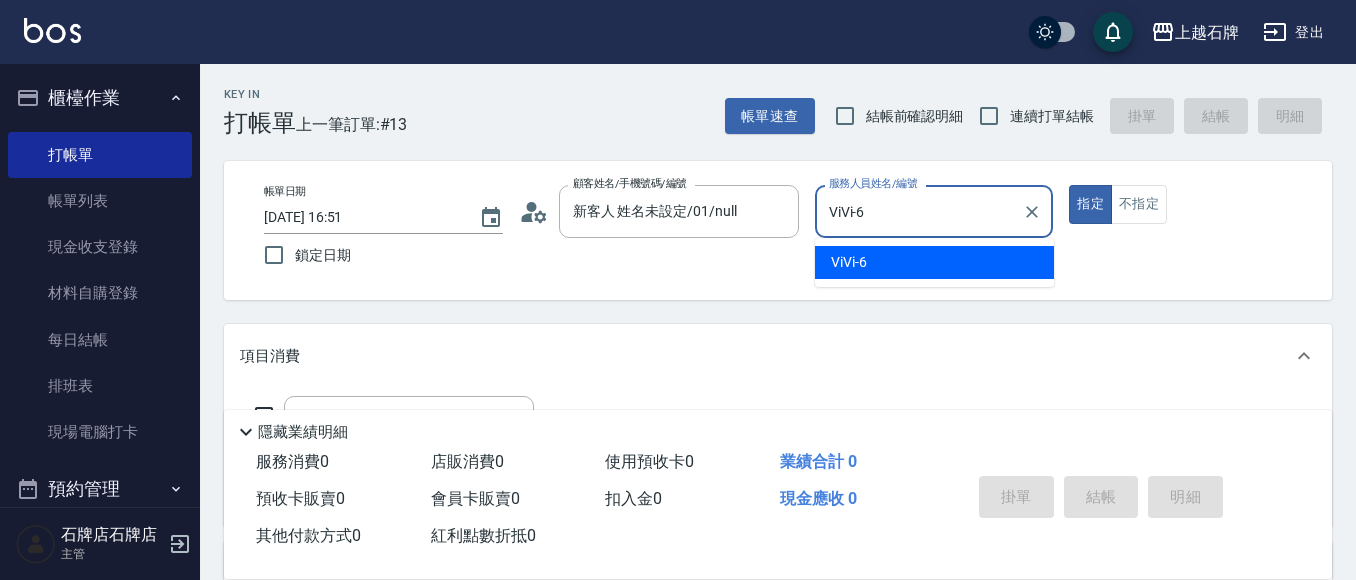 type on "true" 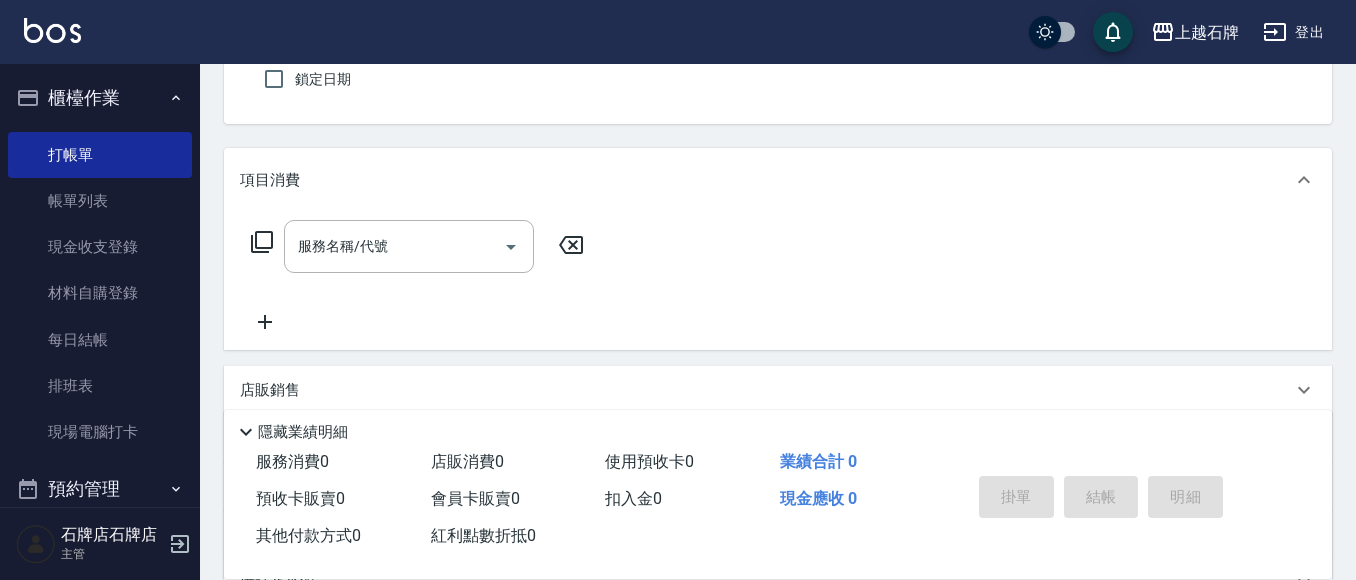 scroll, scrollTop: 200, scrollLeft: 0, axis: vertical 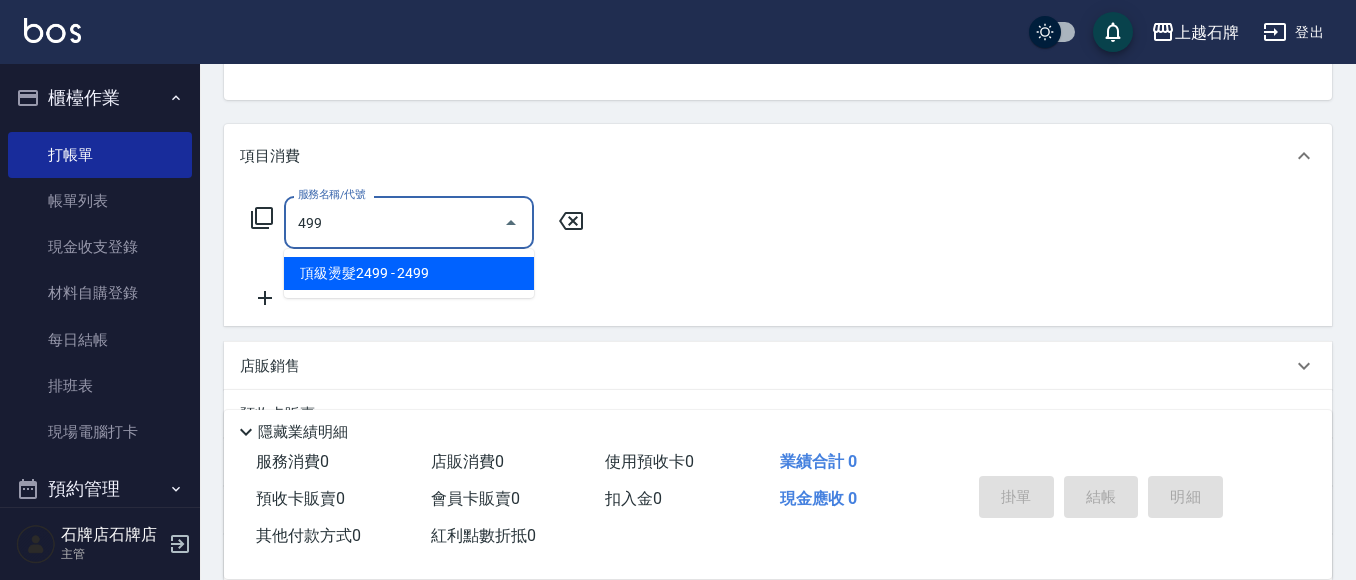 type on "頂級燙髮2499(314)" 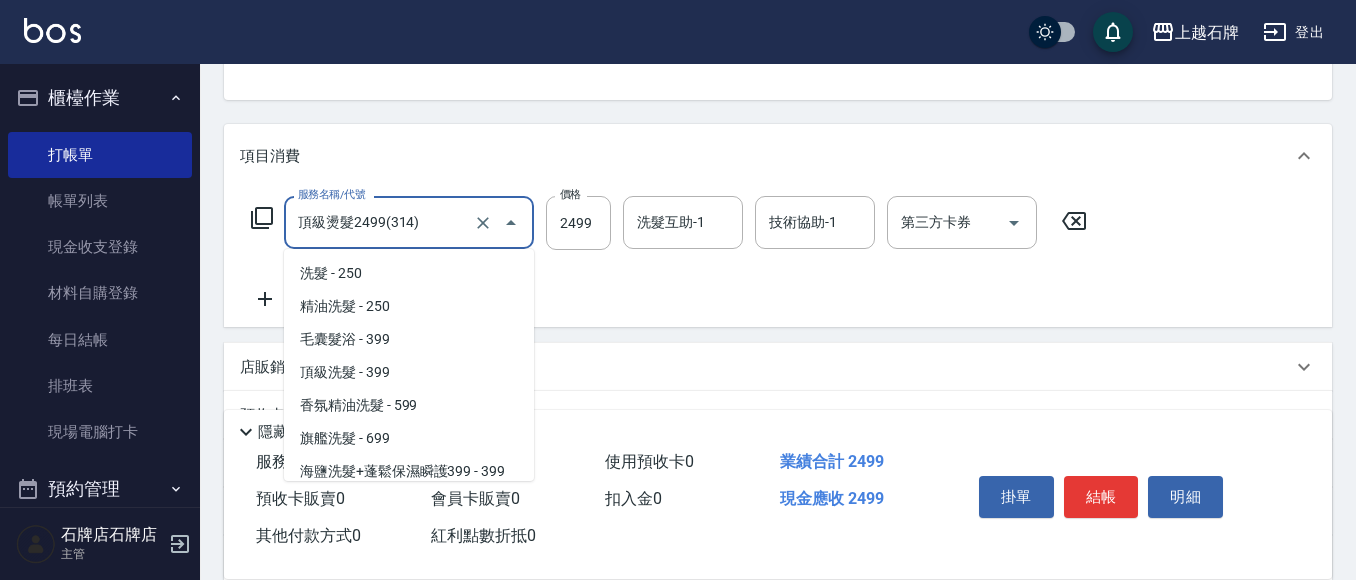 click on "頂級燙髮2499(314)" at bounding box center [381, 222] 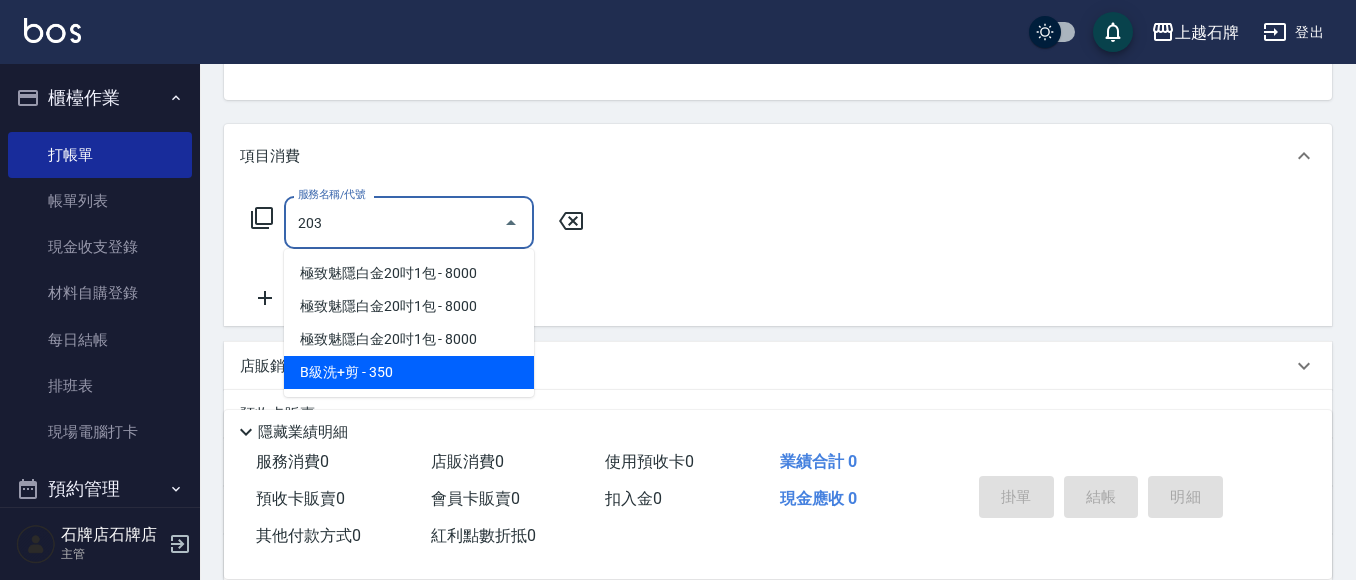 scroll, scrollTop: 0, scrollLeft: 0, axis: both 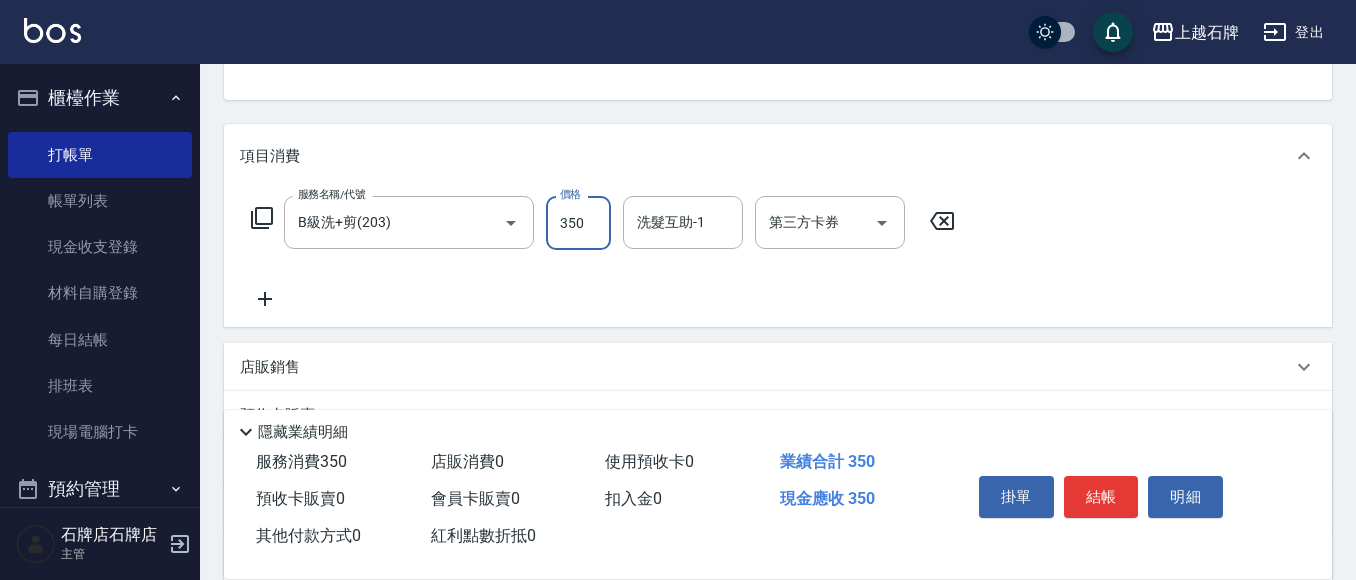 click on "350" at bounding box center (578, 223) 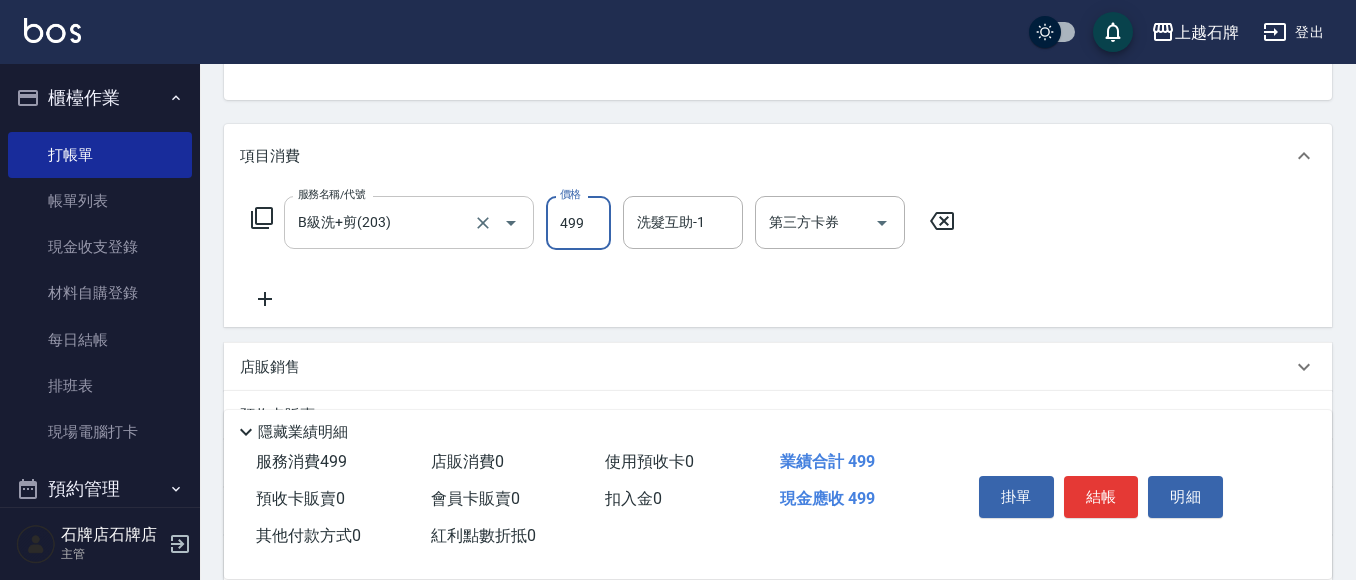 type on "499" 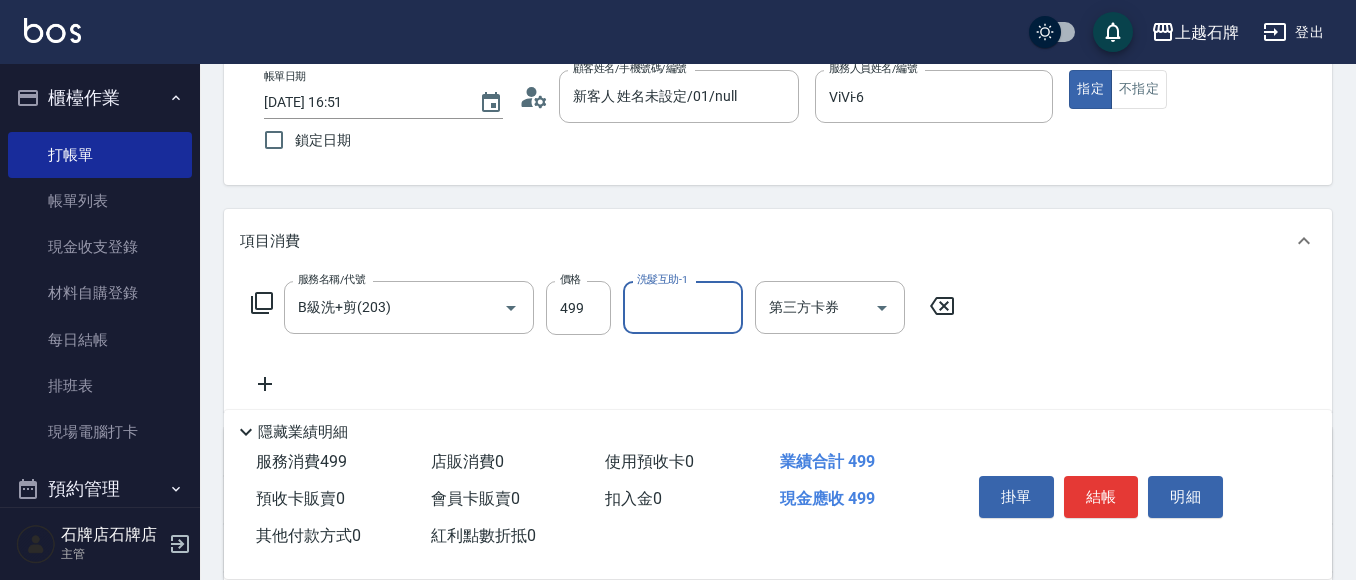 scroll, scrollTop: 0, scrollLeft: 0, axis: both 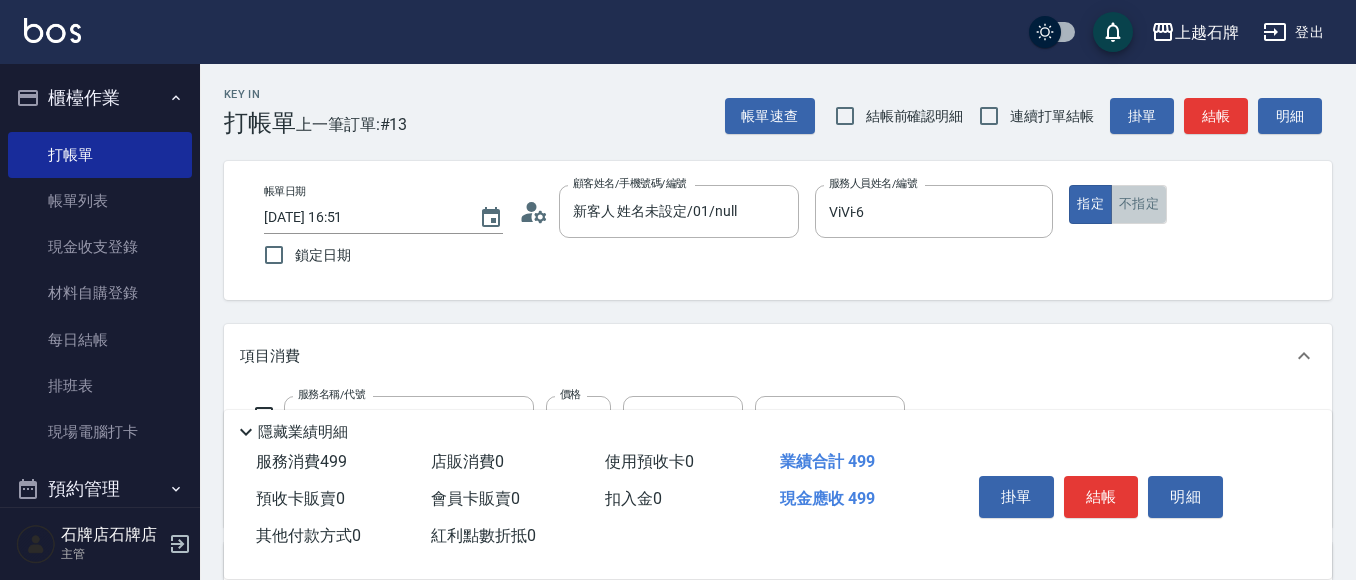click on "不指定" at bounding box center (1139, 204) 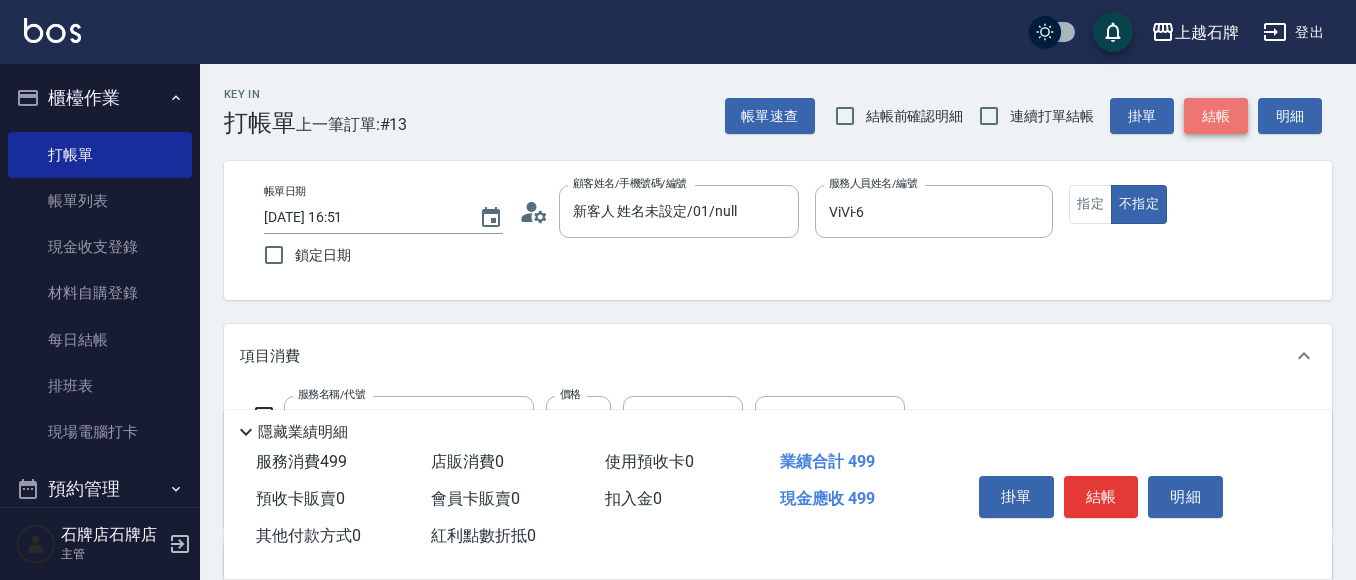 click on "結帳" at bounding box center [1216, 116] 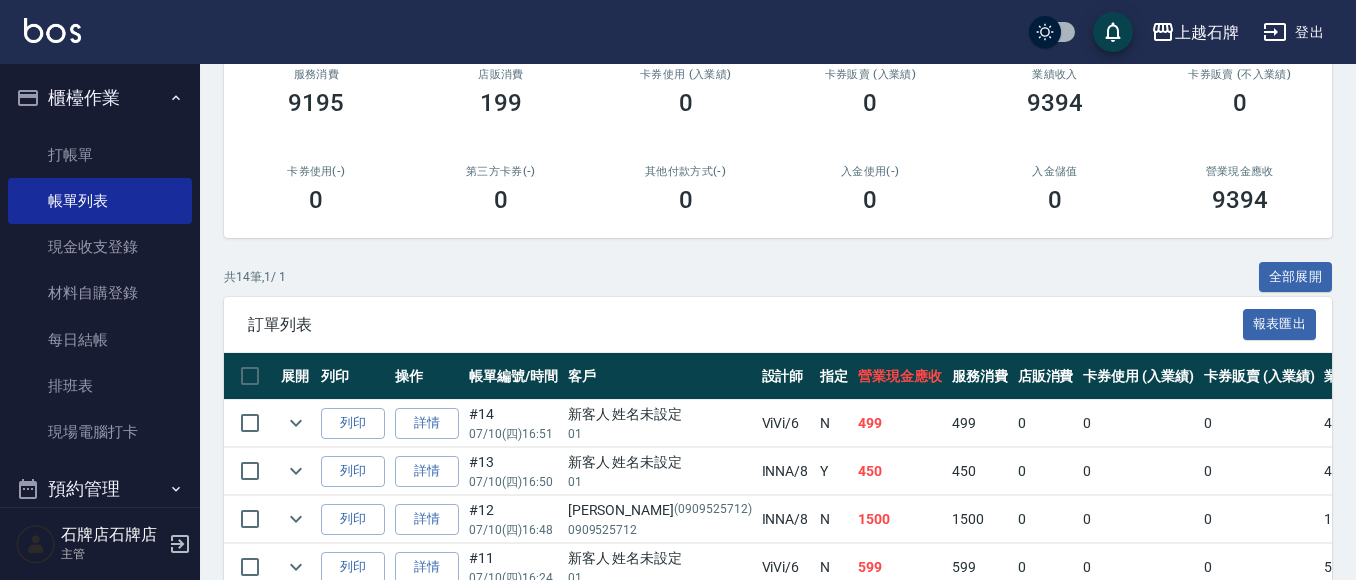 scroll, scrollTop: 300, scrollLeft: 0, axis: vertical 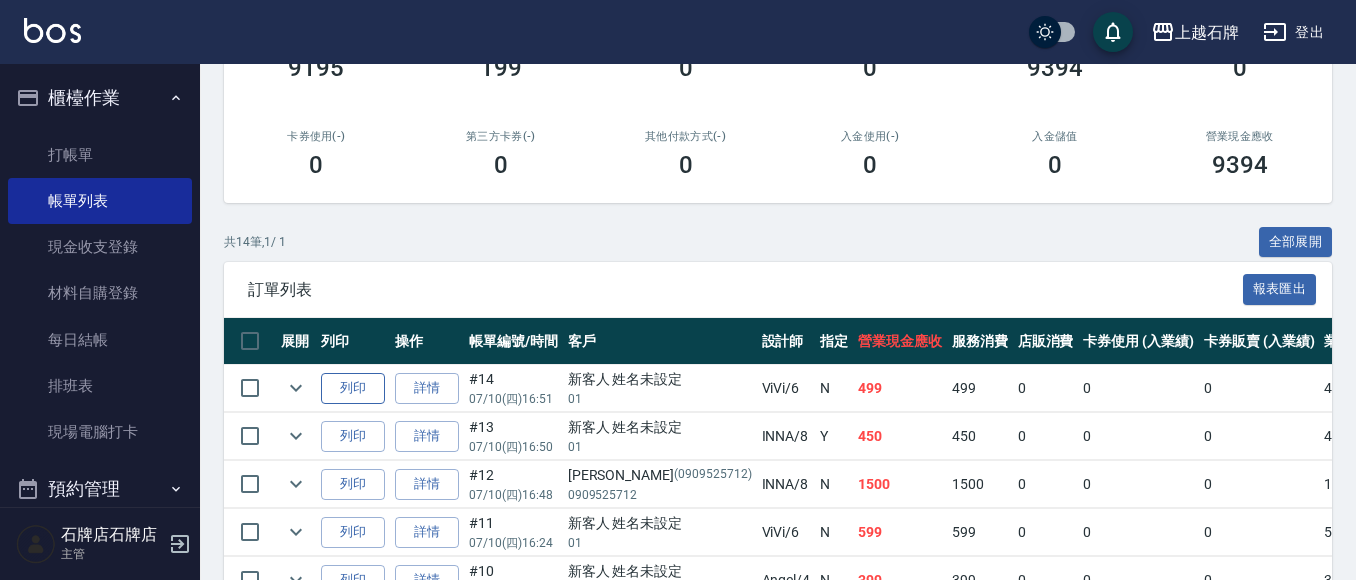 click on "列印" at bounding box center (353, 388) 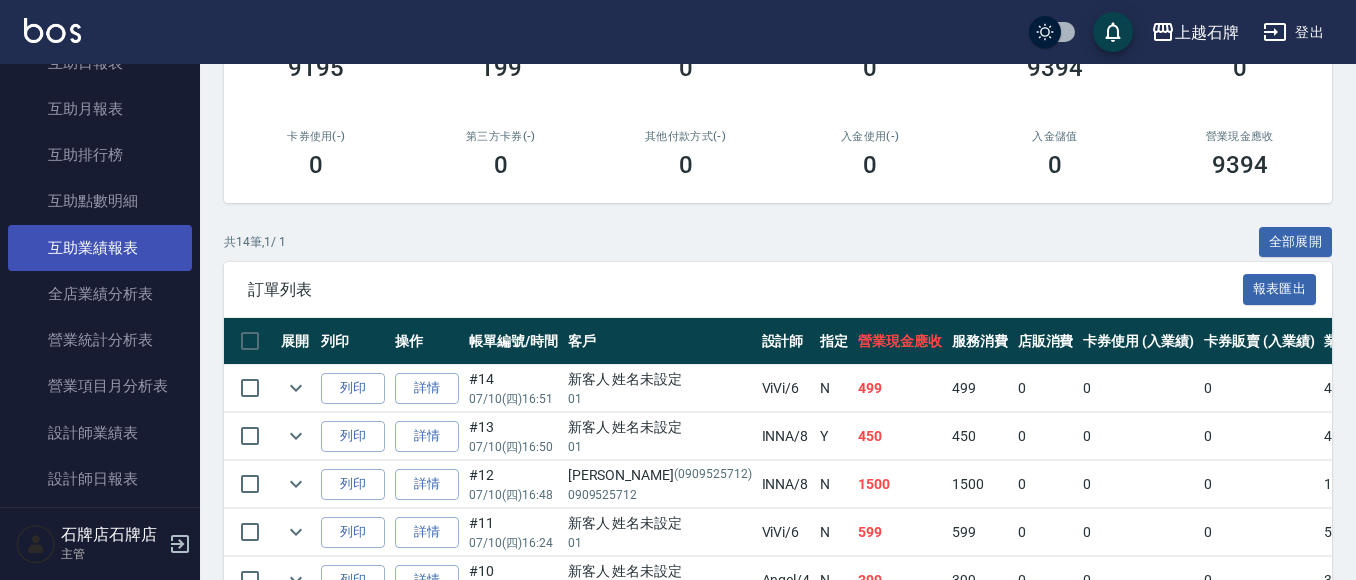scroll, scrollTop: 900, scrollLeft: 0, axis: vertical 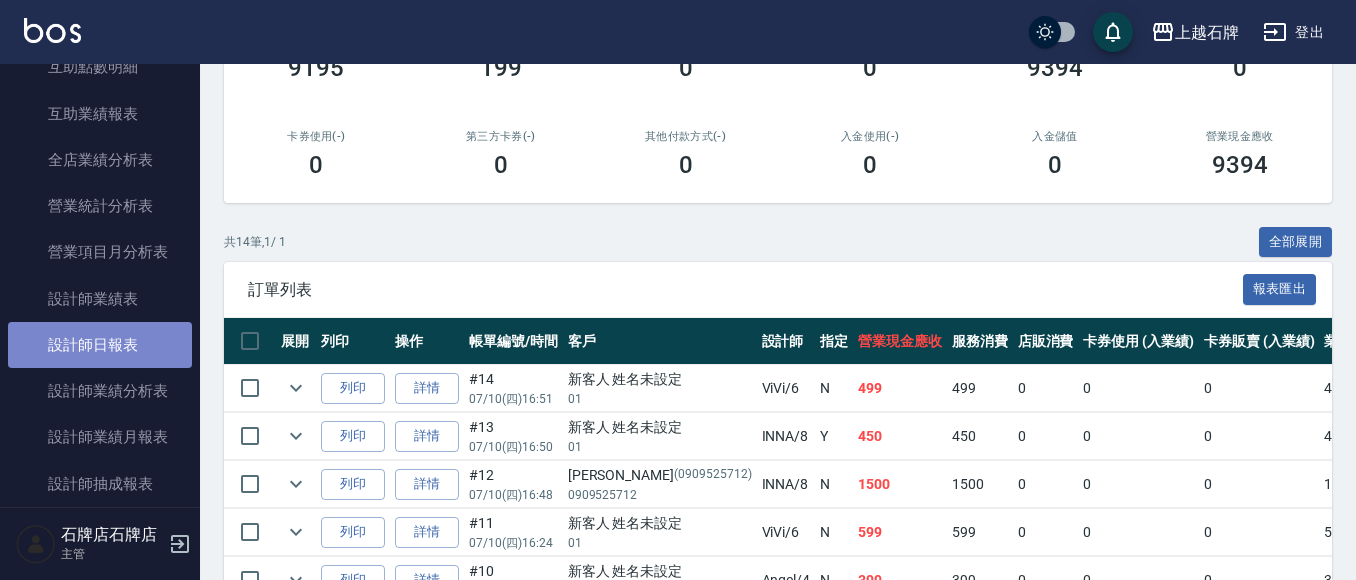 click on "設計師日報表" at bounding box center [100, 345] 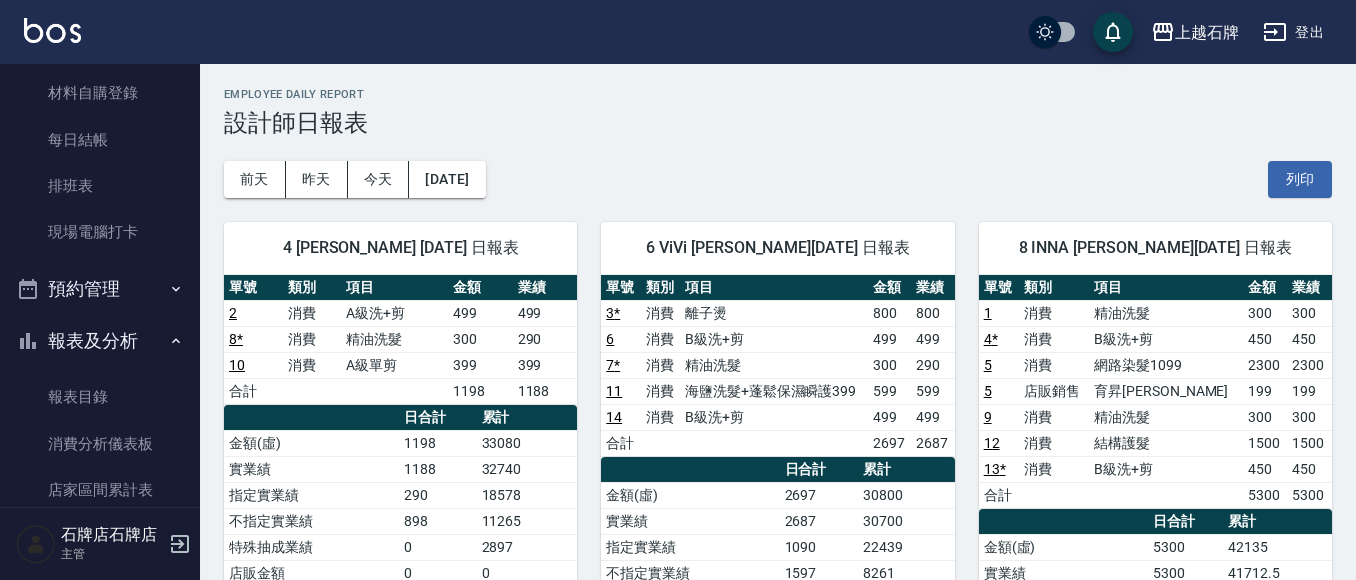 scroll, scrollTop: 0, scrollLeft: 0, axis: both 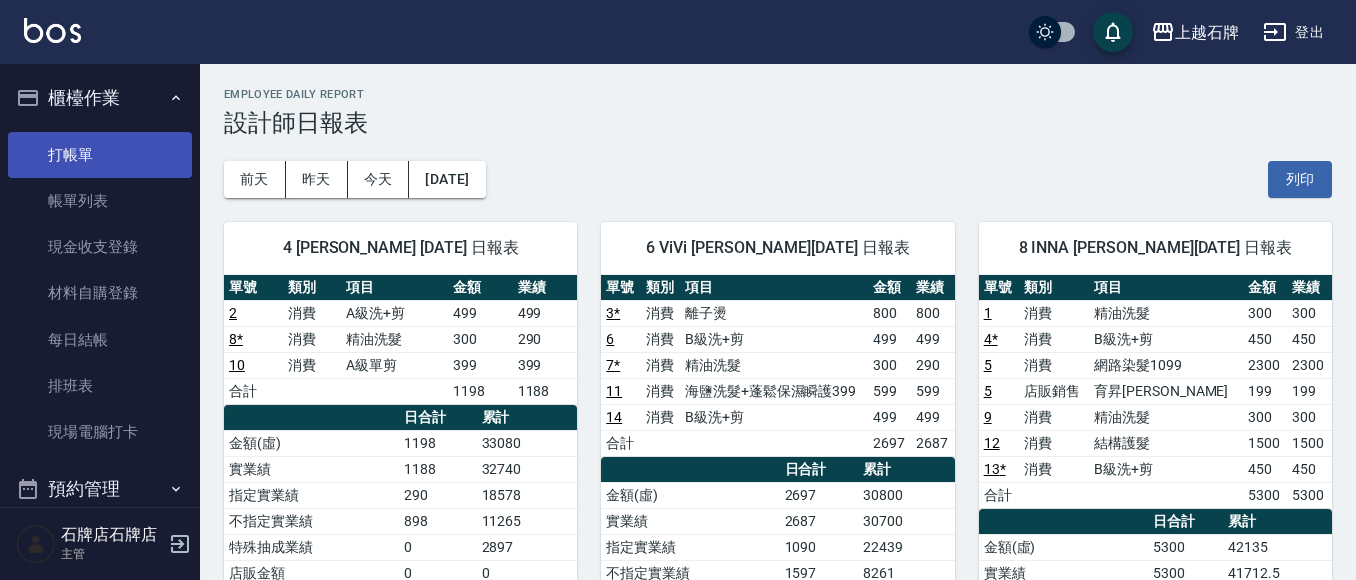 click on "打帳單" at bounding box center [100, 155] 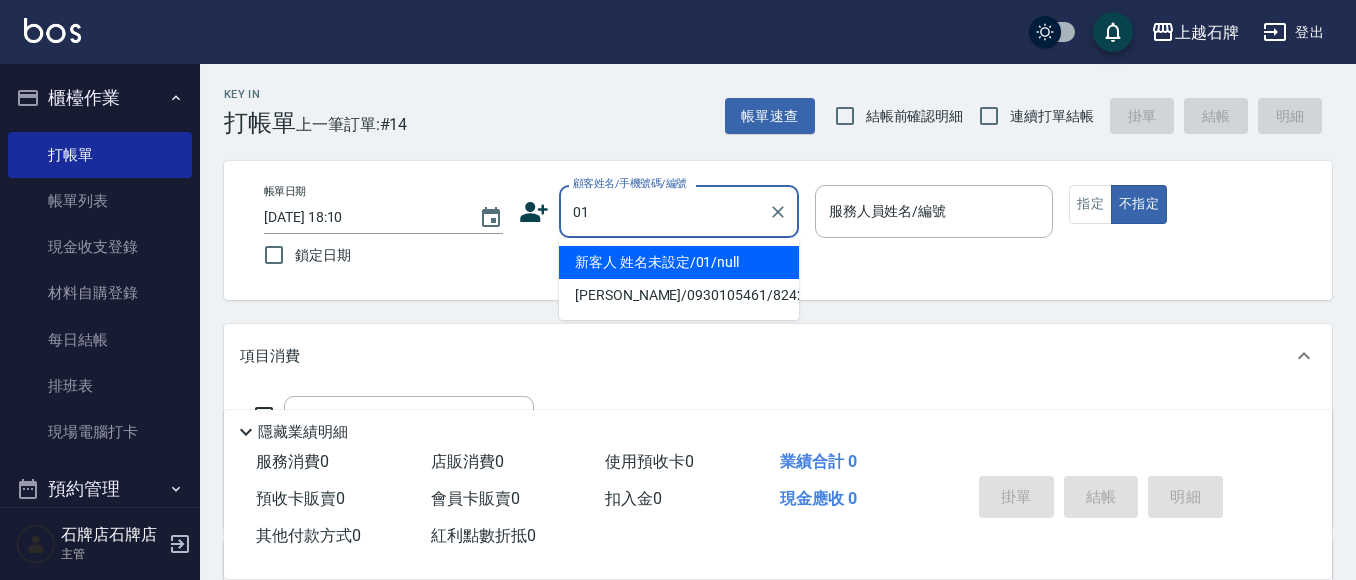 type on "新客人 姓名未設定/01/null" 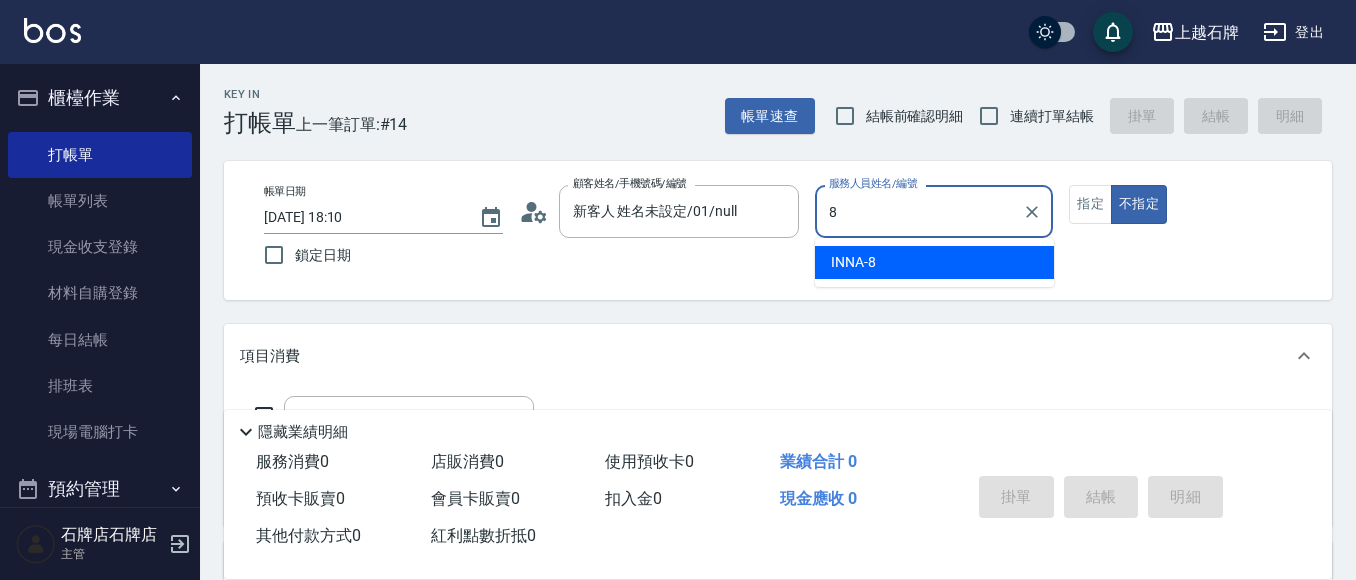 type on "INNA-8" 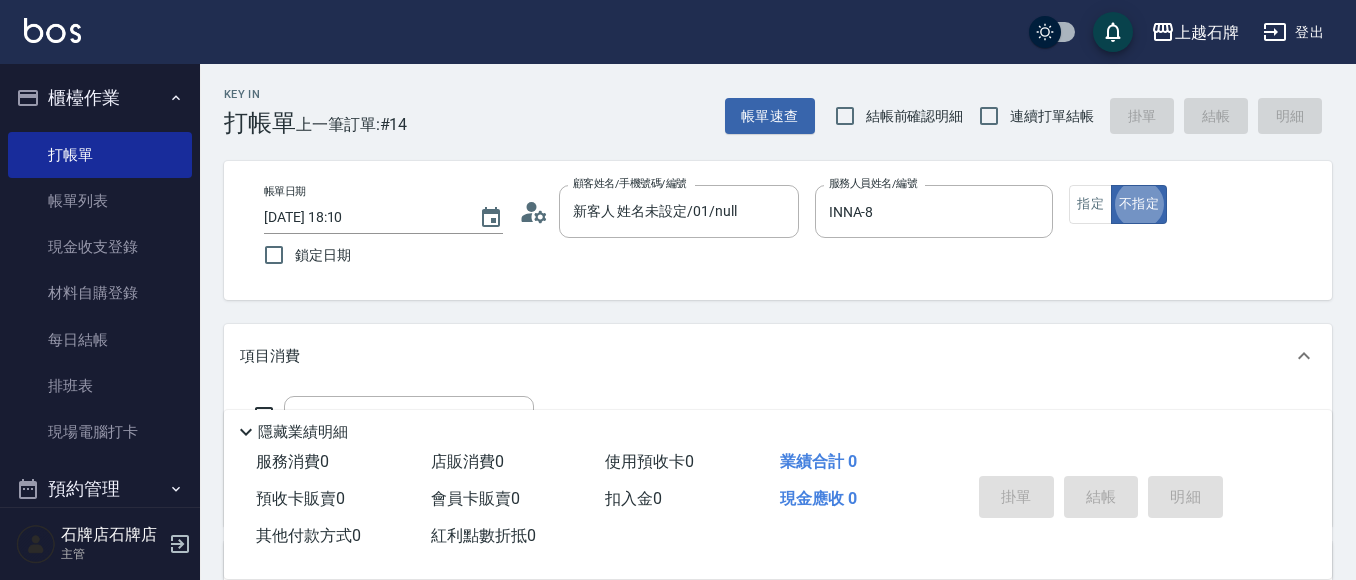 type on "false" 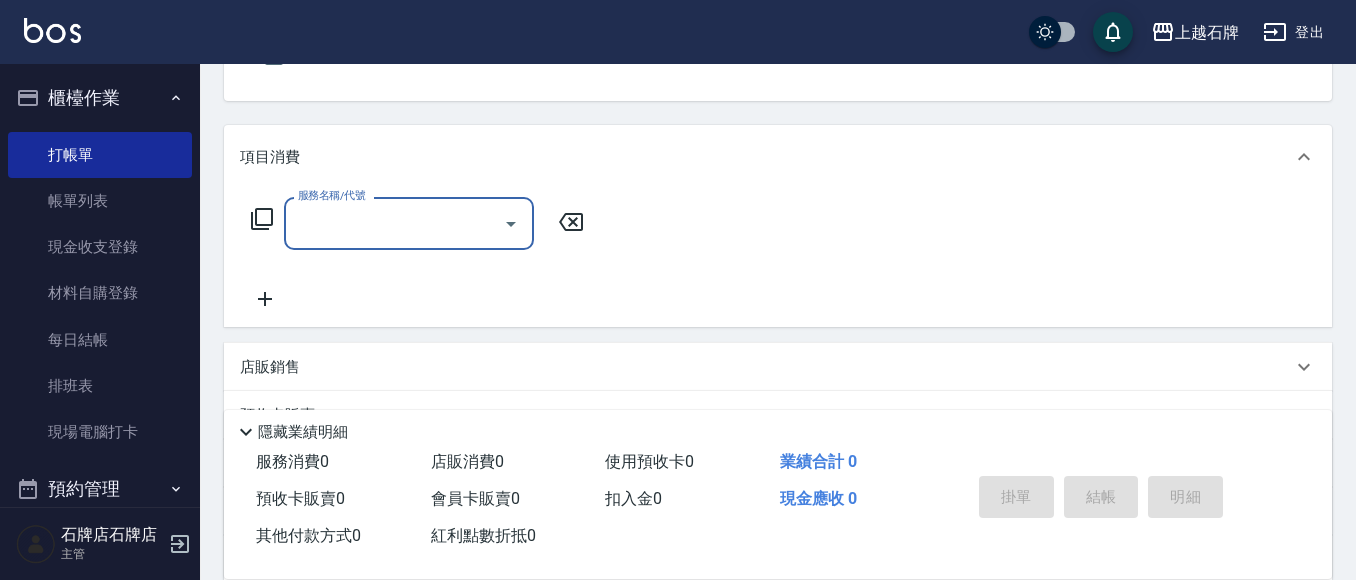 scroll, scrollTop: 200, scrollLeft: 0, axis: vertical 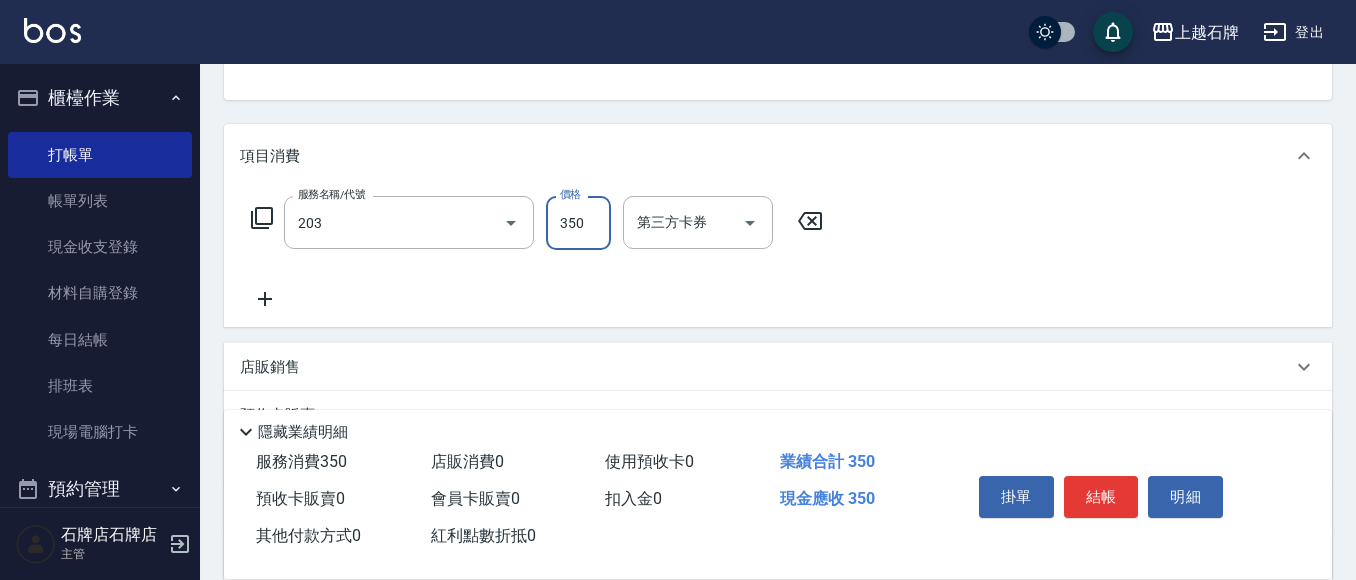 type on "B級洗+剪(203)" 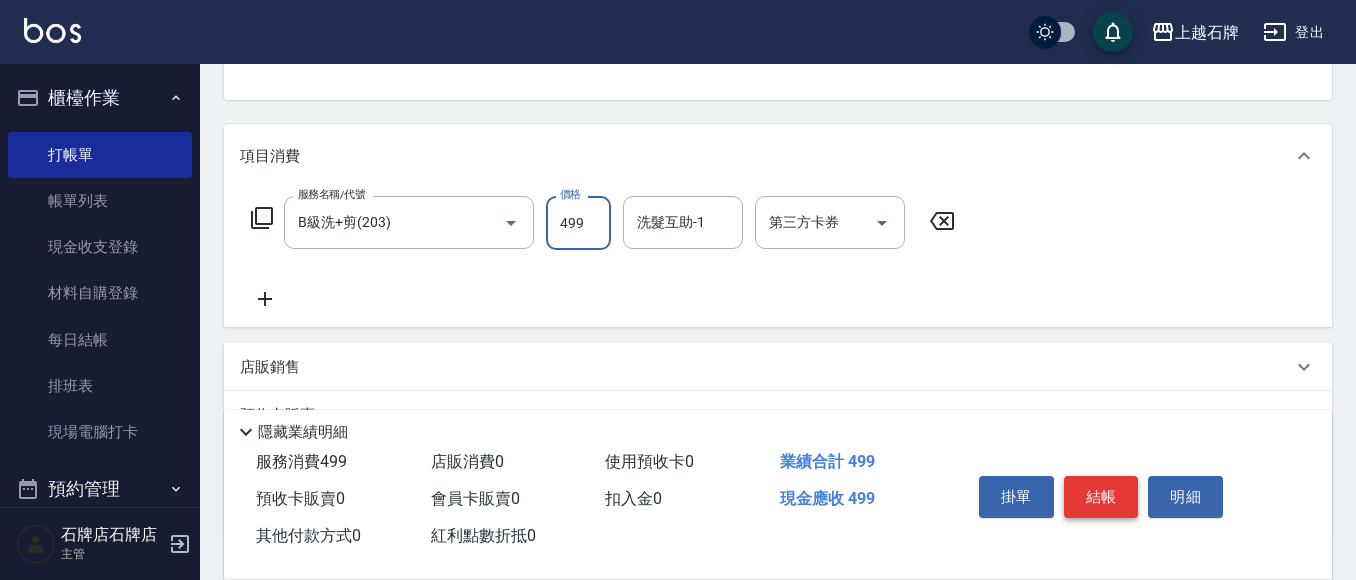 type on "499" 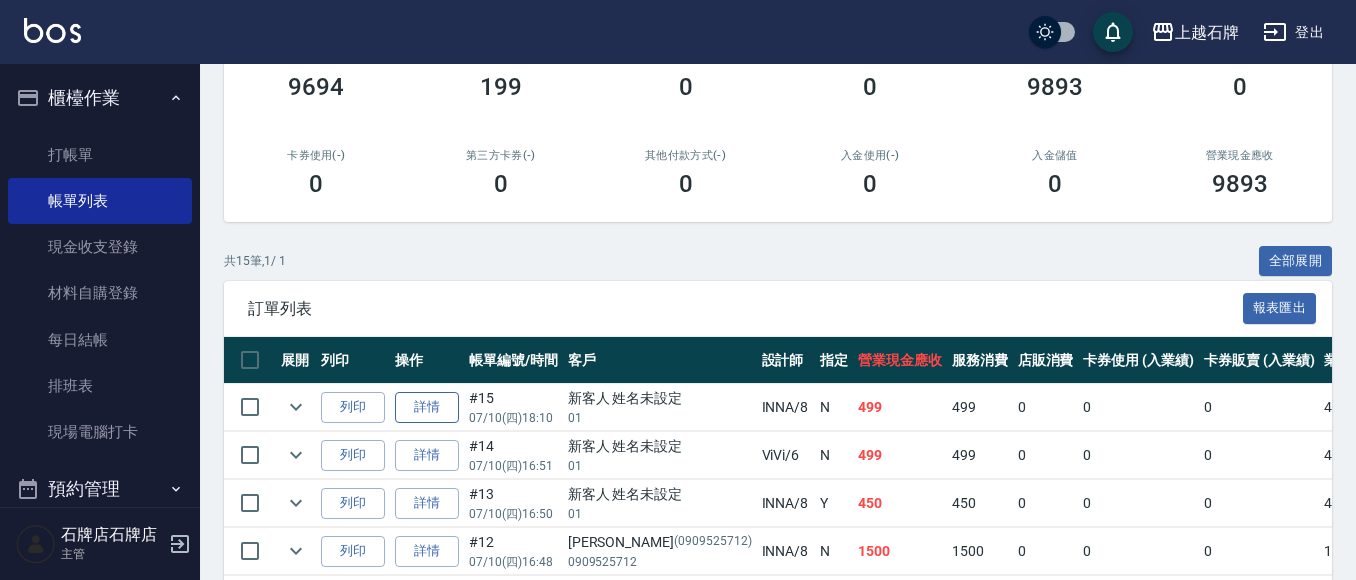 scroll, scrollTop: 300, scrollLeft: 0, axis: vertical 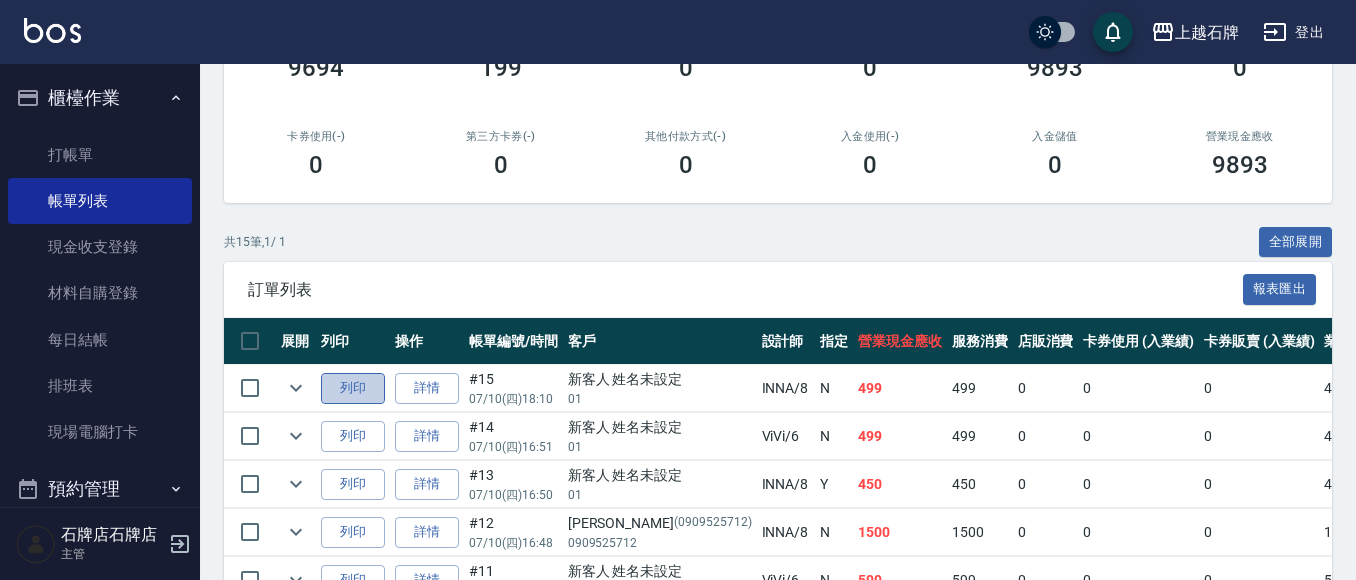 click on "列印" at bounding box center [353, 388] 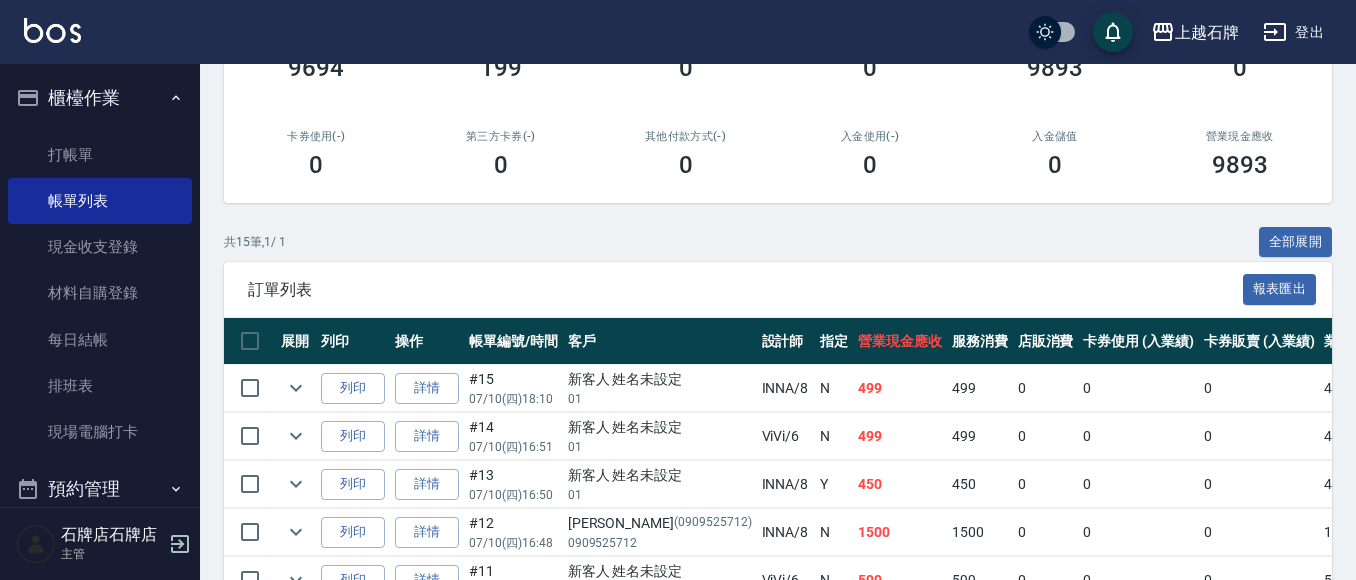 click on "設計師日報表" at bounding box center [100, 1245] 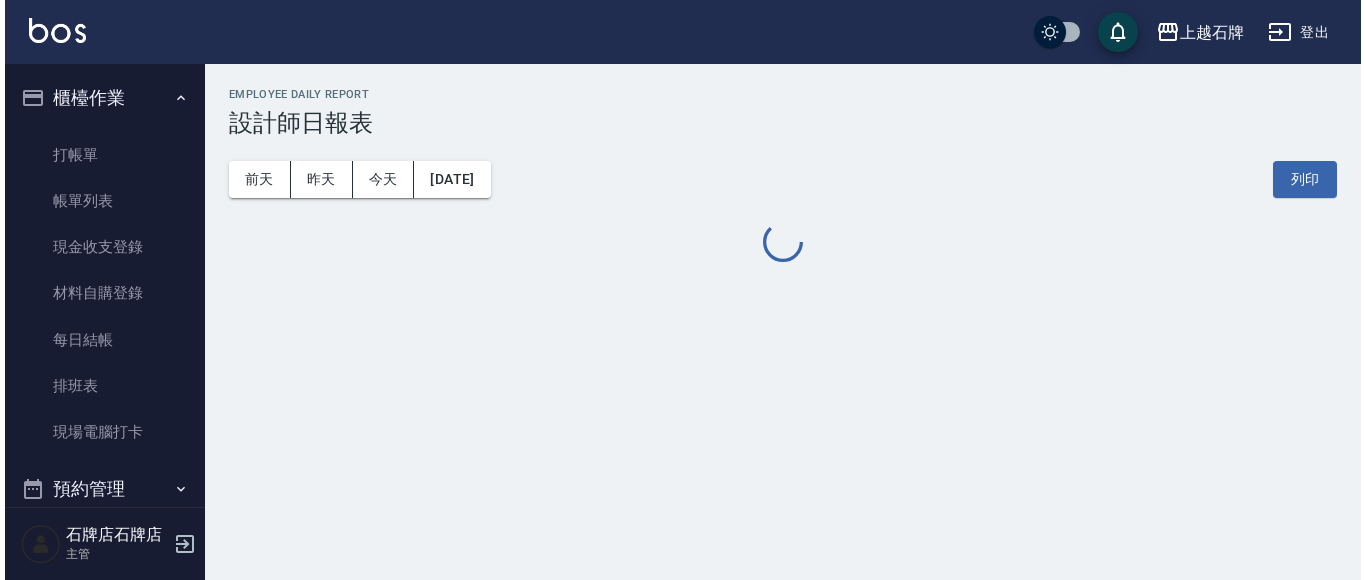 scroll, scrollTop: 0, scrollLeft: 0, axis: both 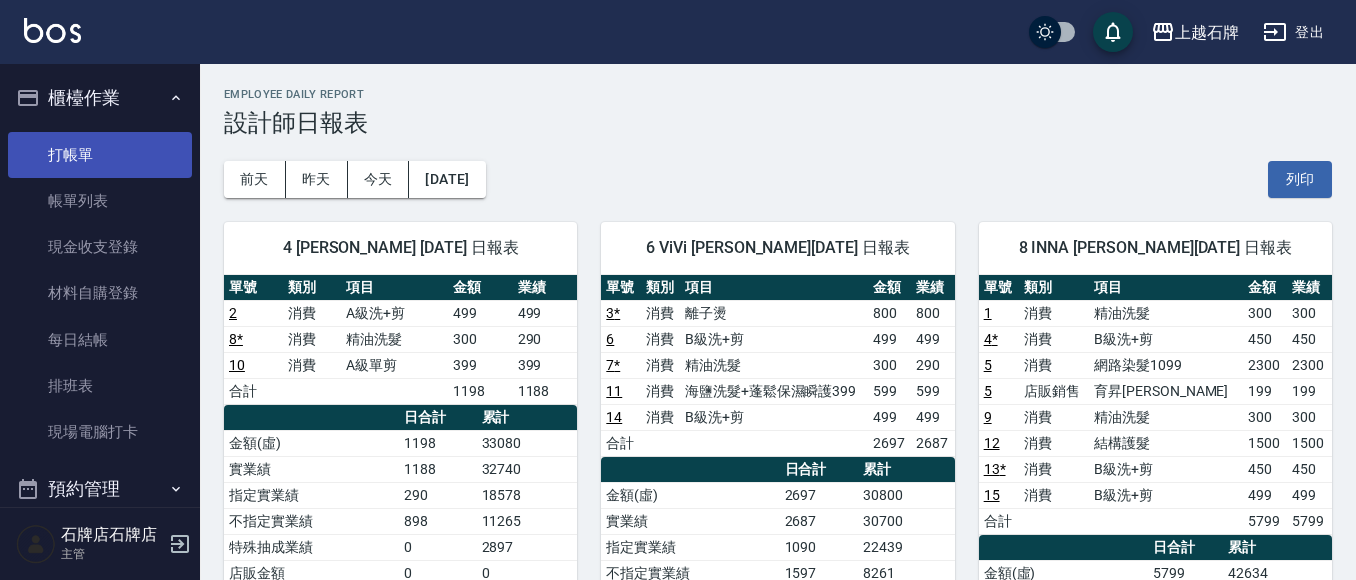 click on "打帳單" at bounding box center (100, 155) 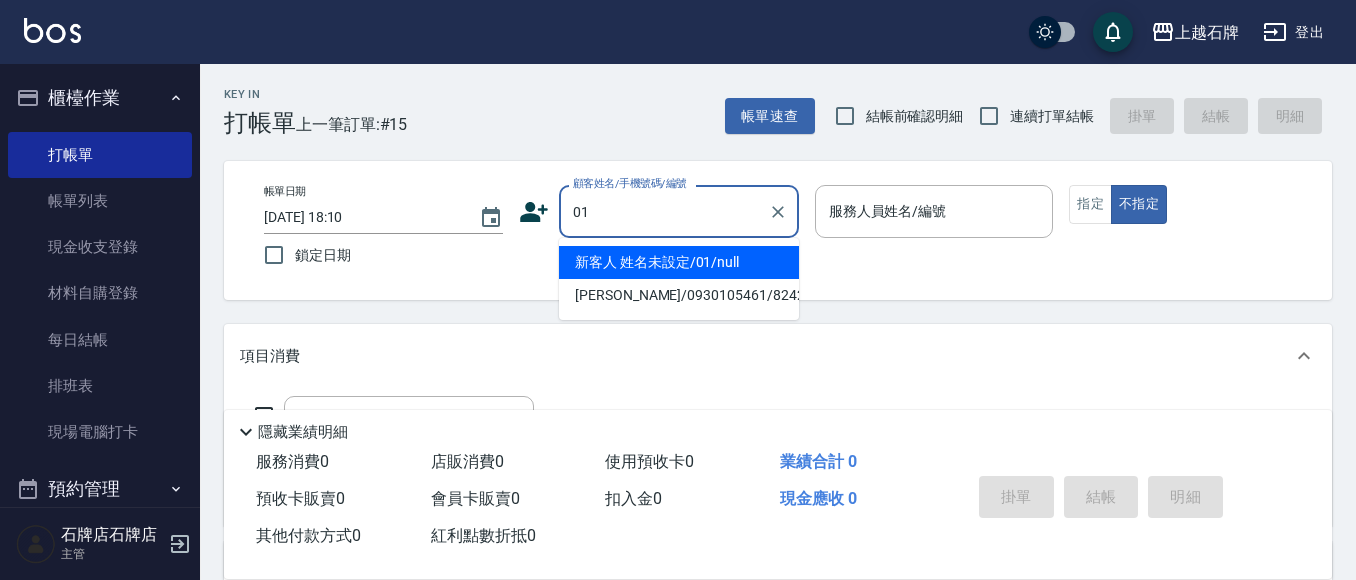 type on "新客人 姓名未設定/01/null" 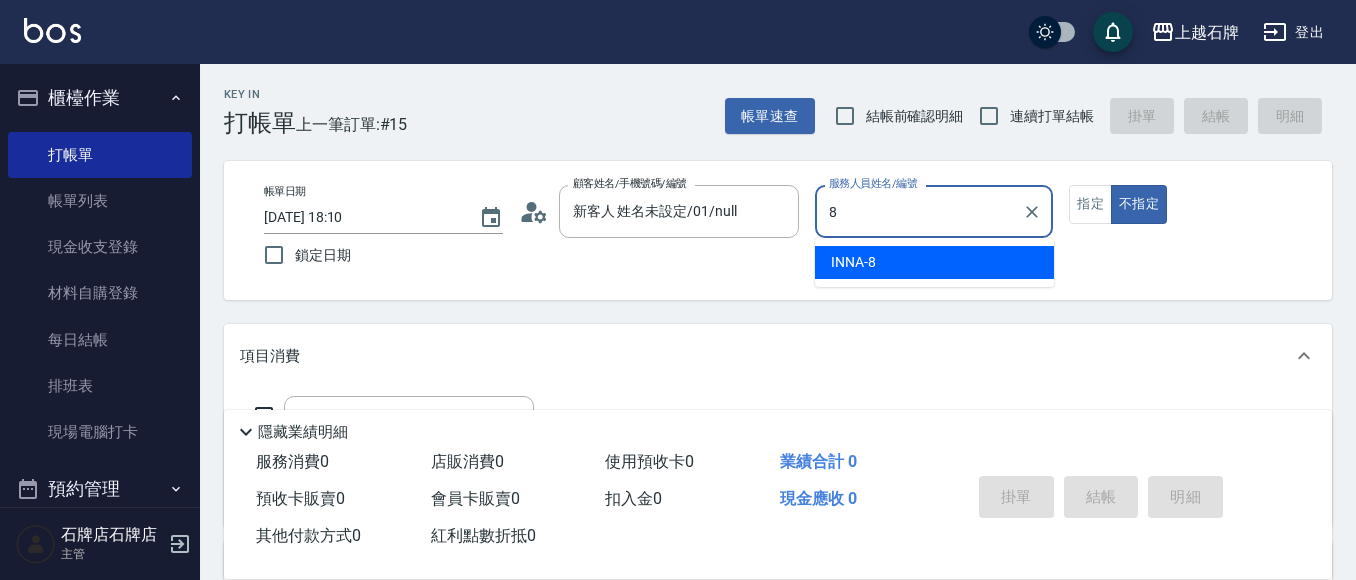 type on "INNA-8" 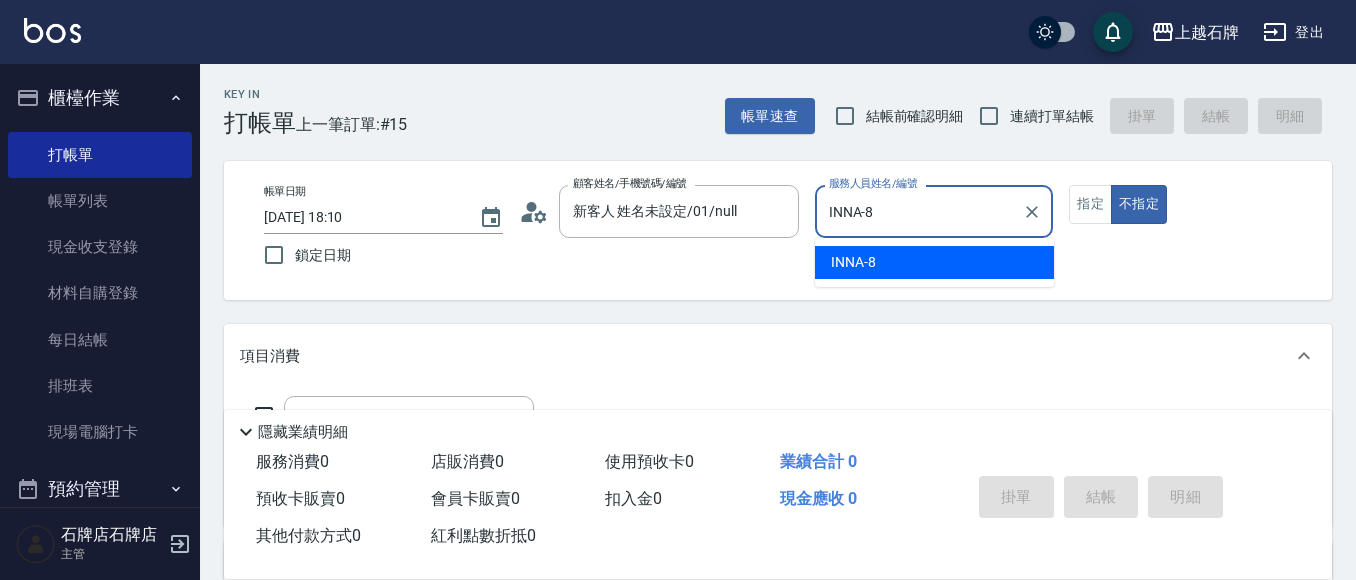 type on "false" 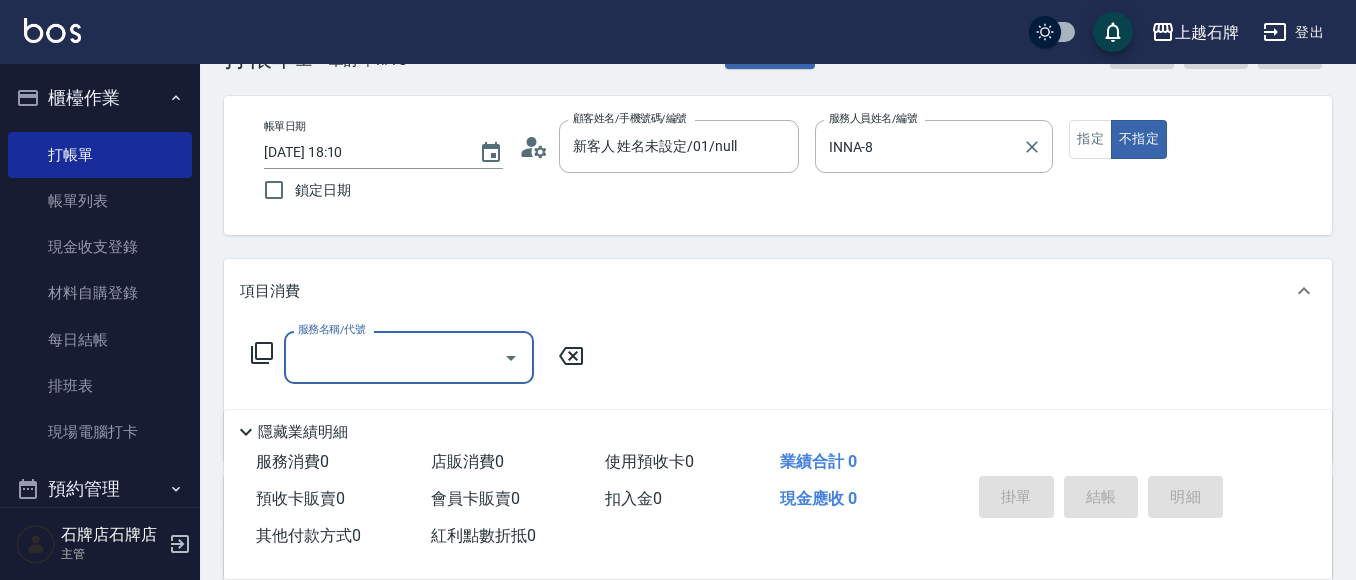 scroll, scrollTop: 100, scrollLeft: 0, axis: vertical 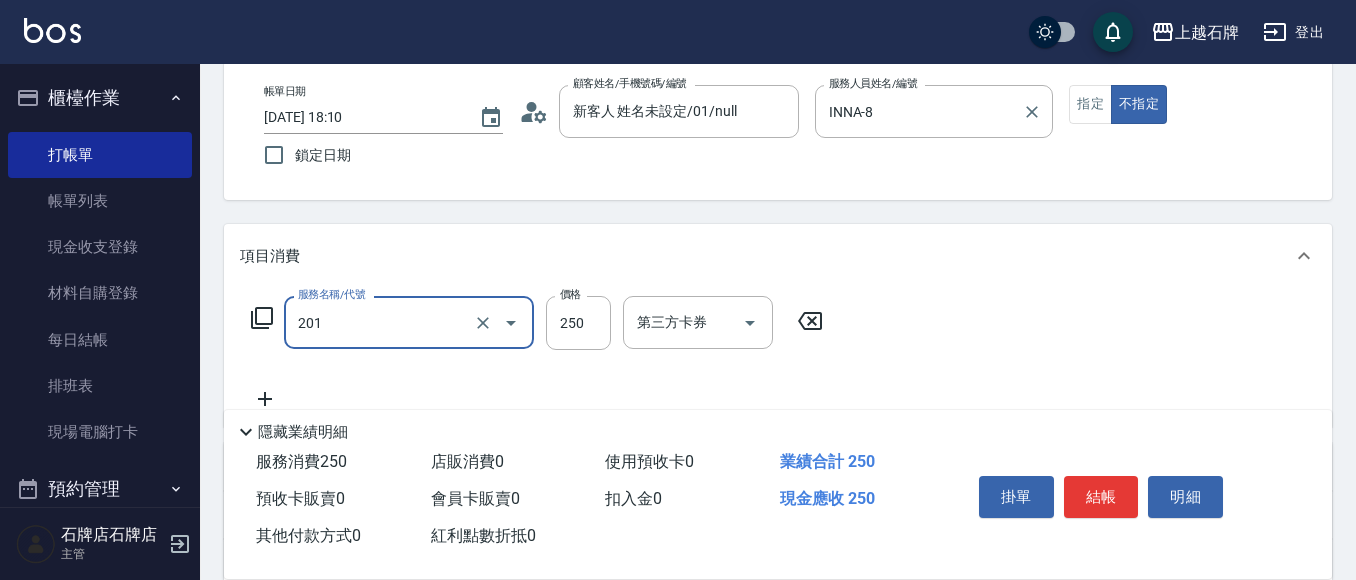 type on "B級單剪(201)" 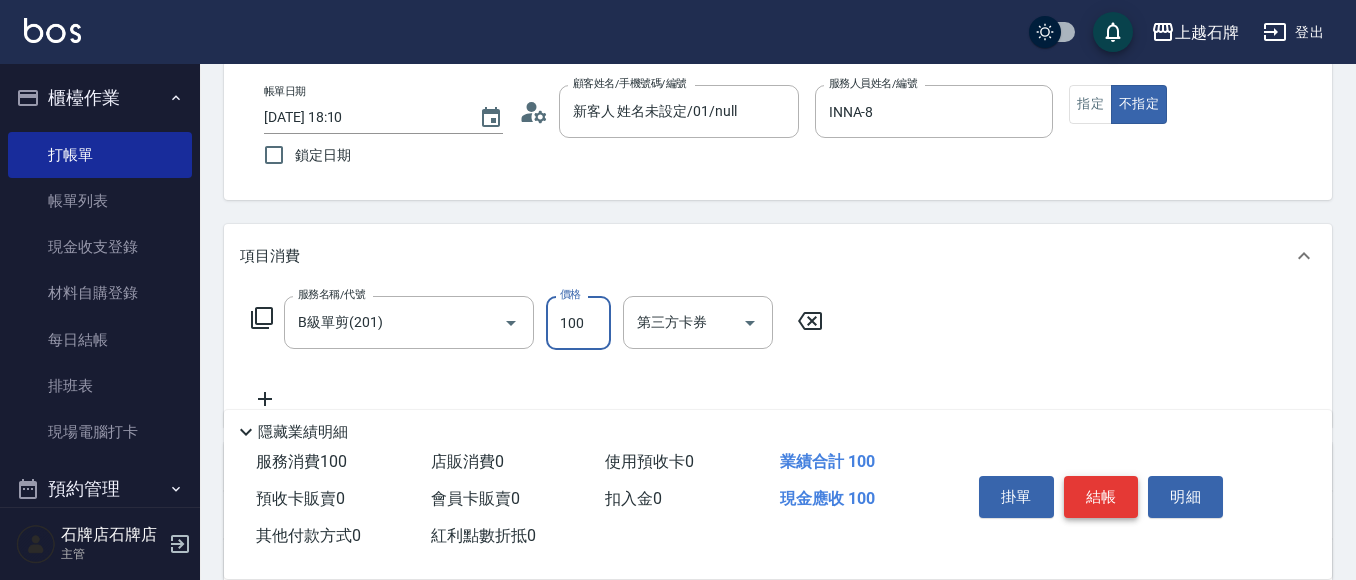 type on "100" 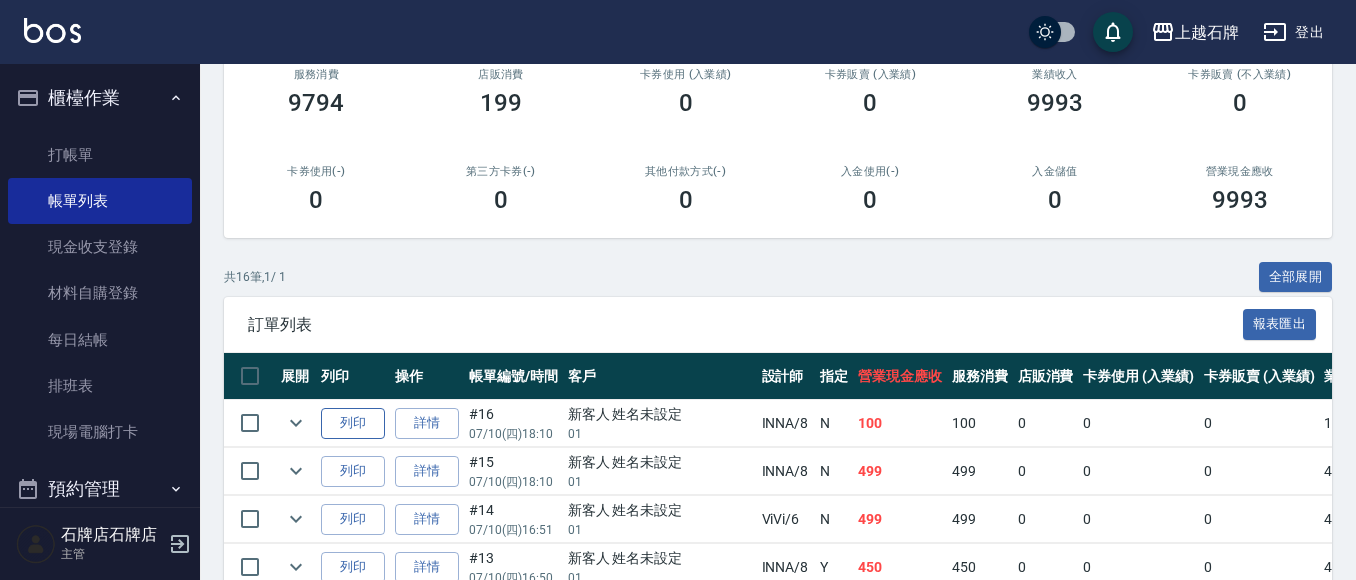 scroll, scrollTop: 300, scrollLeft: 0, axis: vertical 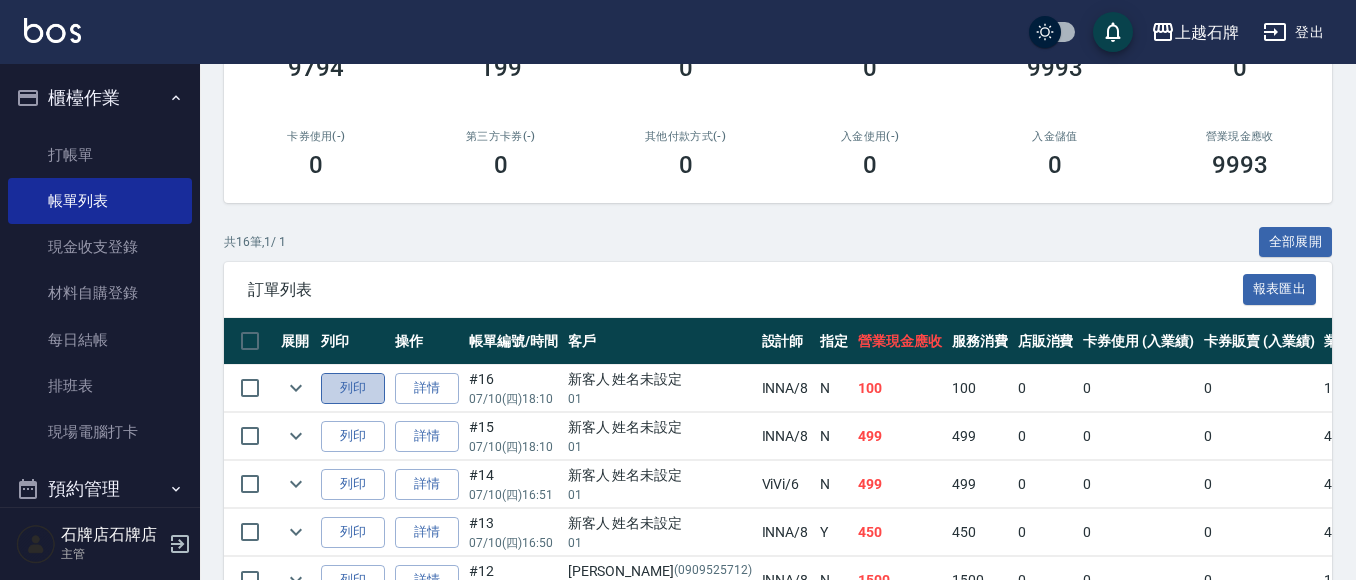 click on "列印" at bounding box center (353, 388) 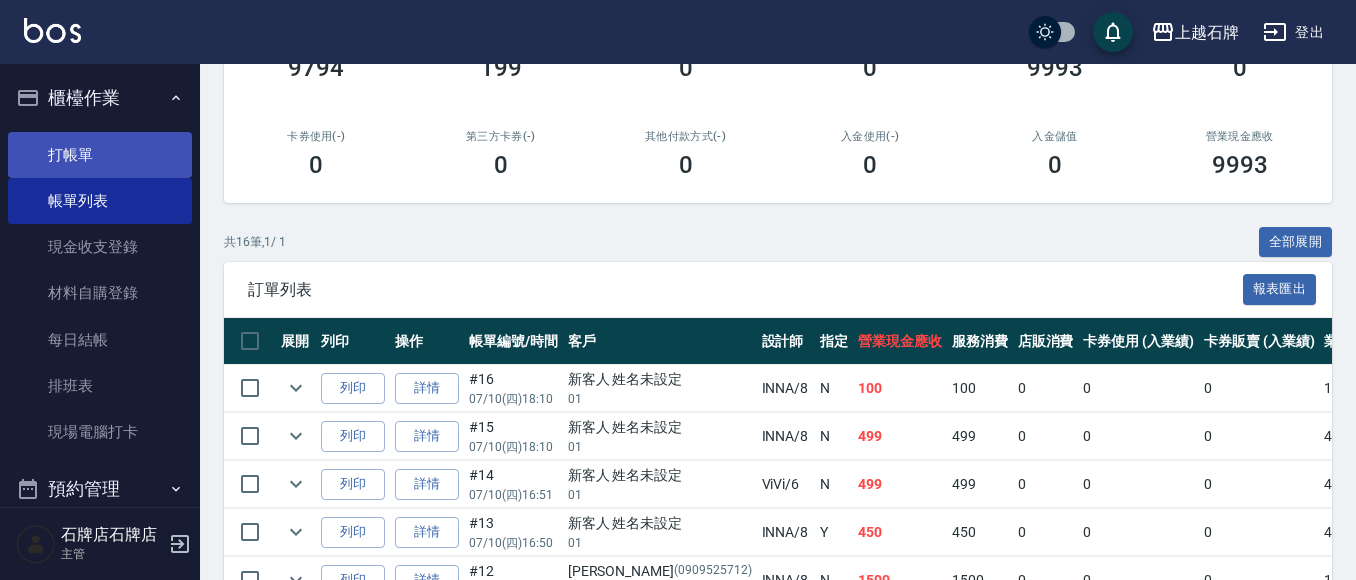 click on "打帳單" at bounding box center [100, 155] 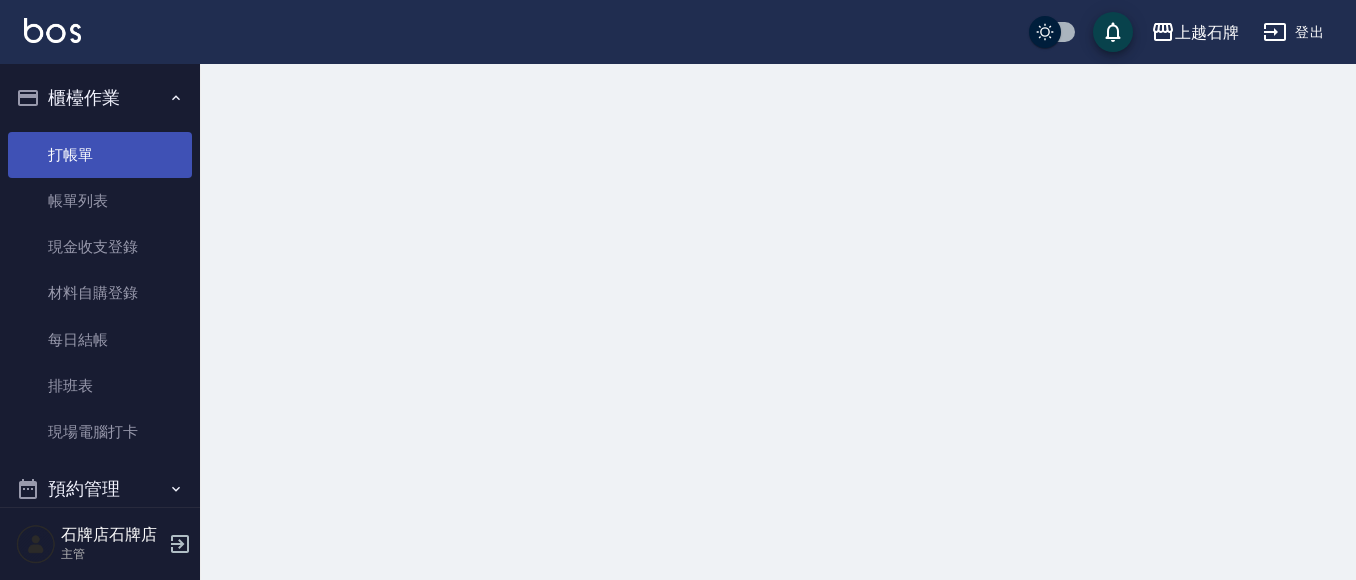 scroll, scrollTop: 0, scrollLeft: 0, axis: both 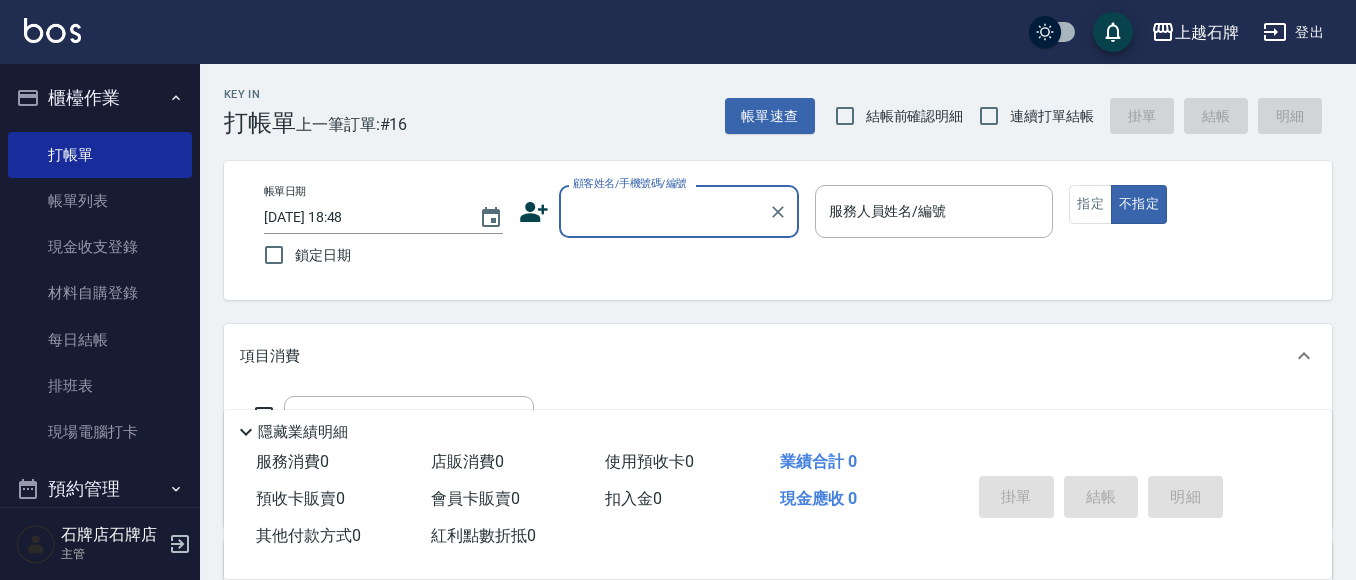 click on "顧客姓名/手機號碼/編號" at bounding box center (664, 211) 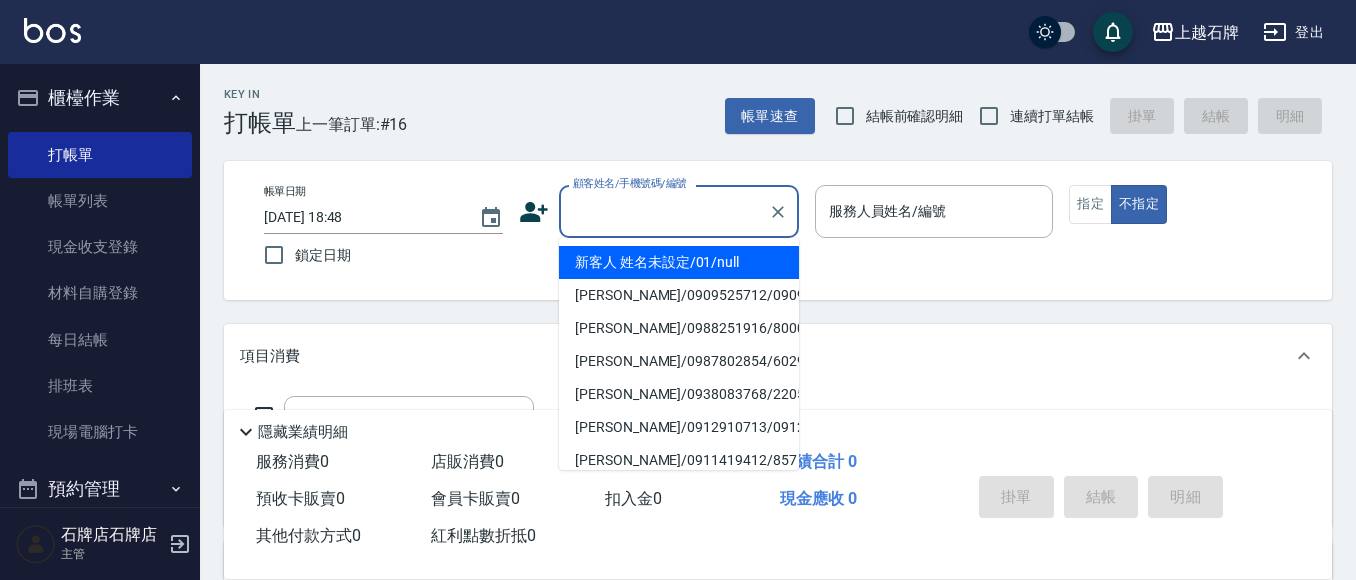 click on "新客人 姓名未設定/01/null" at bounding box center [679, 262] 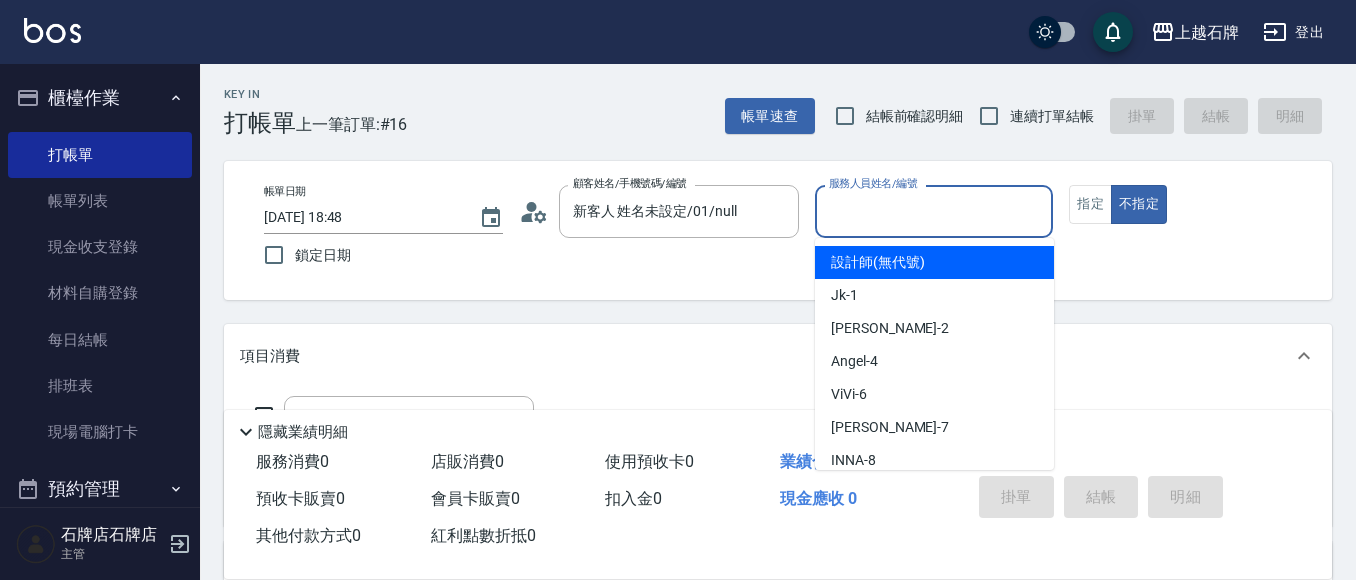 click on "服務人員姓名/編號" at bounding box center [934, 211] 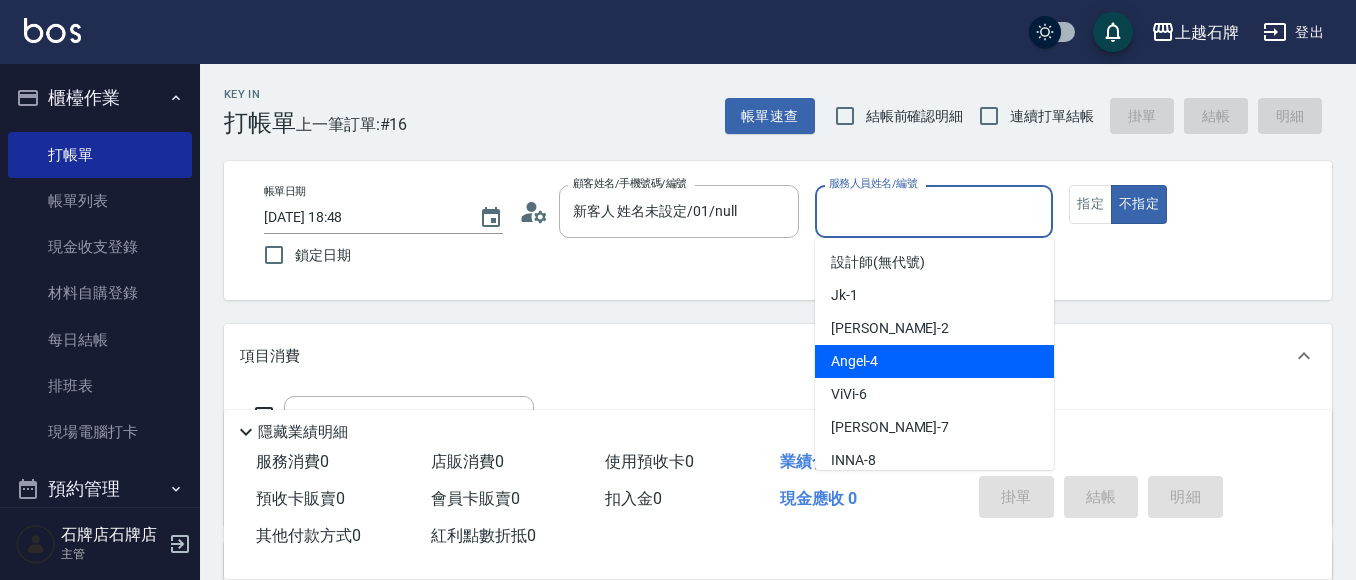 click on "[PERSON_NAME] -4" at bounding box center [934, 361] 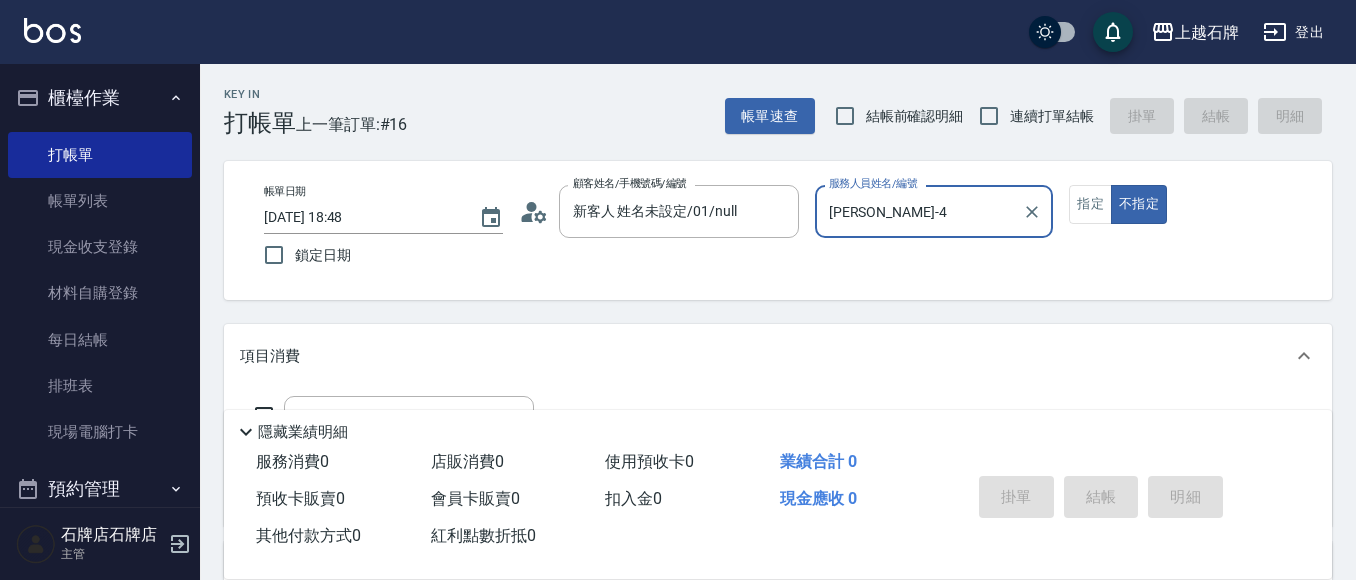 scroll, scrollTop: 100, scrollLeft: 0, axis: vertical 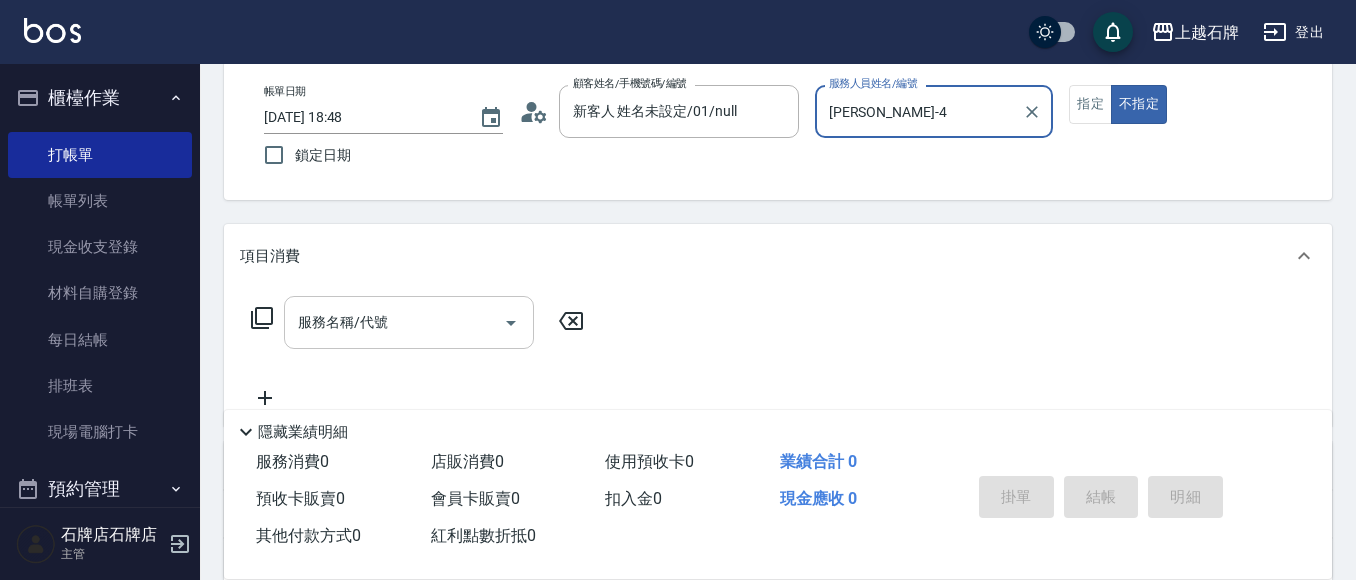 click on "服務名稱/代號" at bounding box center [394, 322] 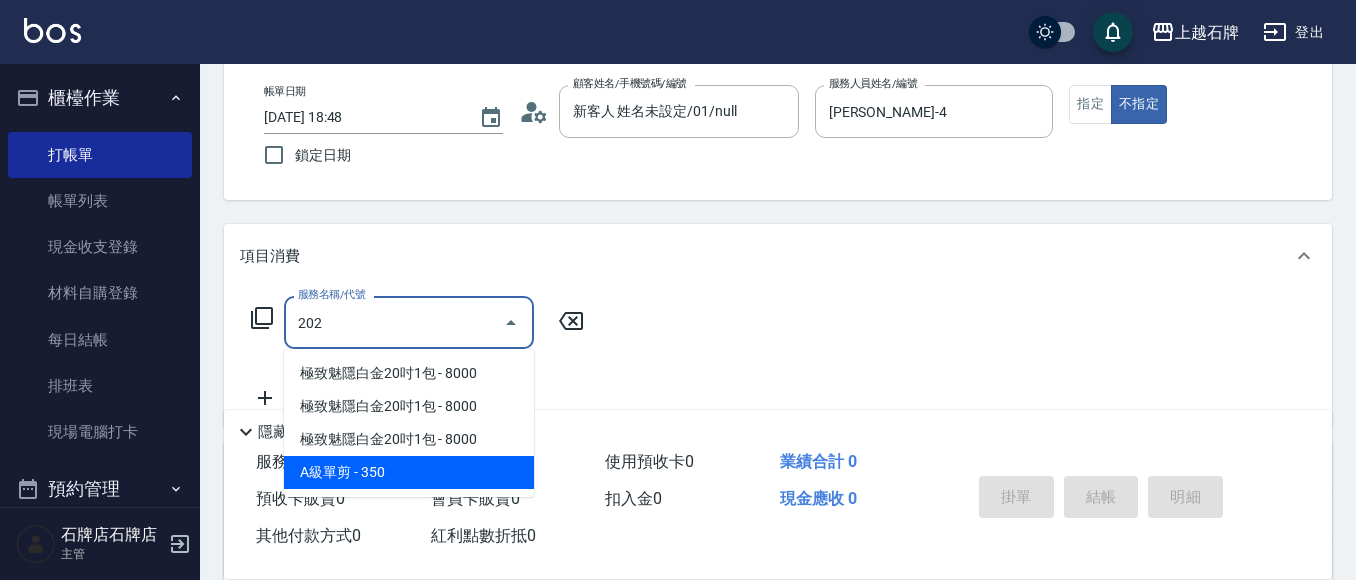 click on "A級單剪 - 350" at bounding box center [409, 472] 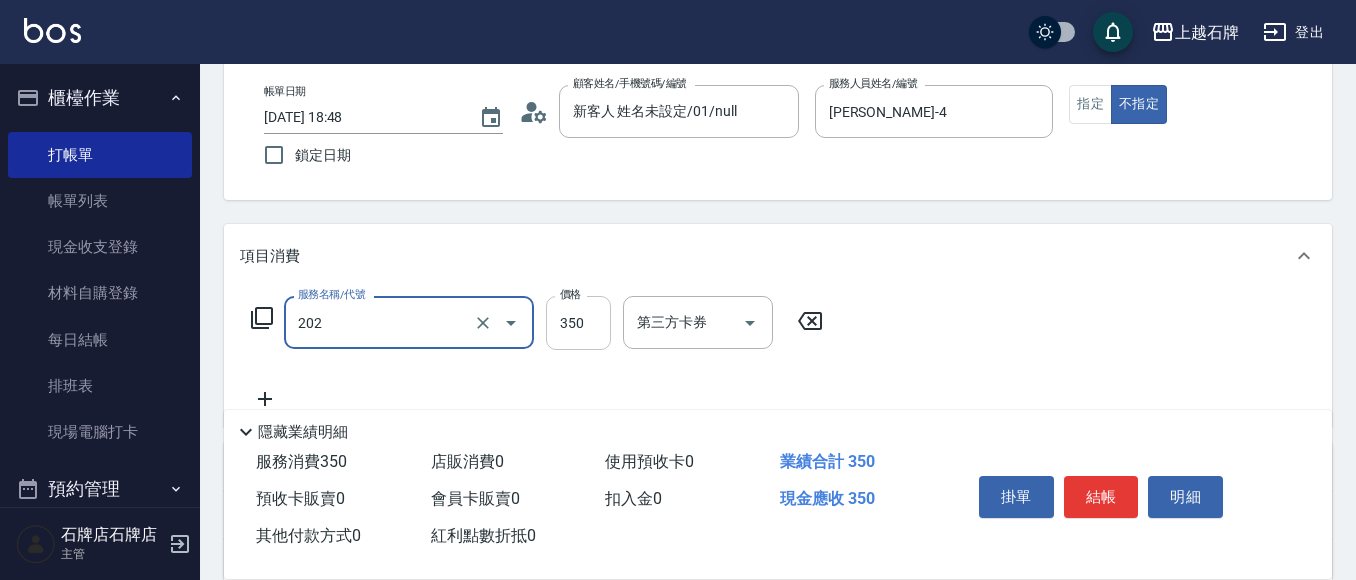 type on "A級單剪(202)" 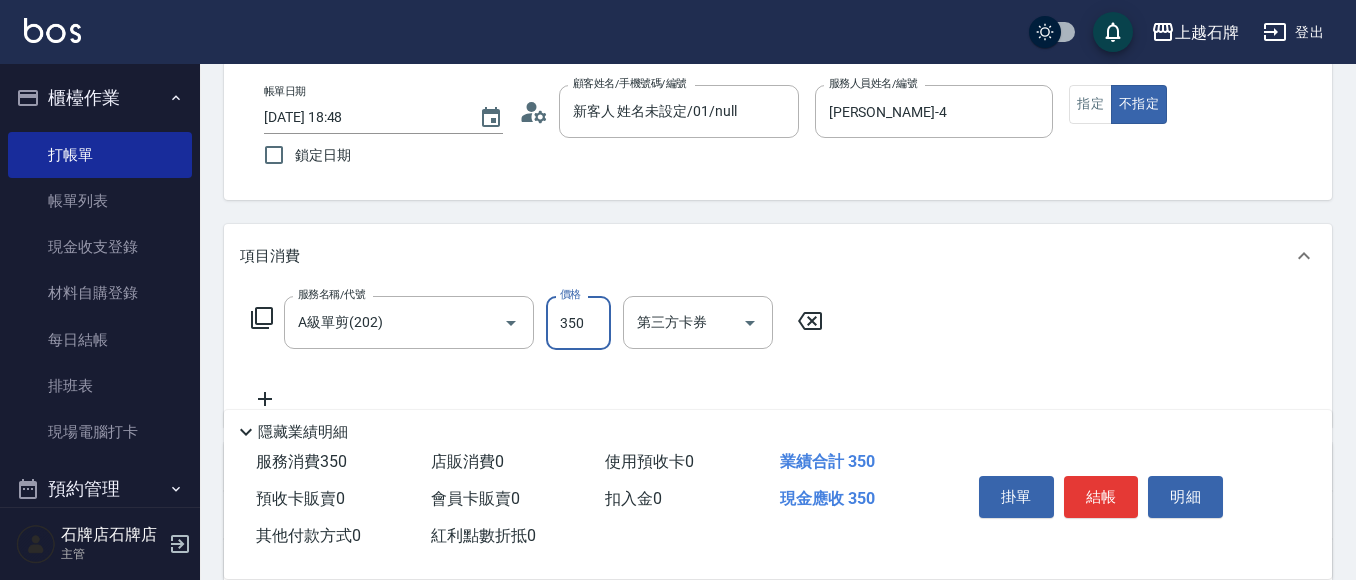 click on "350" at bounding box center (578, 323) 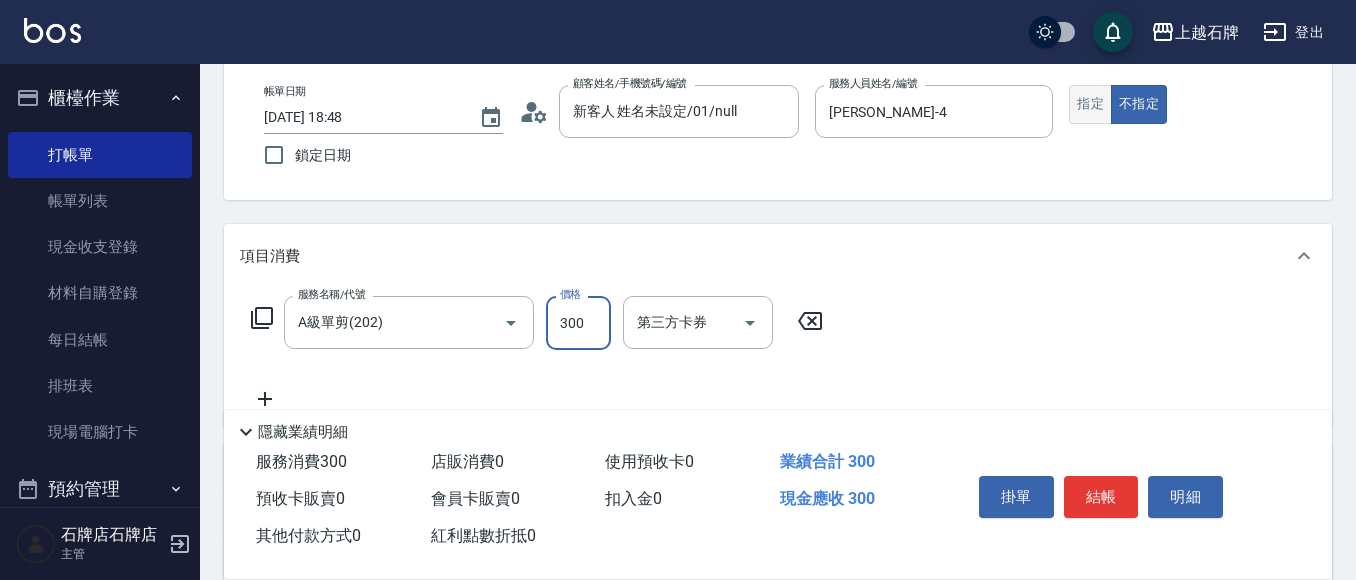 type on "300" 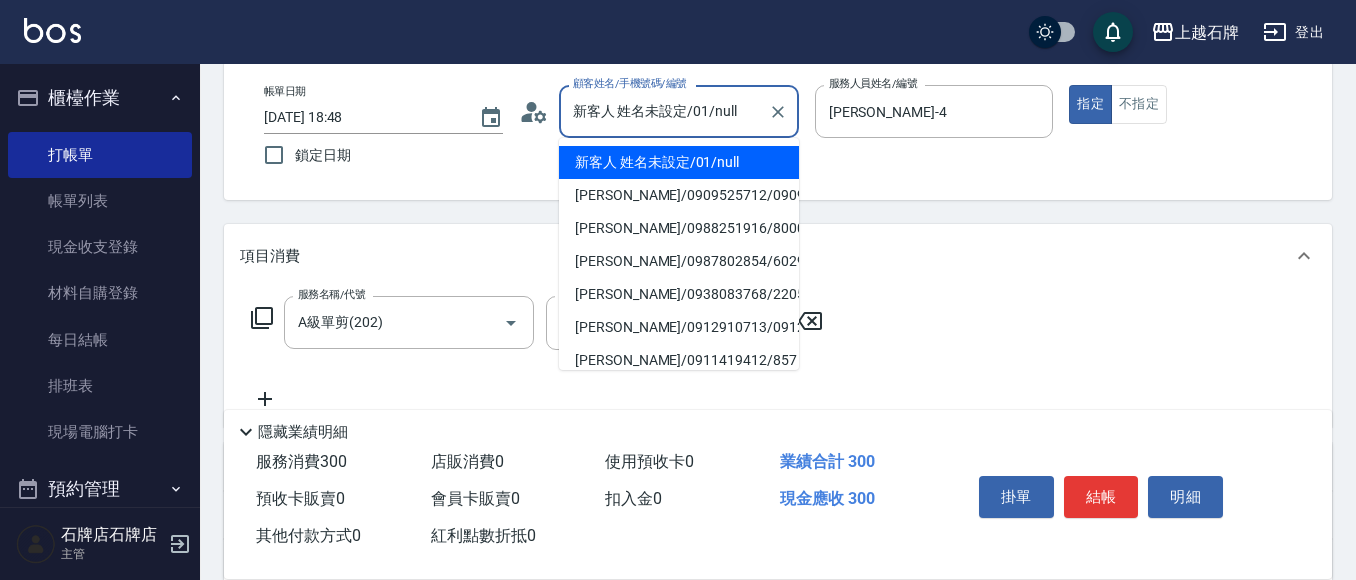 click on "新客人 姓名未設定/01/null" at bounding box center (664, 111) 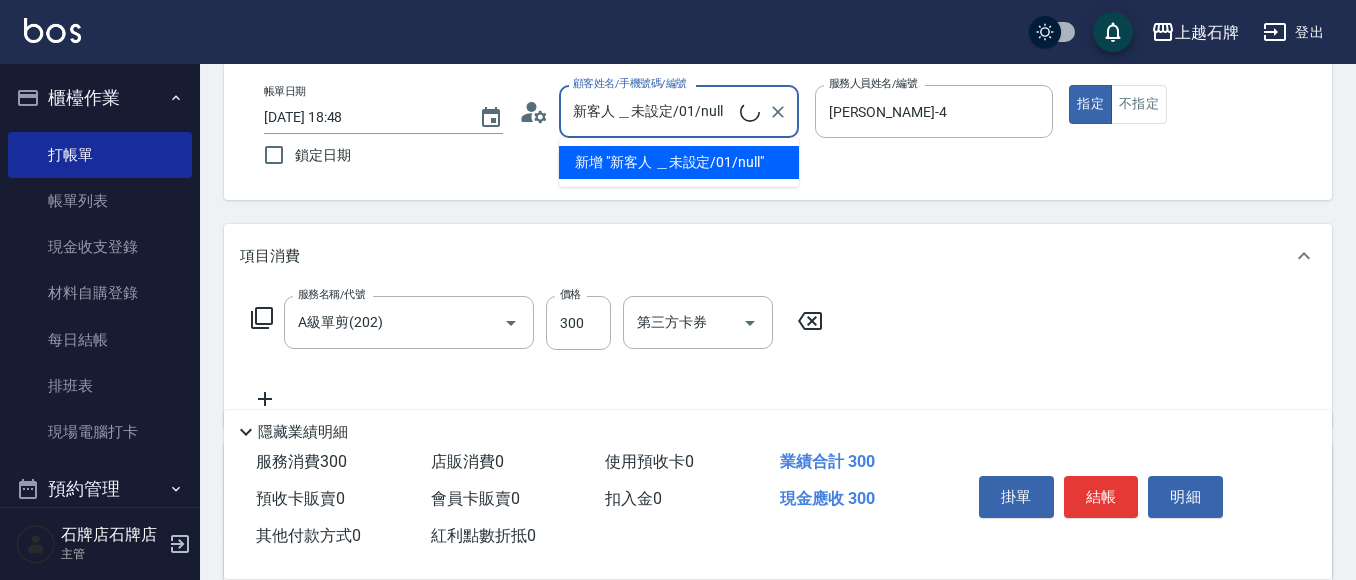 type on "新客人 [PERSON_NAME]設定/01/null" 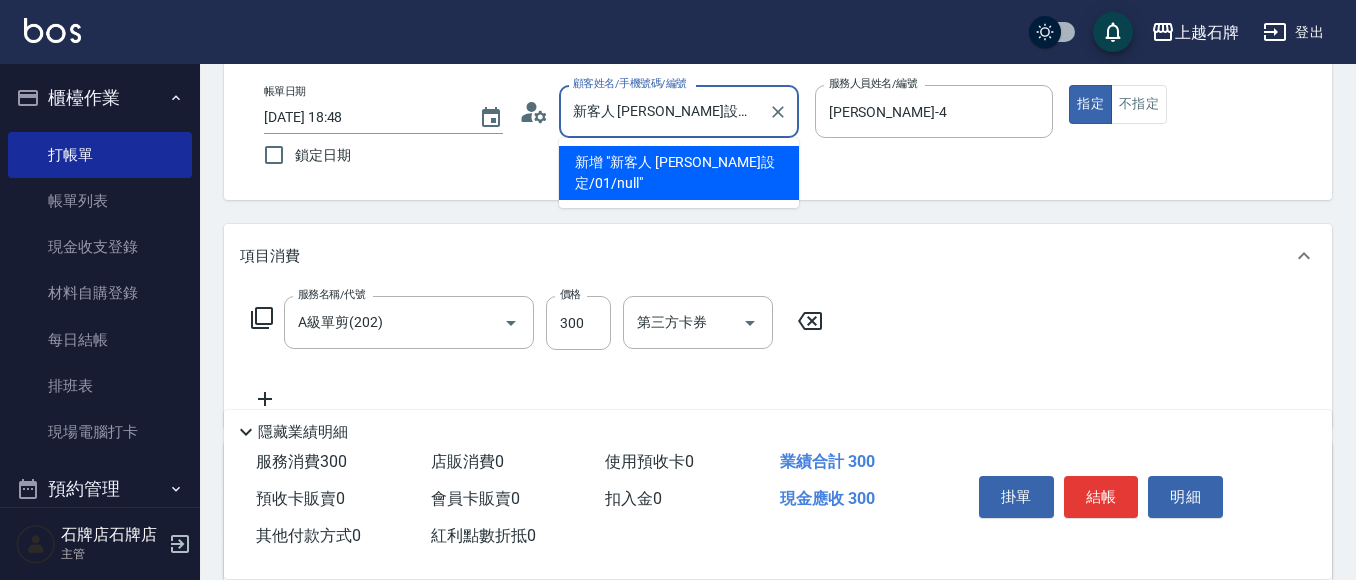 click on "新客人 [PERSON_NAME]設定/01/null 顧客姓名/手機號碼/編號" at bounding box center [679, 111] 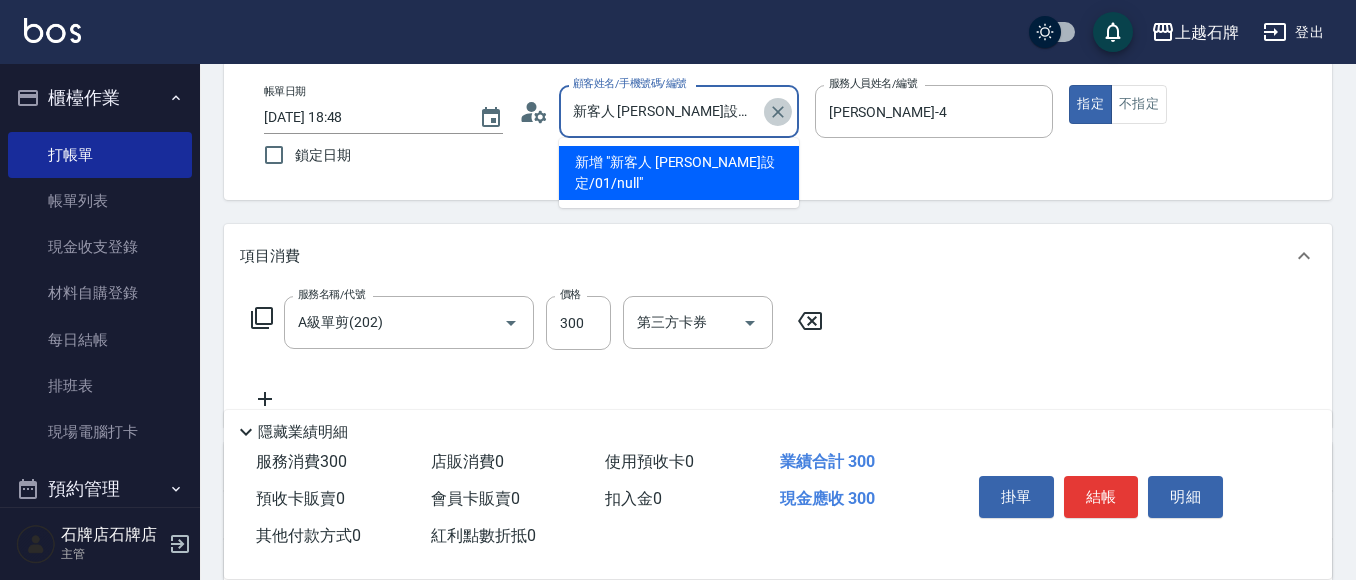 click 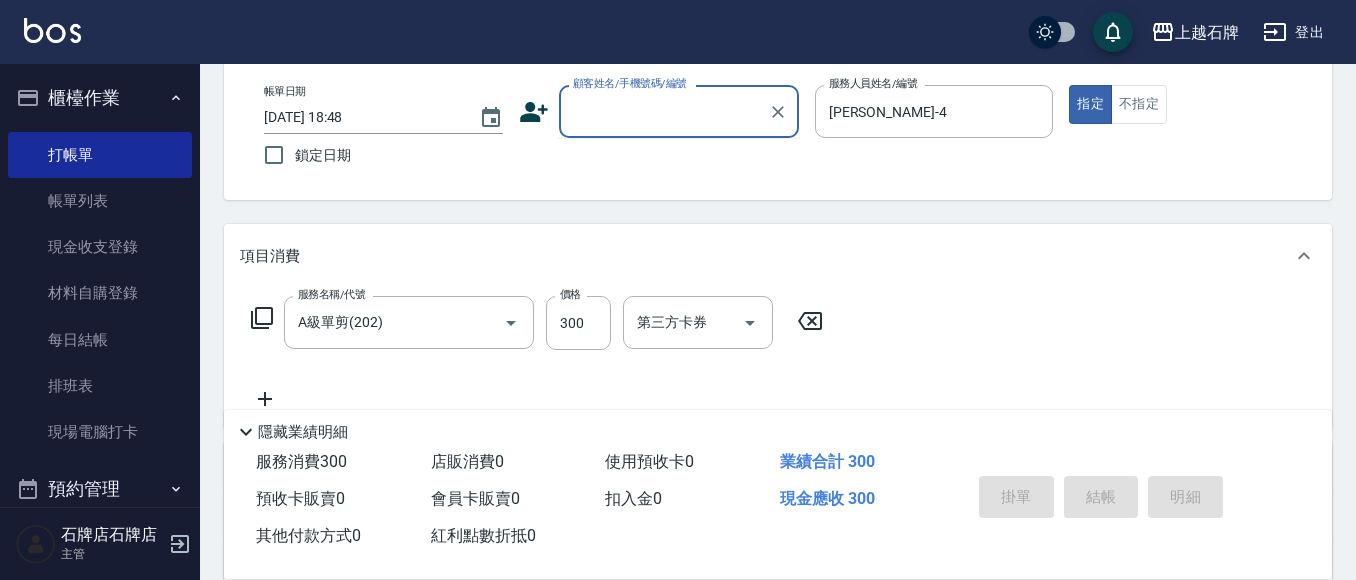 click on "顧客姓名/手機號碼/編號" at bounding box center (664, 111) 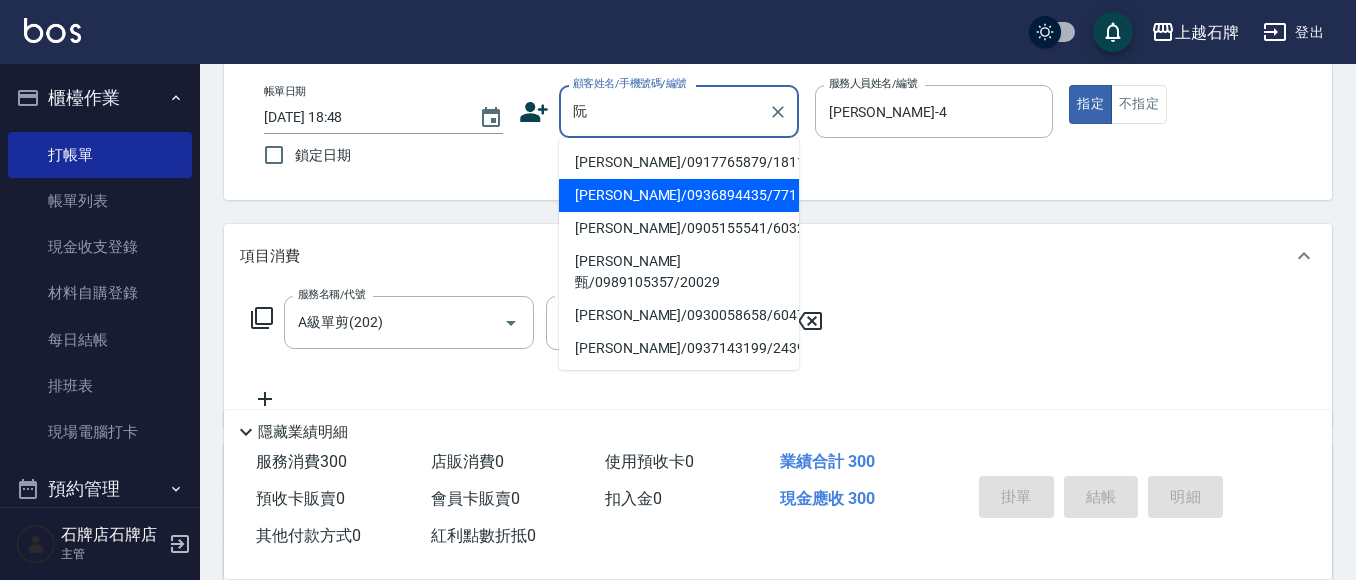 click on "[PERSON_NAME]/0936894435/771" at bounding box center [679, 195] 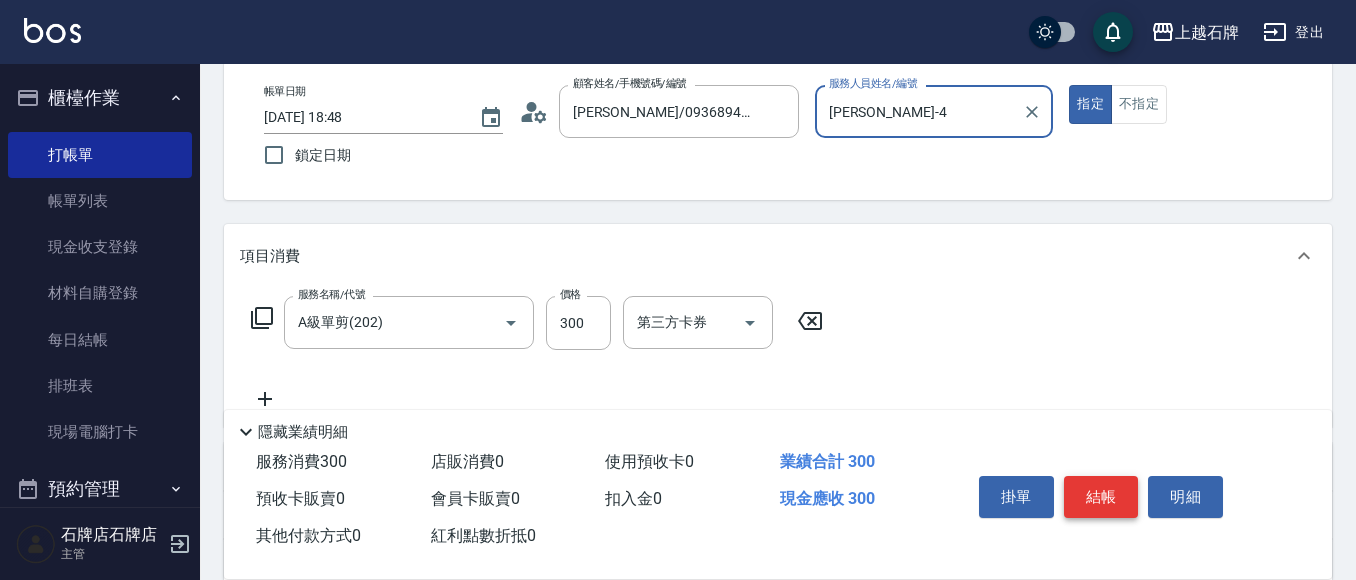 click on "結帳" at bounding box center [1101, 497] 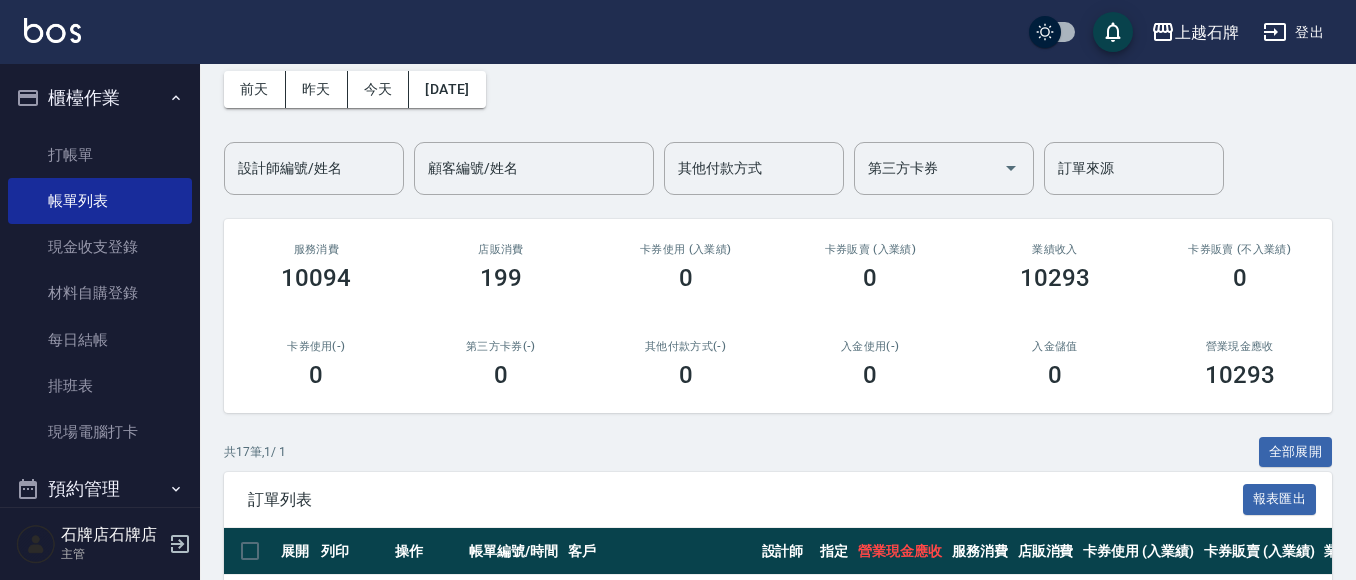 scroll, scrollTop: 400, scrollLeft: 0, axis: vertical 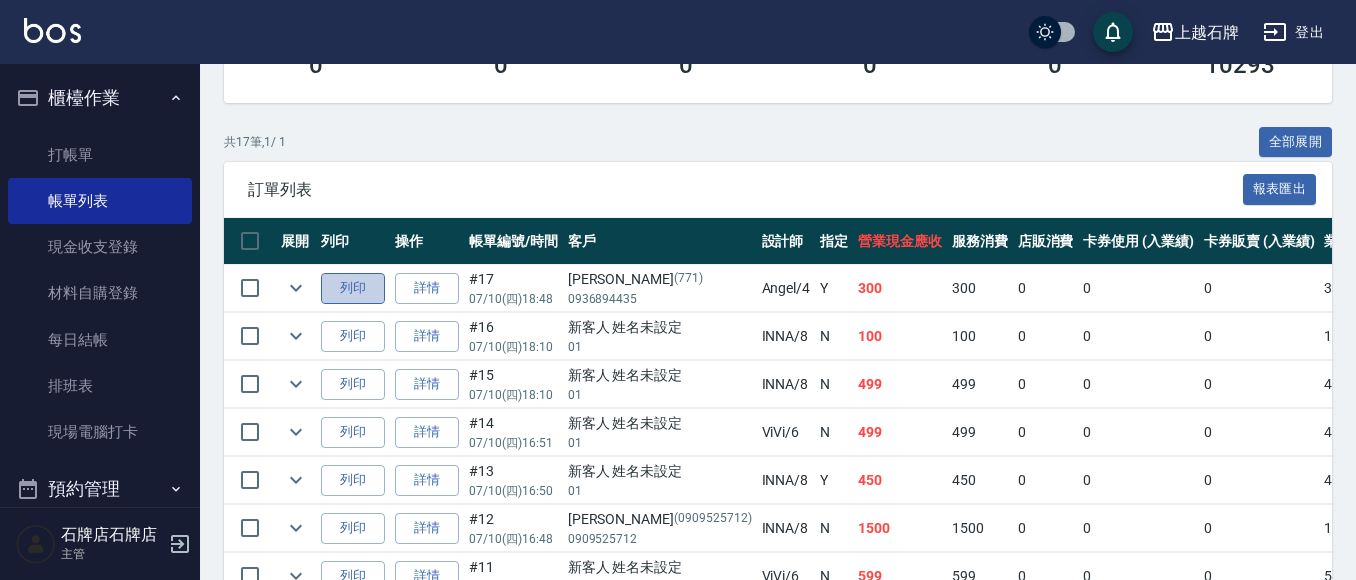 click on "列印" at bounding box center (353, 288) 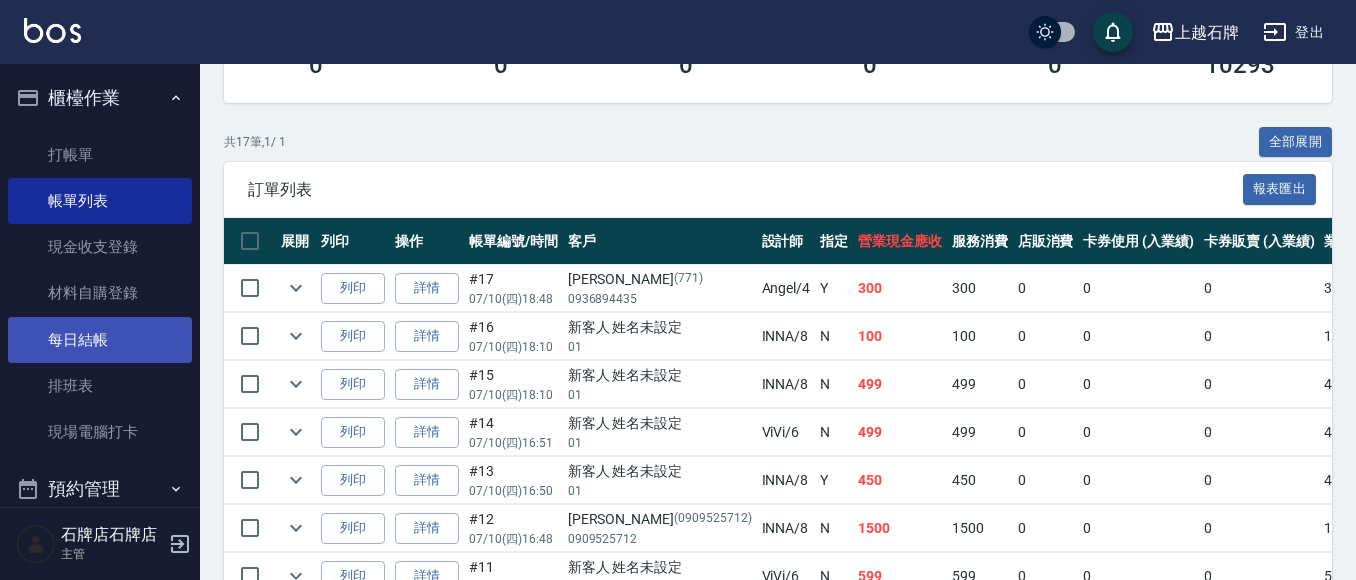 drag, startPoint x: 0, startPoint y: 329, endPoint x: 12, endPoint y: 317, distance: 16.970562 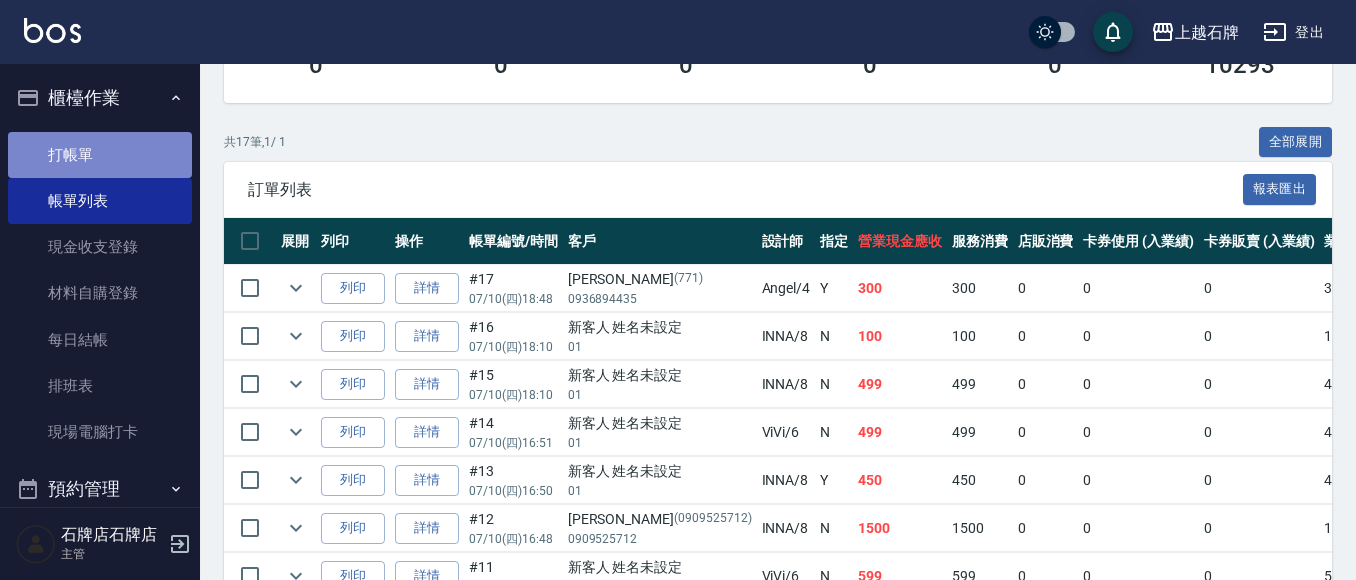 click on "打帳單" at bounding box center (100, 155) 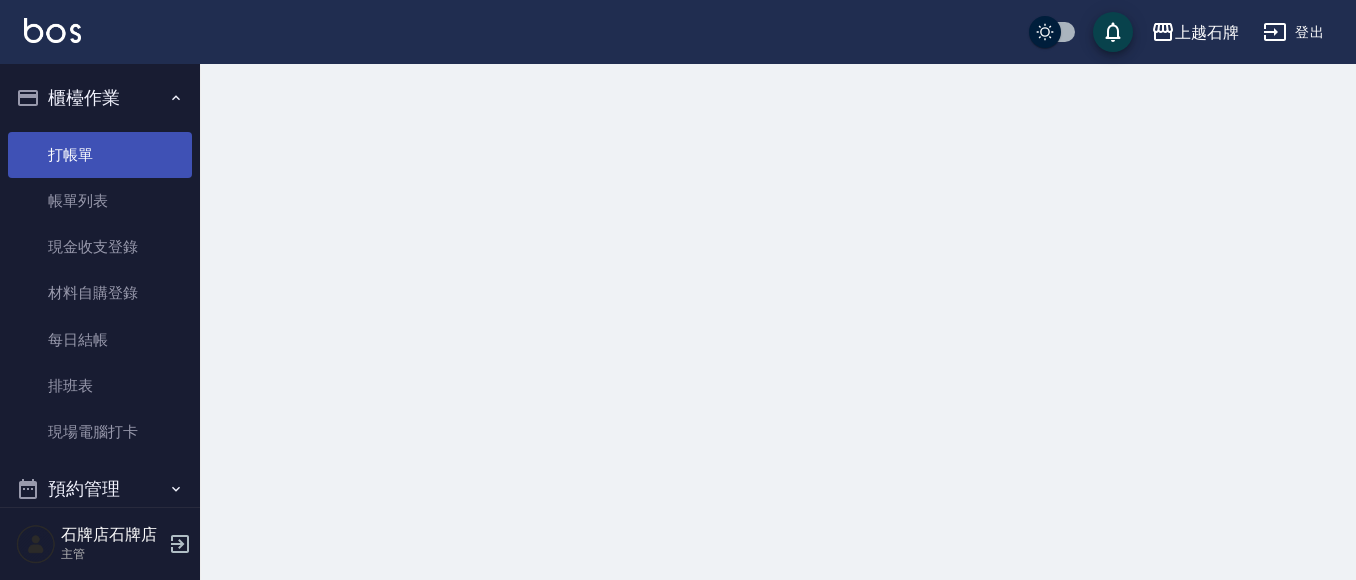 scroll, scrollTop: 0, scrollLeft: 0, axis: both 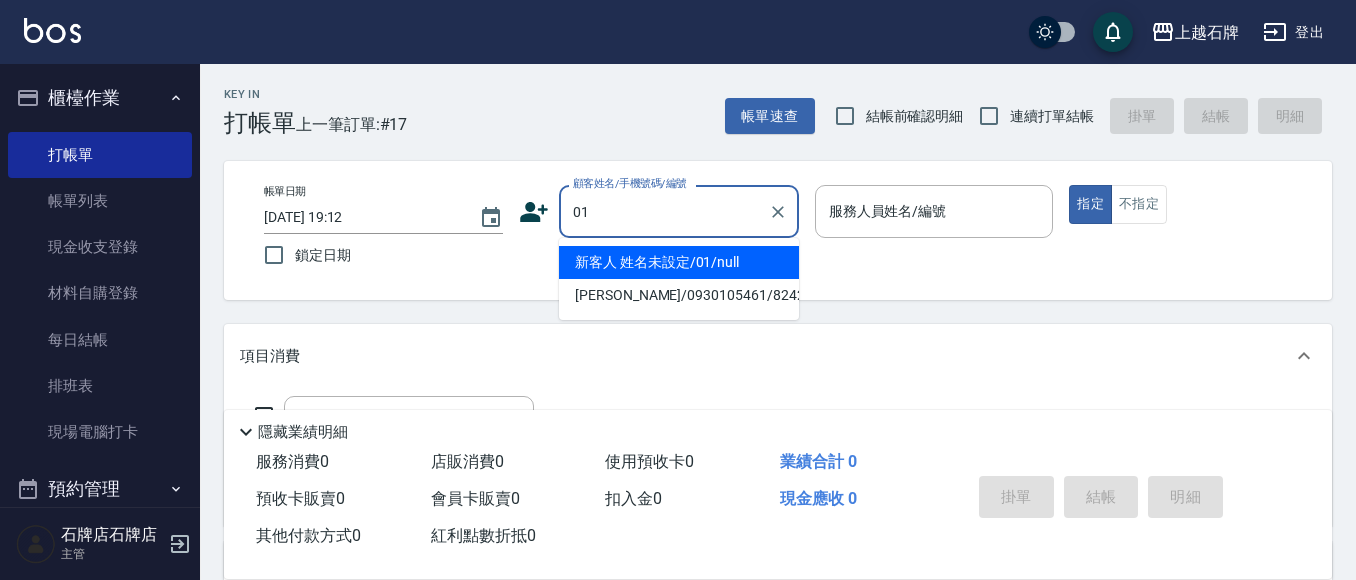type on "新客人 姓名未設定/01/null" 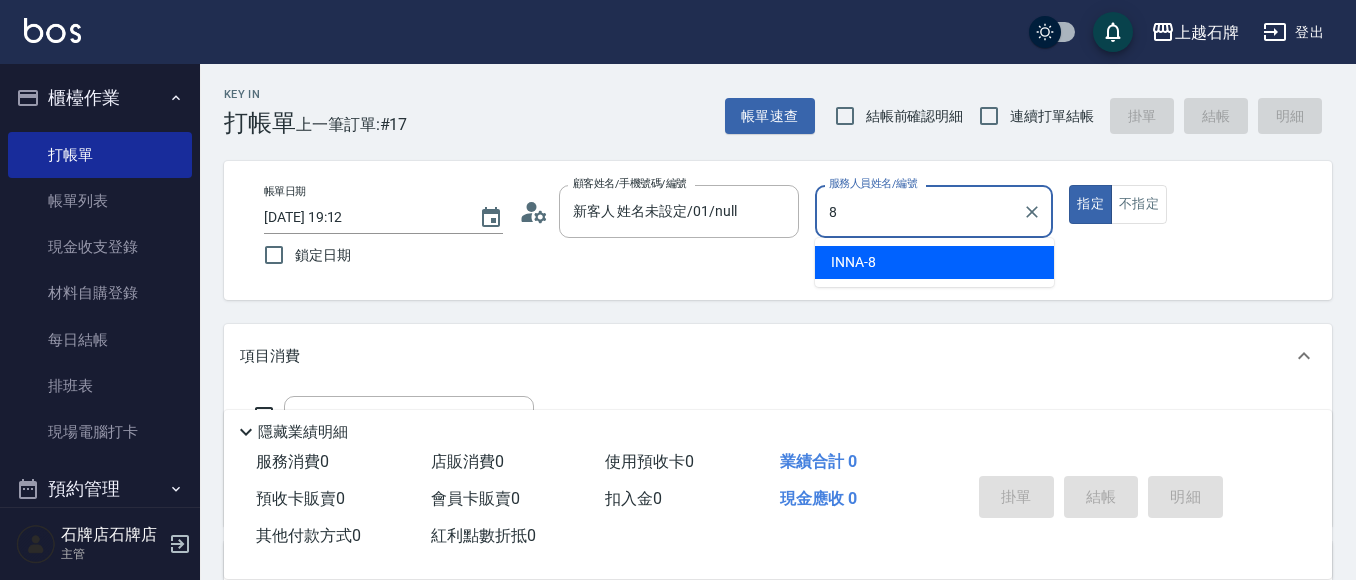 type on "INNA-8" 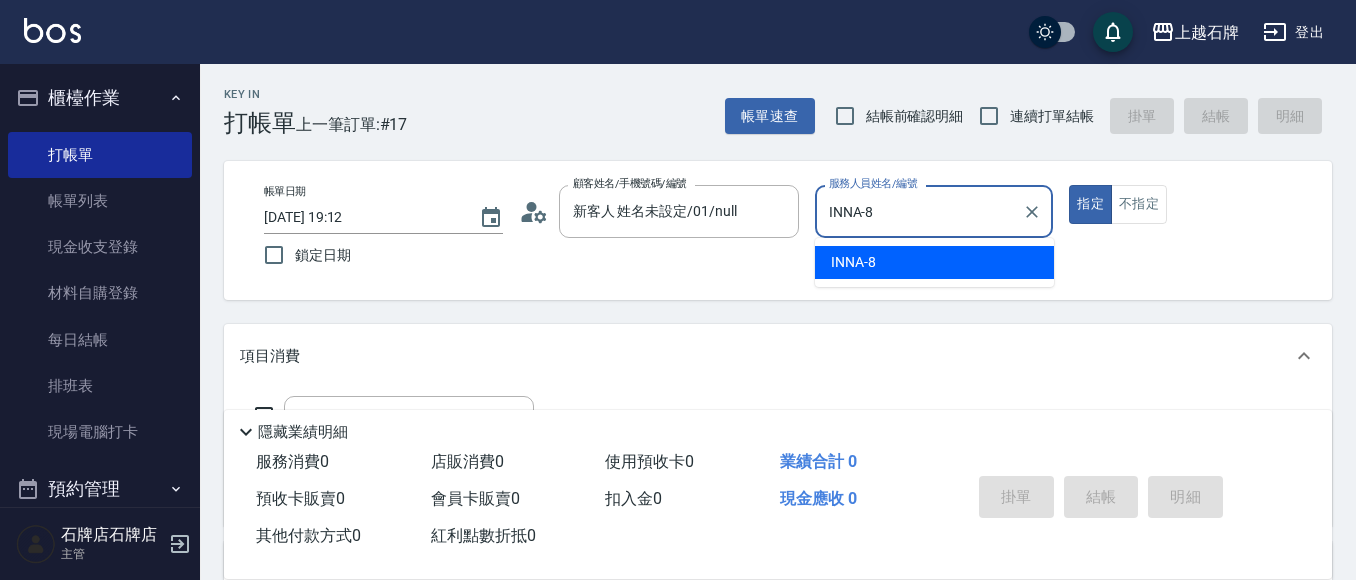 type on "true" 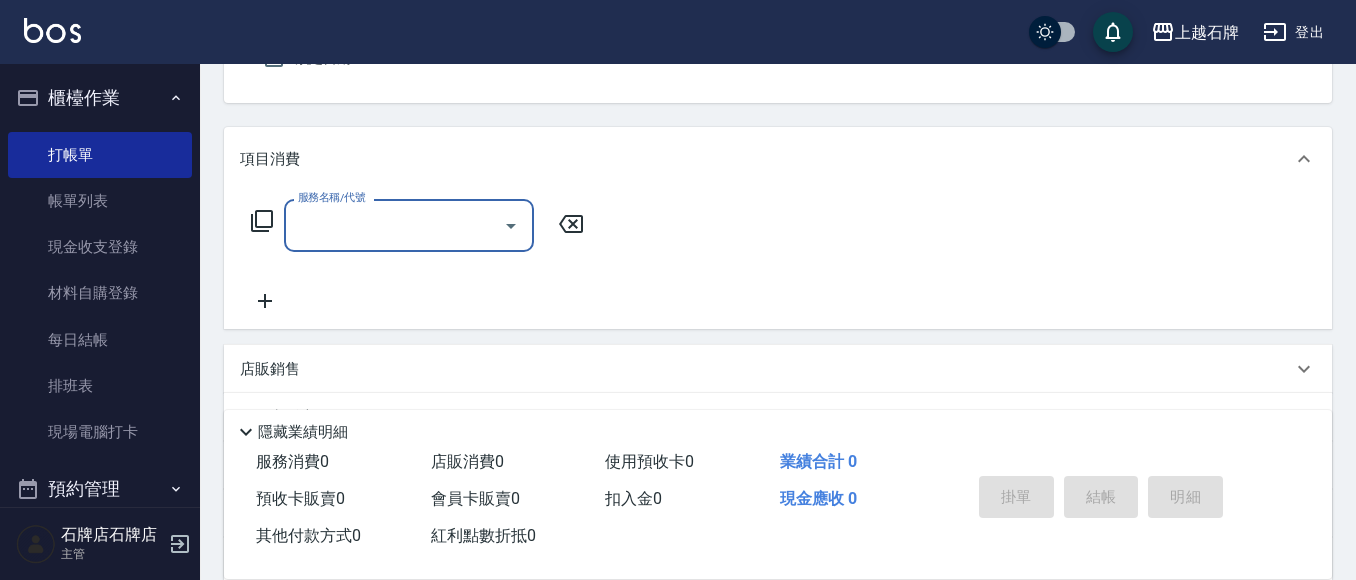 scroll, scrollTop: 300, scrollLeft: 0, axis: vertical 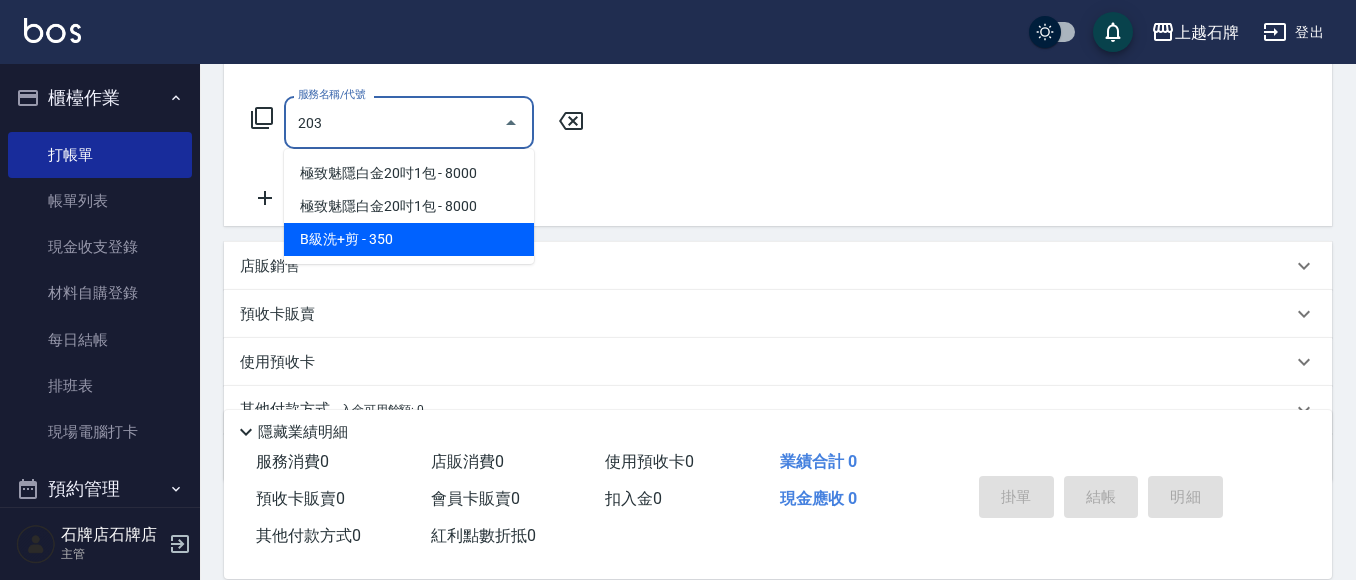 type on "B級洗+剪(203)" 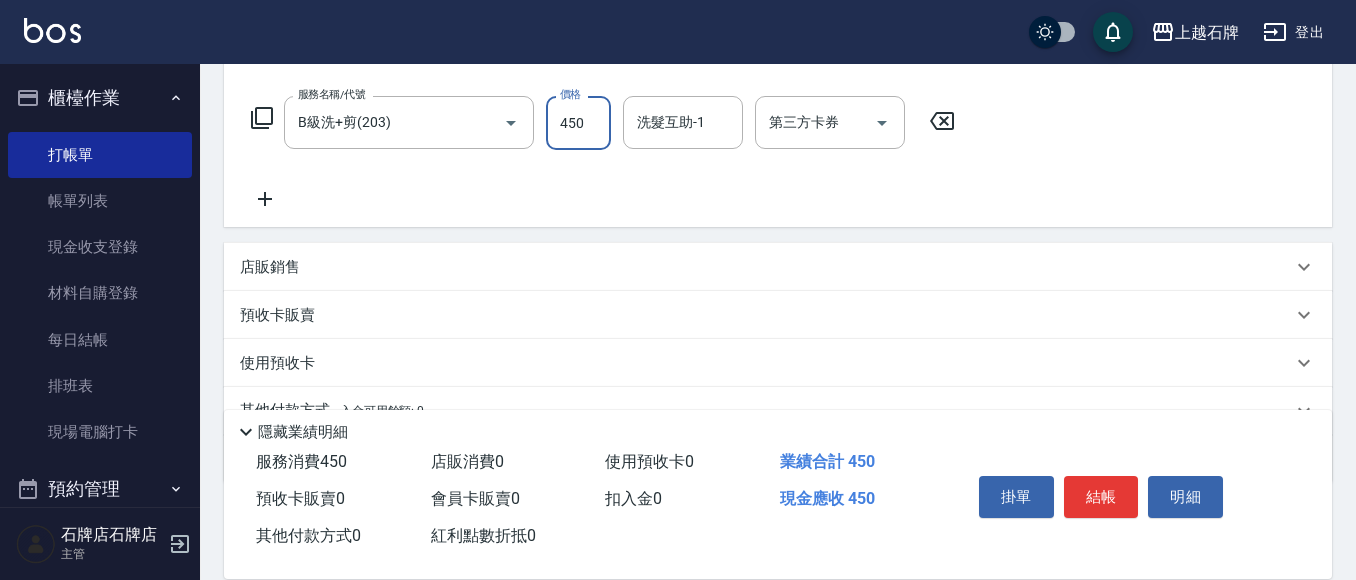 type on "450" 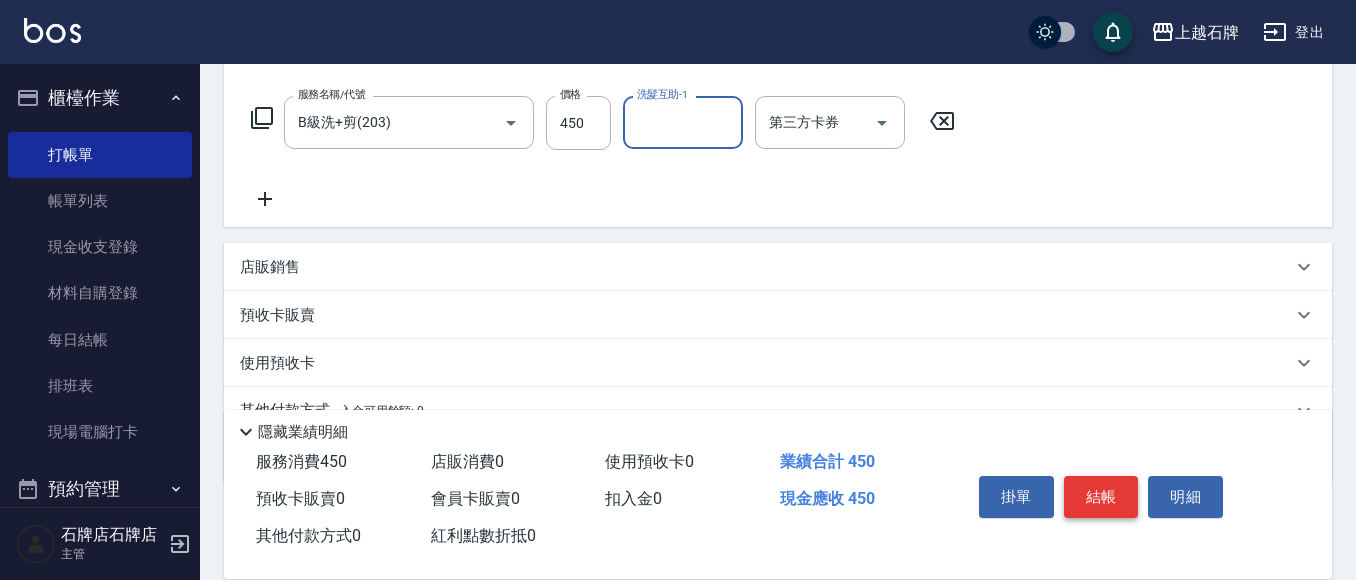 click on "結帳" at bounding box center (1101, 497) 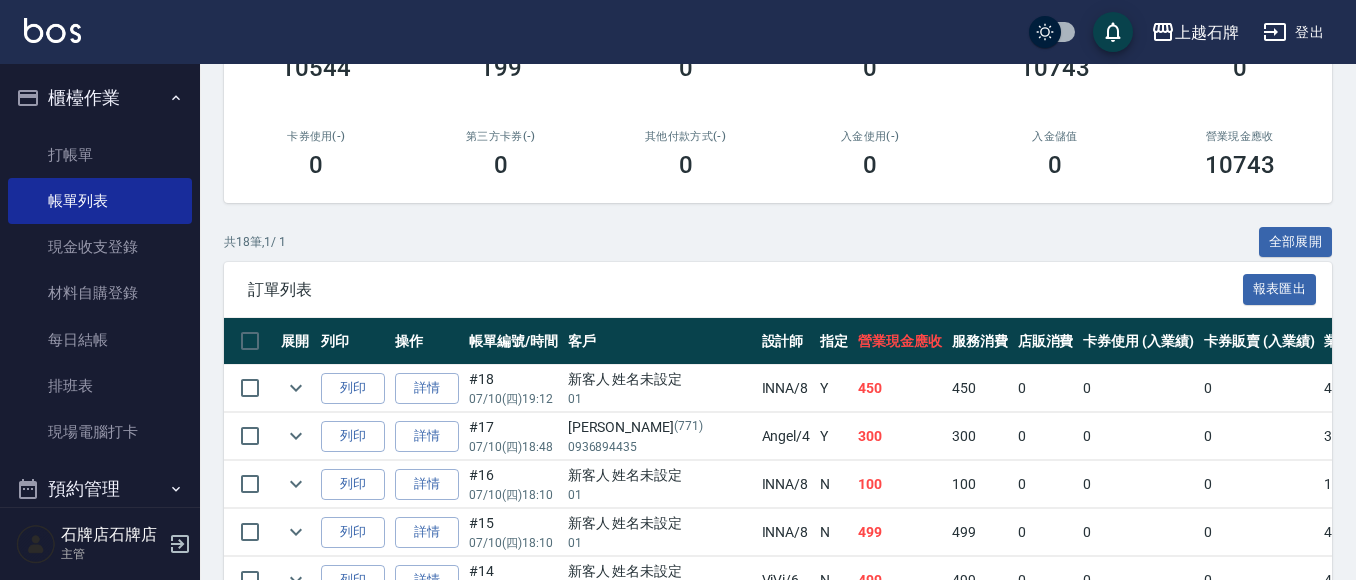 scroll, scrollTop: 400, scrollLeft: 0, axis: vertical 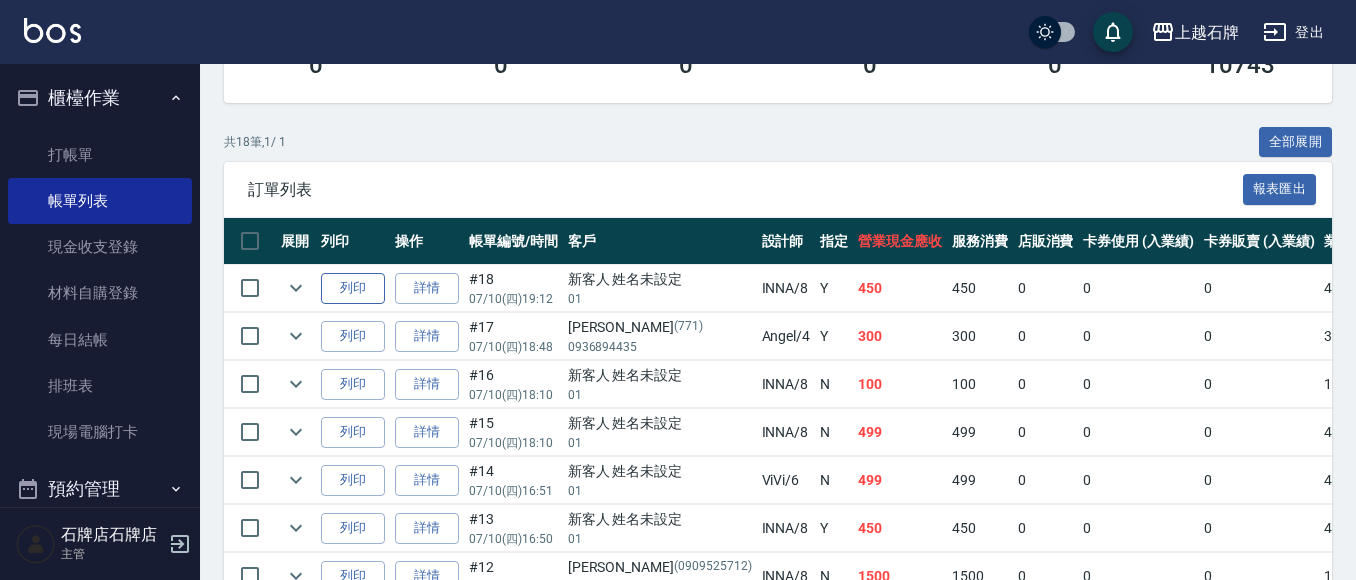 click on "列印" at bounding box center [353, 288] 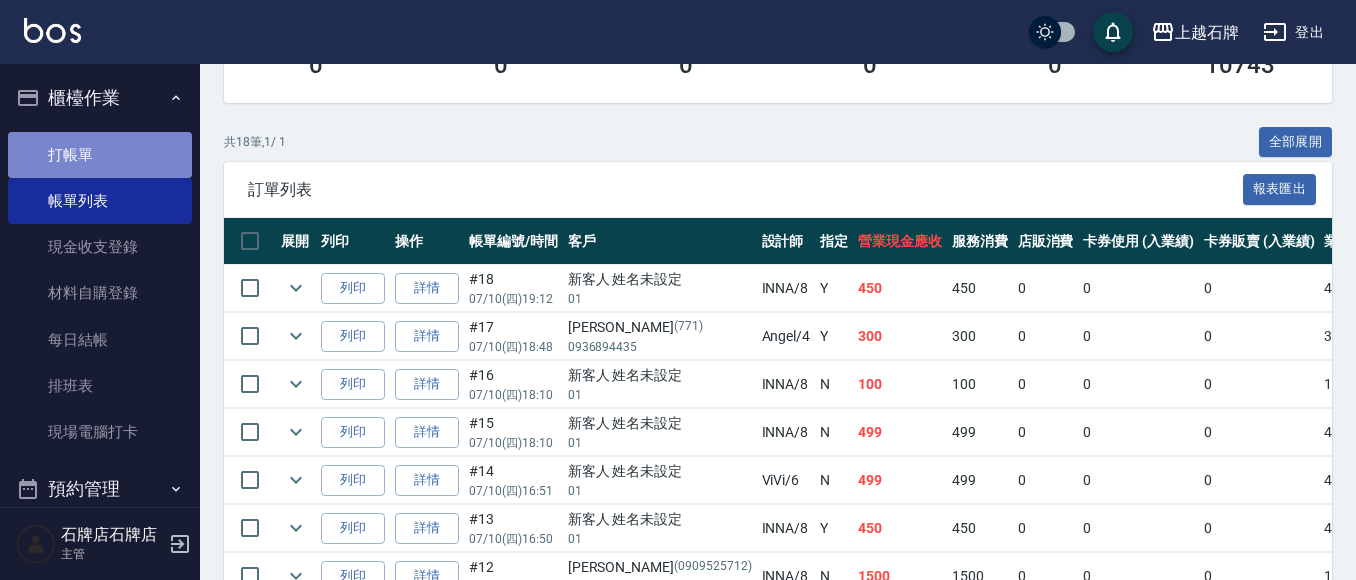 click on "打帳單" at bounding box center (100, 155) 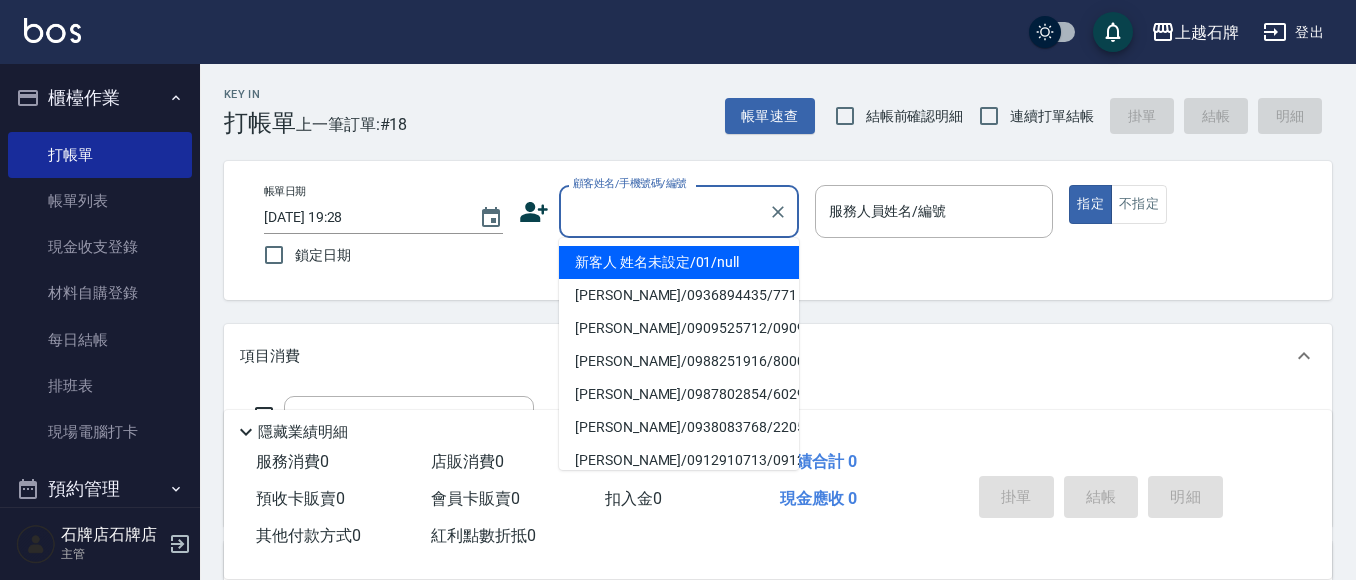 click on "顧客姓名/手機號碼/編號" at bounding box center [664, 211] 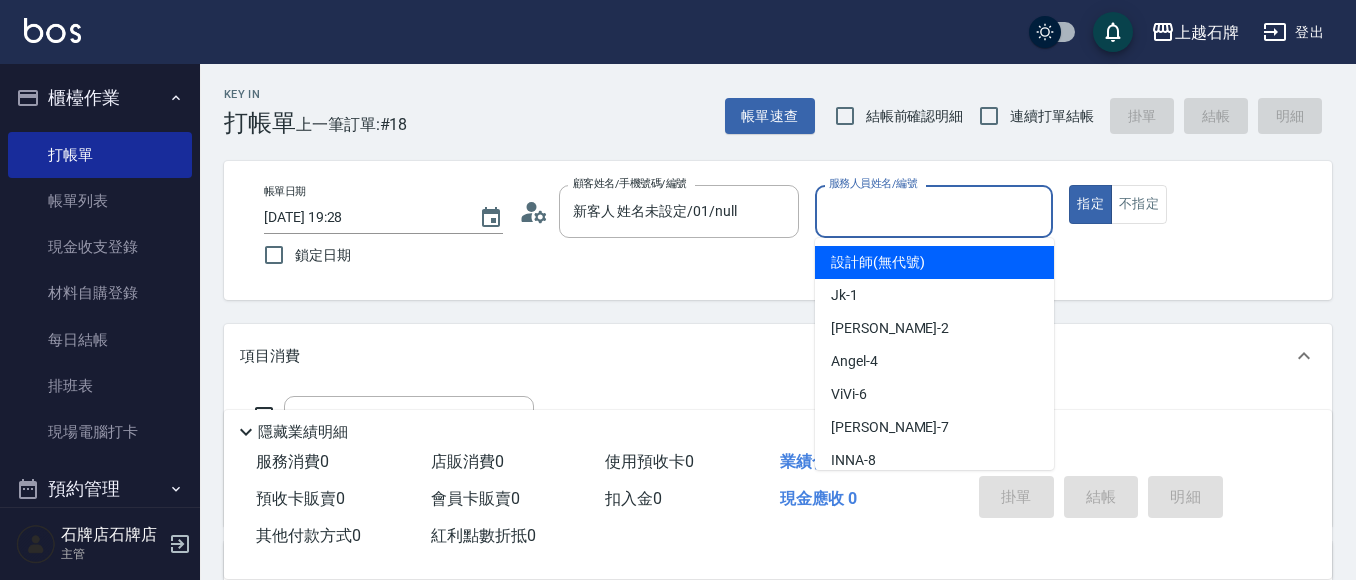 click on "服務人員姓名/編號" at bounding box center (934, 211) 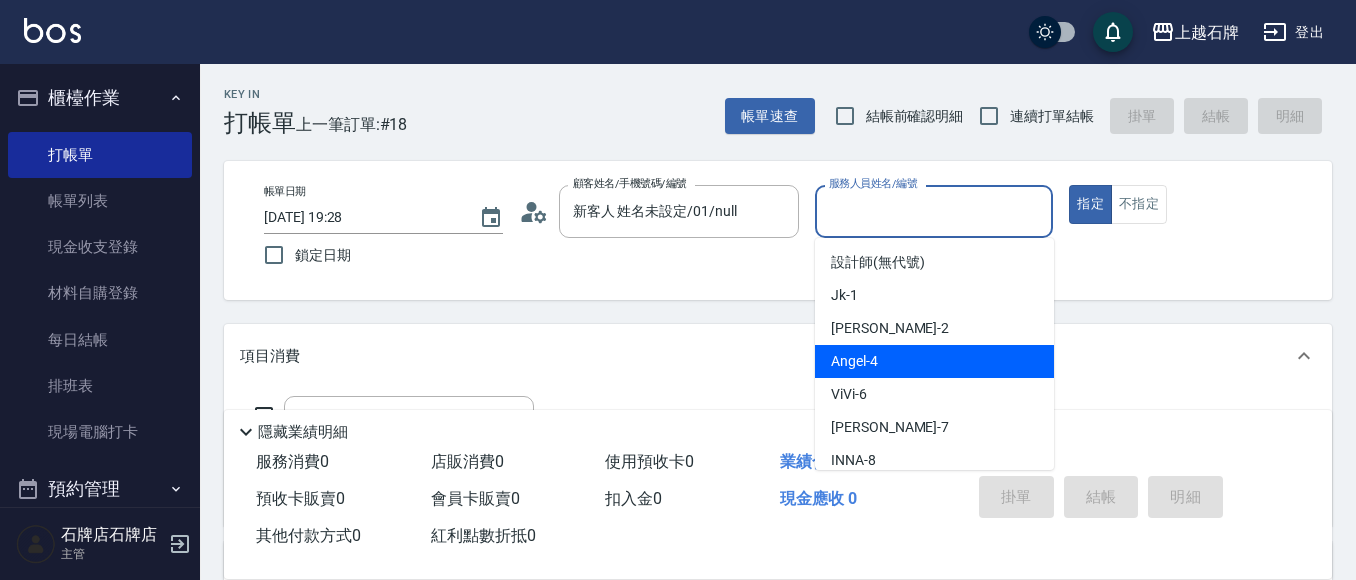 click on "[PERSON_NAME] -4" at bounding box center (934, 361) 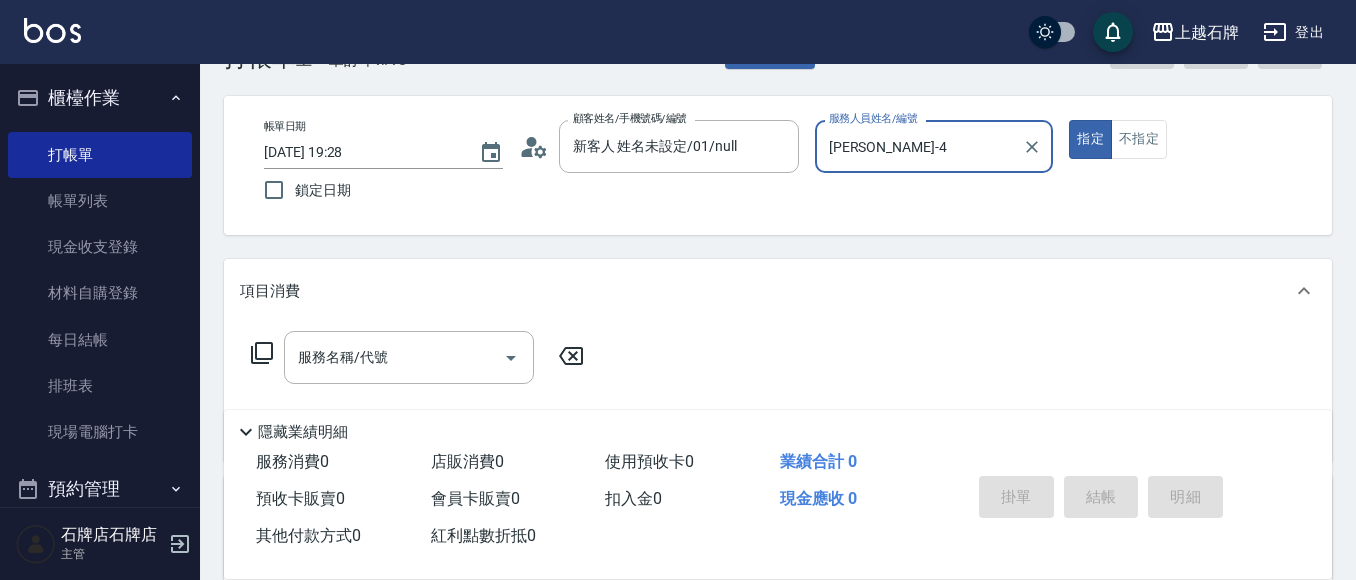scroll, scrollTop: 100, scrollLeft: 0, axis: vertical 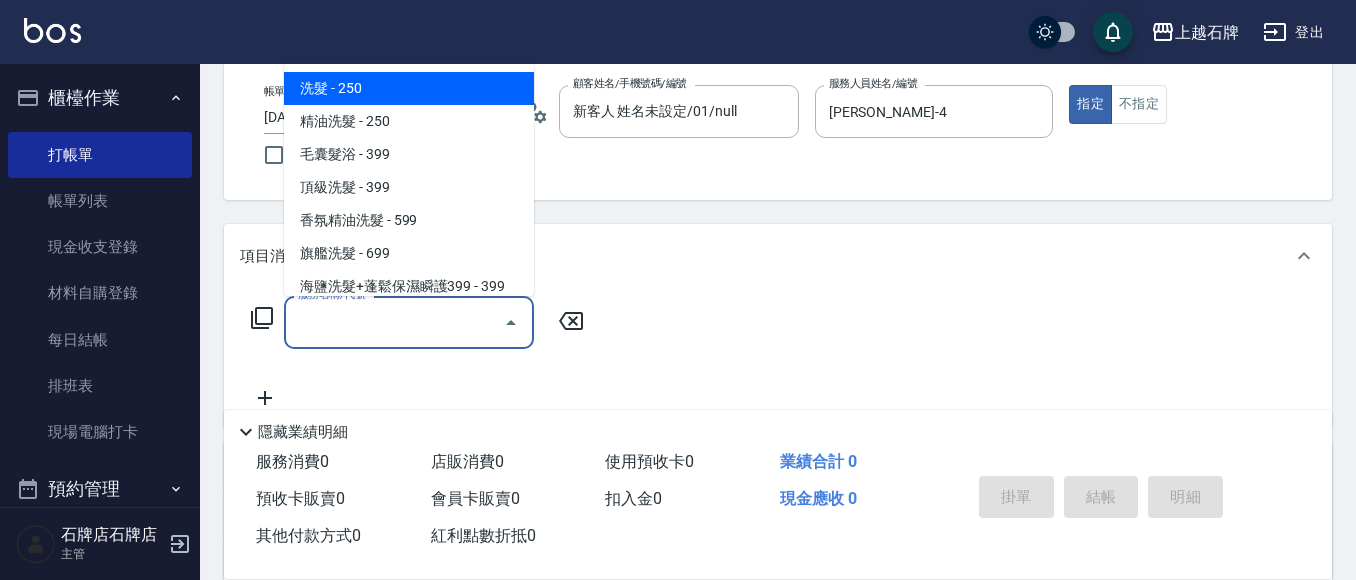 click on "服務名稱/代號" at bounding box center [394, 322] 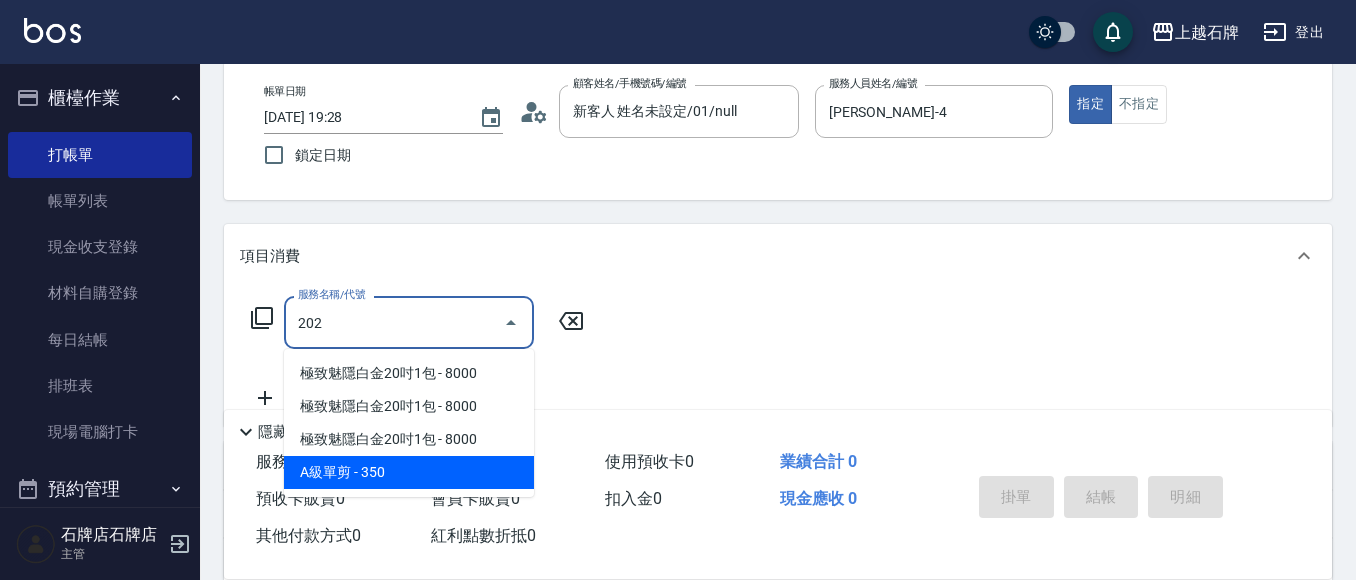 click on "A級單剪 - 350" at bounding box center (409, 472) 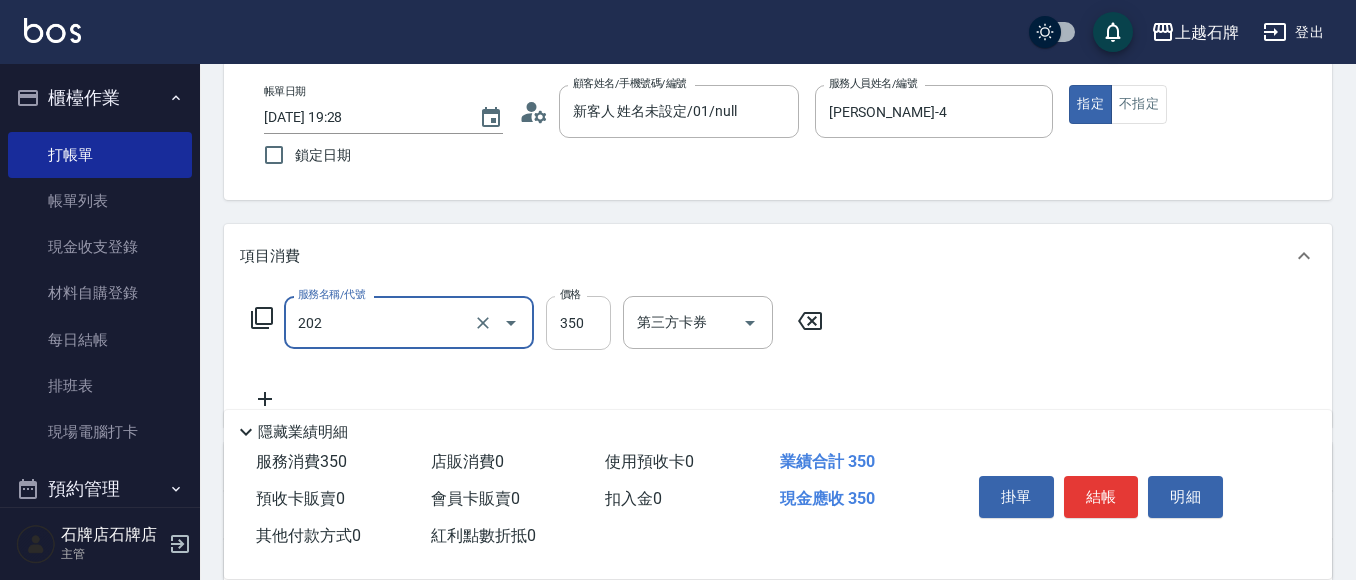 type on "A級單剪(202)" 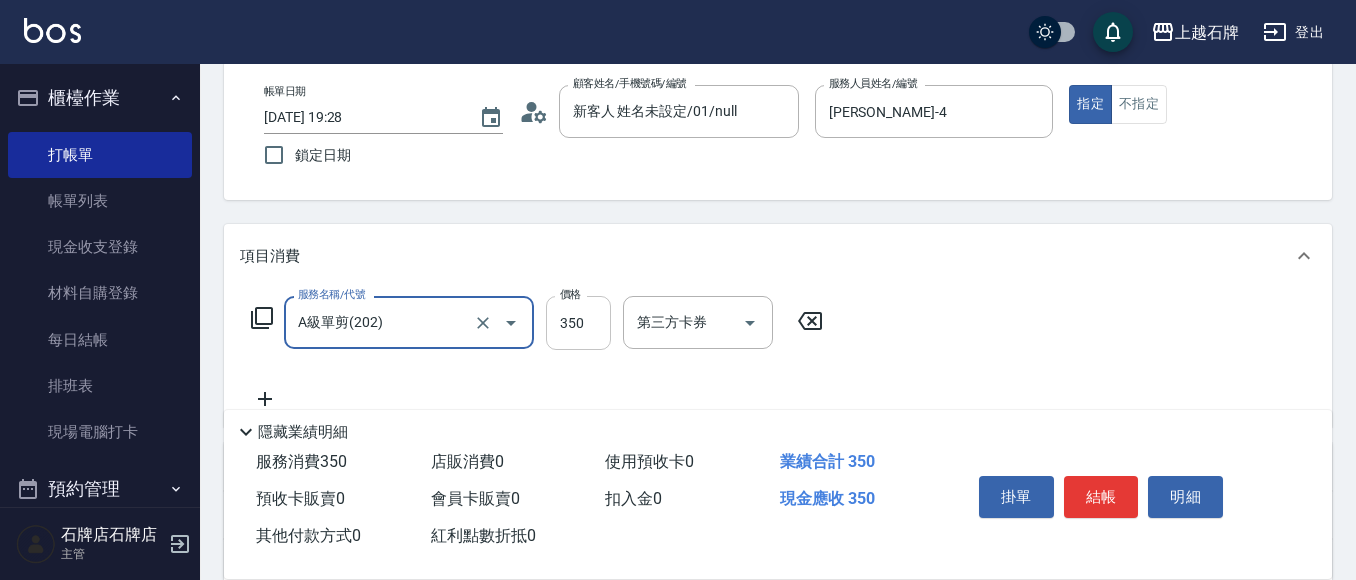 click on "350" at bounding box center [578, 323] 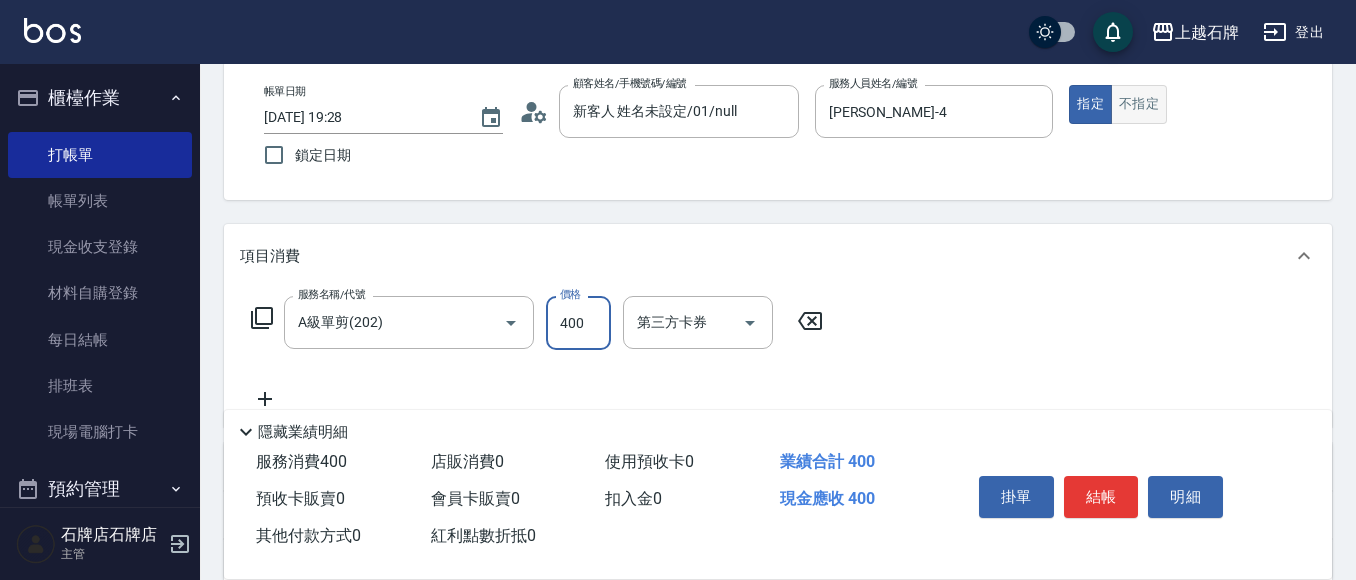 type on "400" 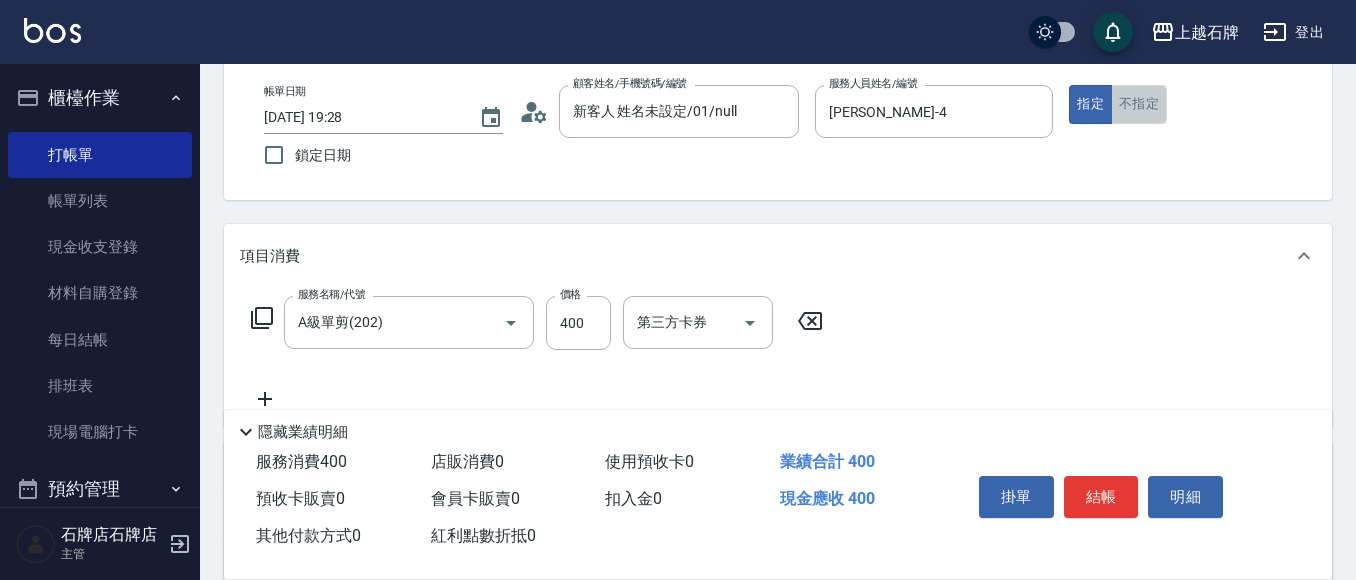 click on "不指定" at bounding box center (1139, 104) 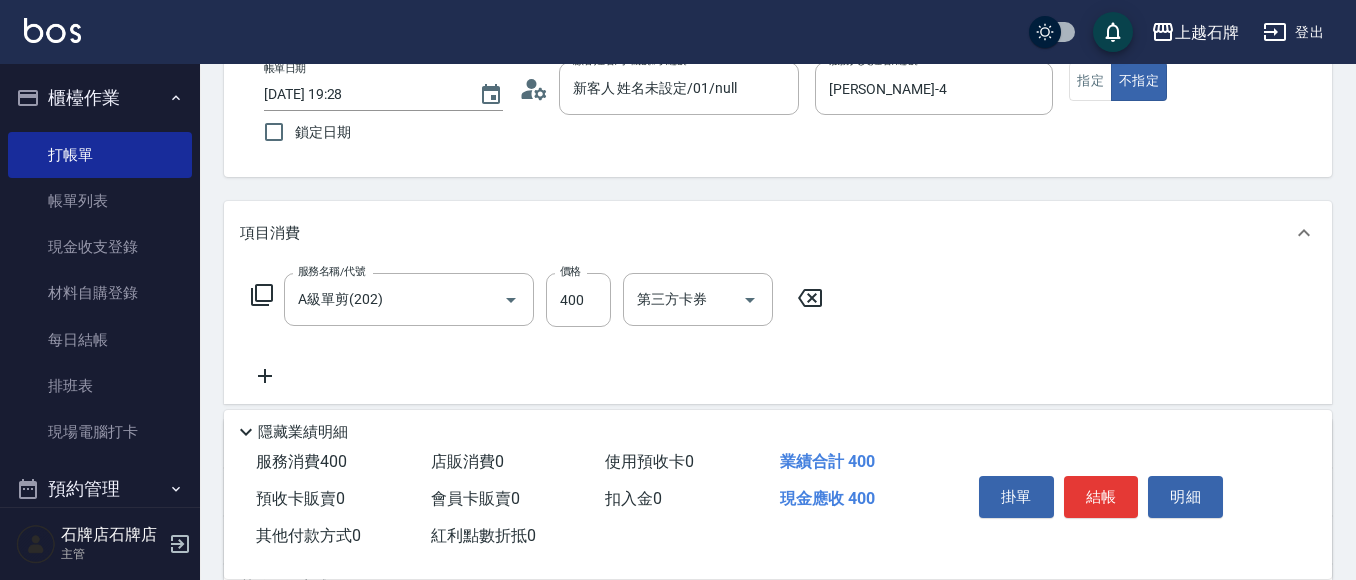 scroll, scrollTop: 200, scrollLeft: 0, axis: vertical 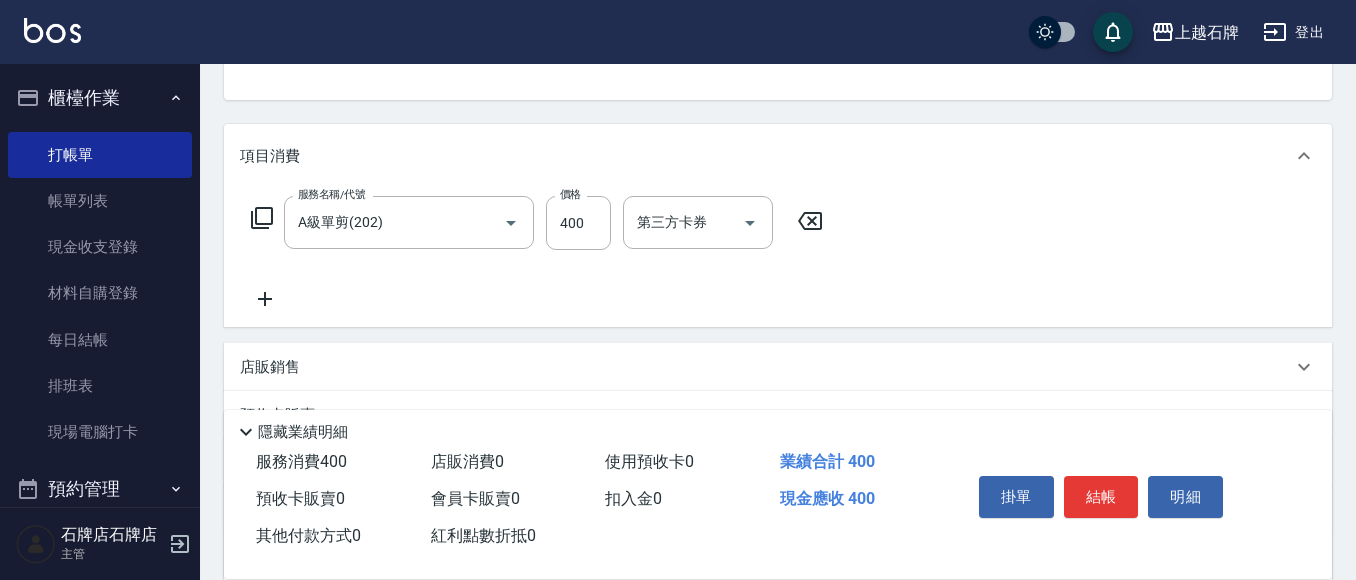 click 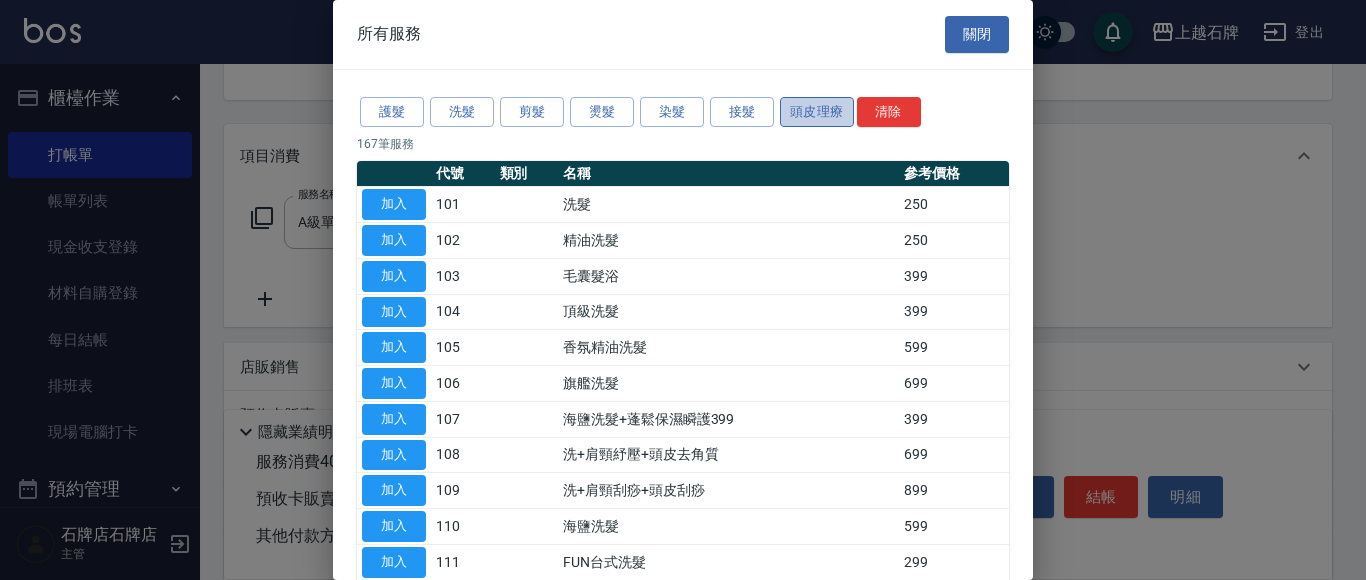 click on "頭皮理療" at bounding box center (817, 112) 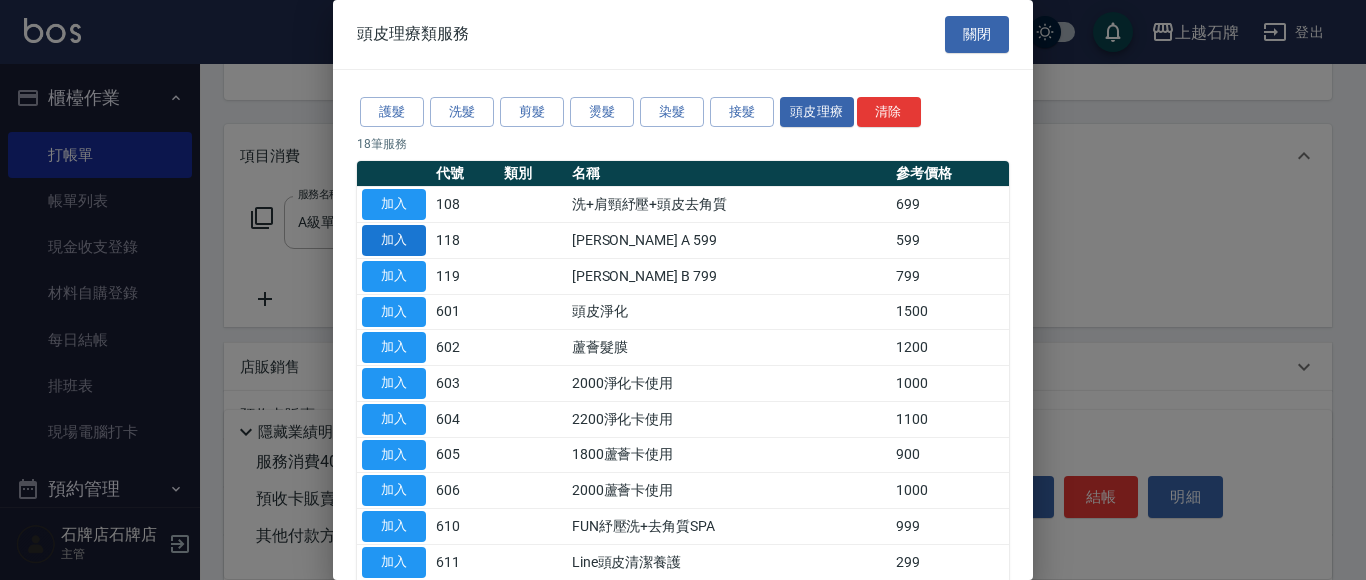 click on "加入" at bounding box center [394, 240] 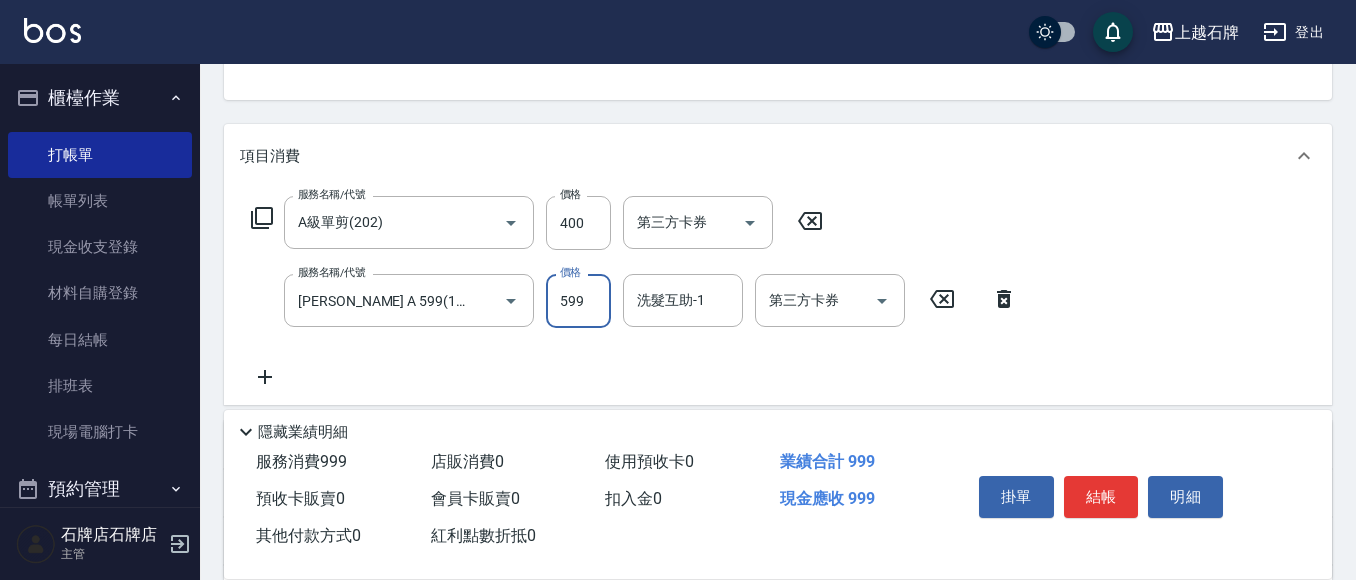 click on "599" at bounding box center [578, 301] 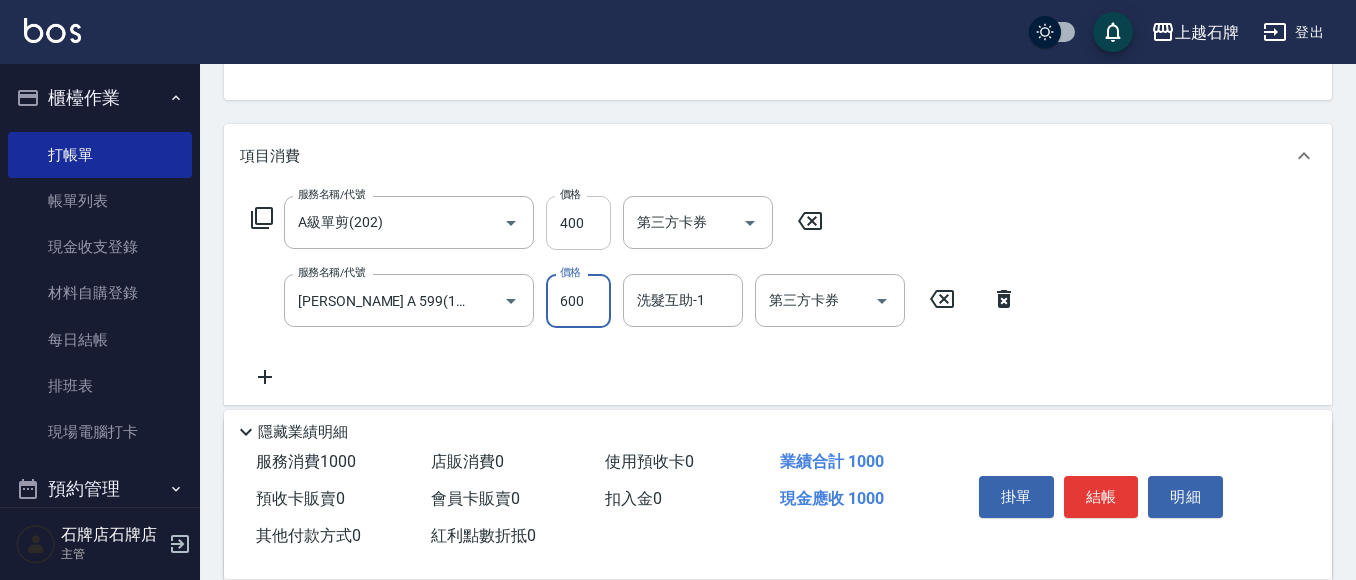 type on "600" 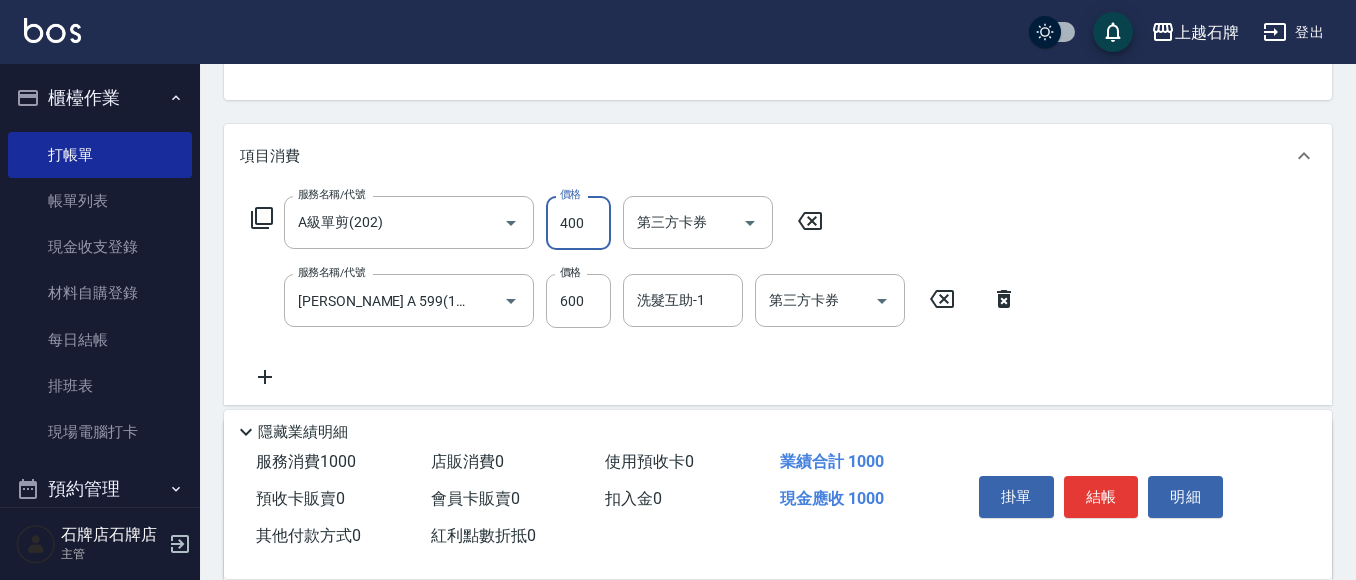 click on "400" at bounding box center [578, 223] 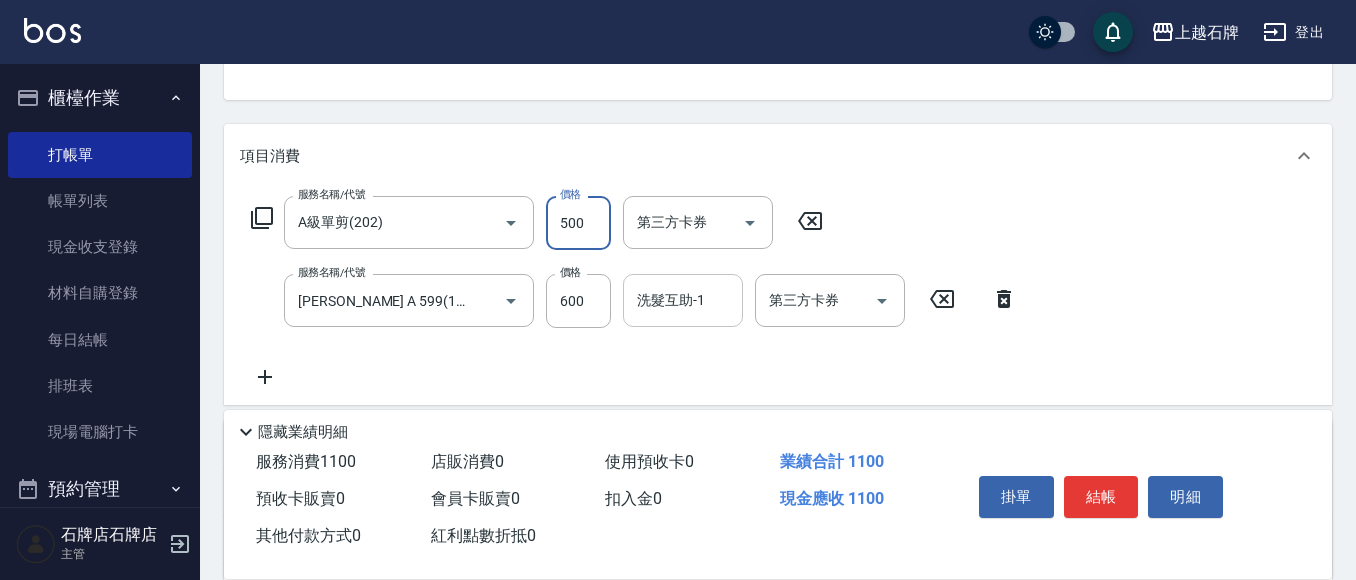 type on "500" 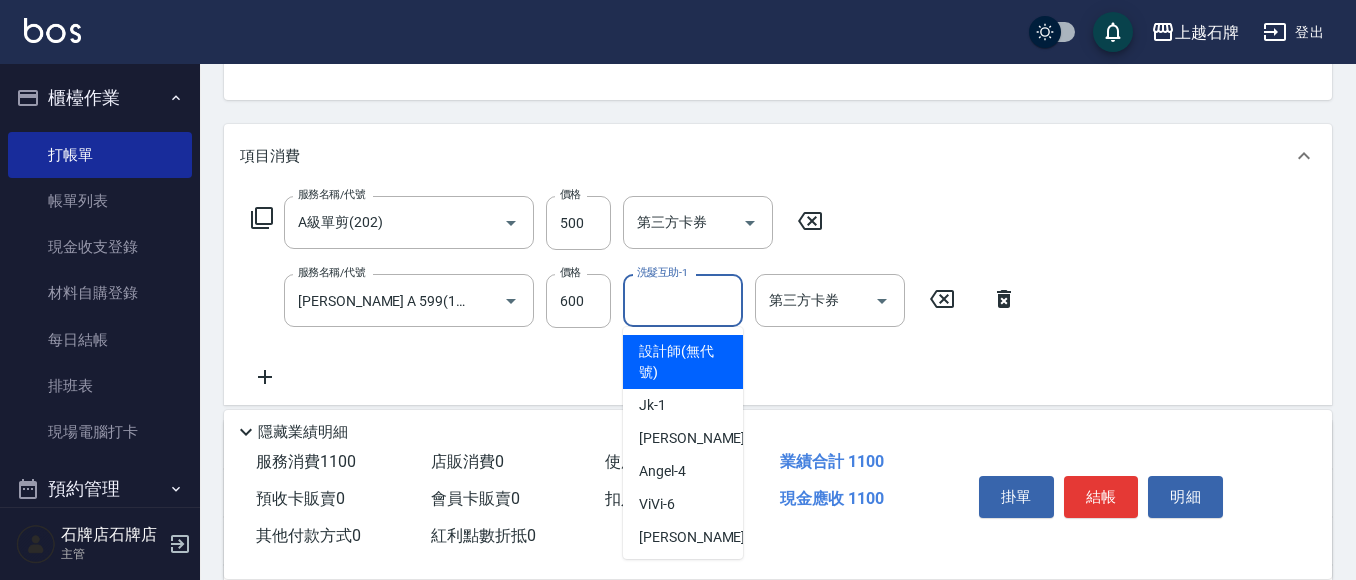 click on "洗髮互助-1" at bounding box center [683, 300] 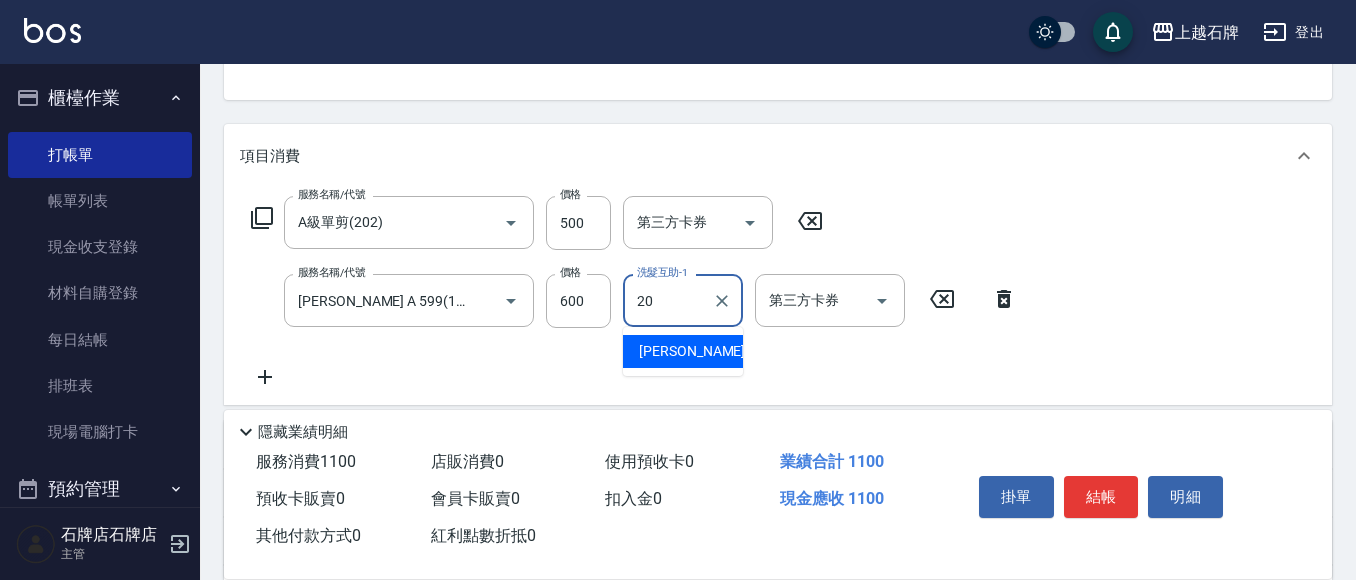 click on "[PERSON_NAME] -20" at bounding box center [702, 351] 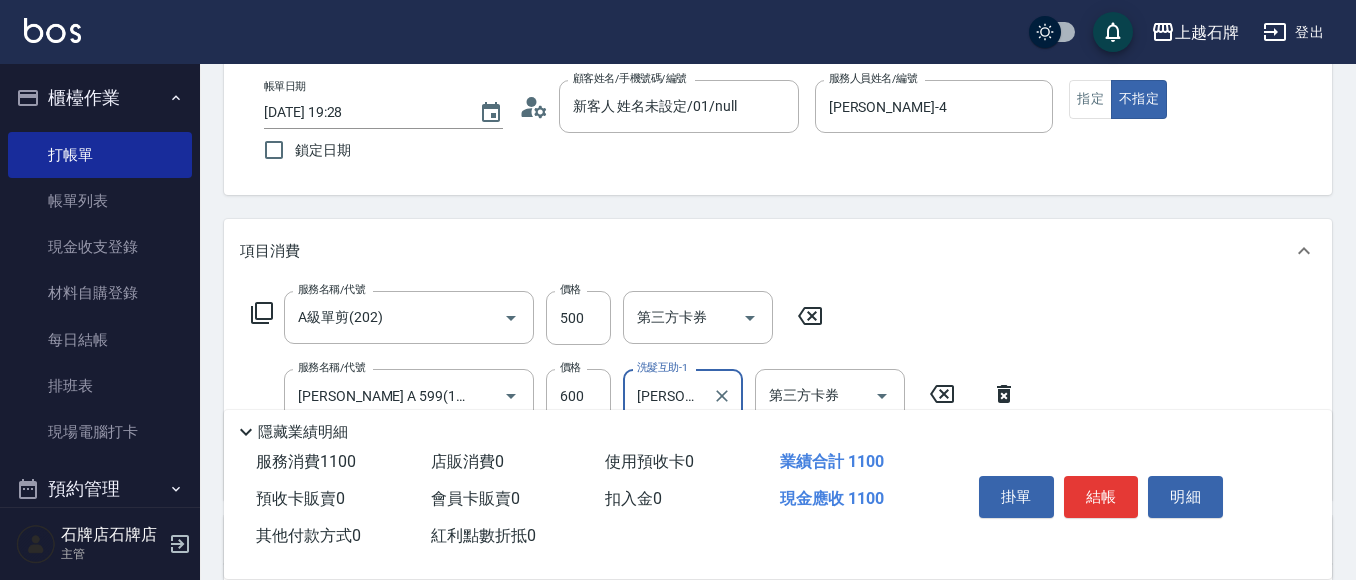 scroll, scrollTop: 100, scrollLeft: 0, axis: vertical 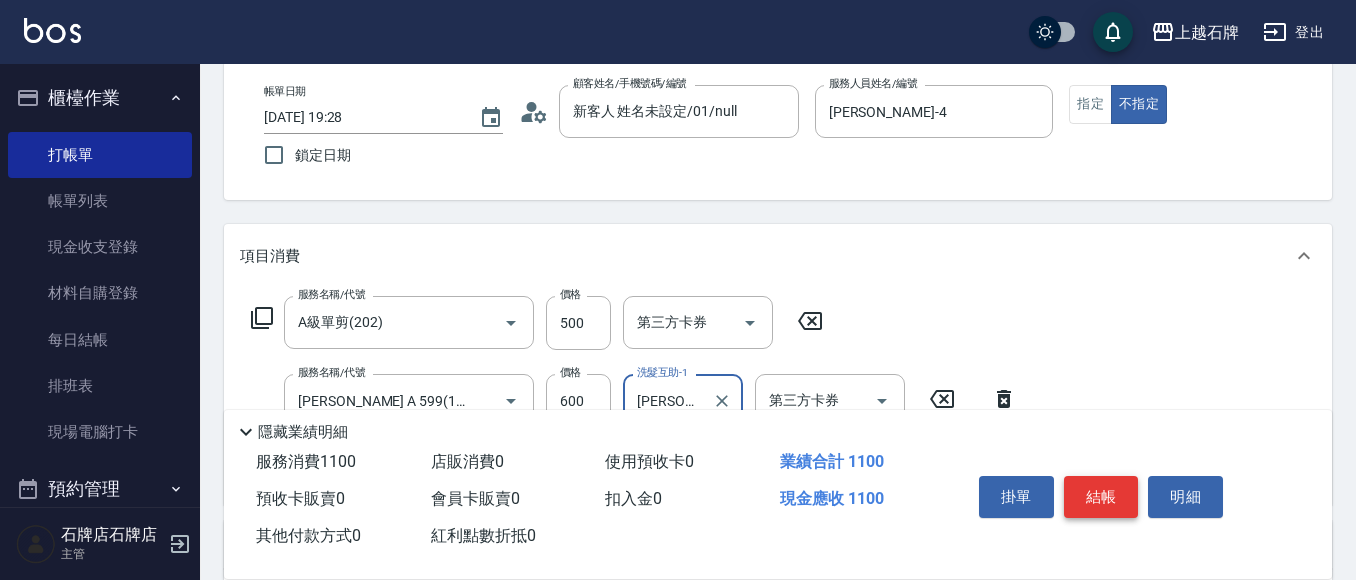 type on "[PERSON_NAME]-20" 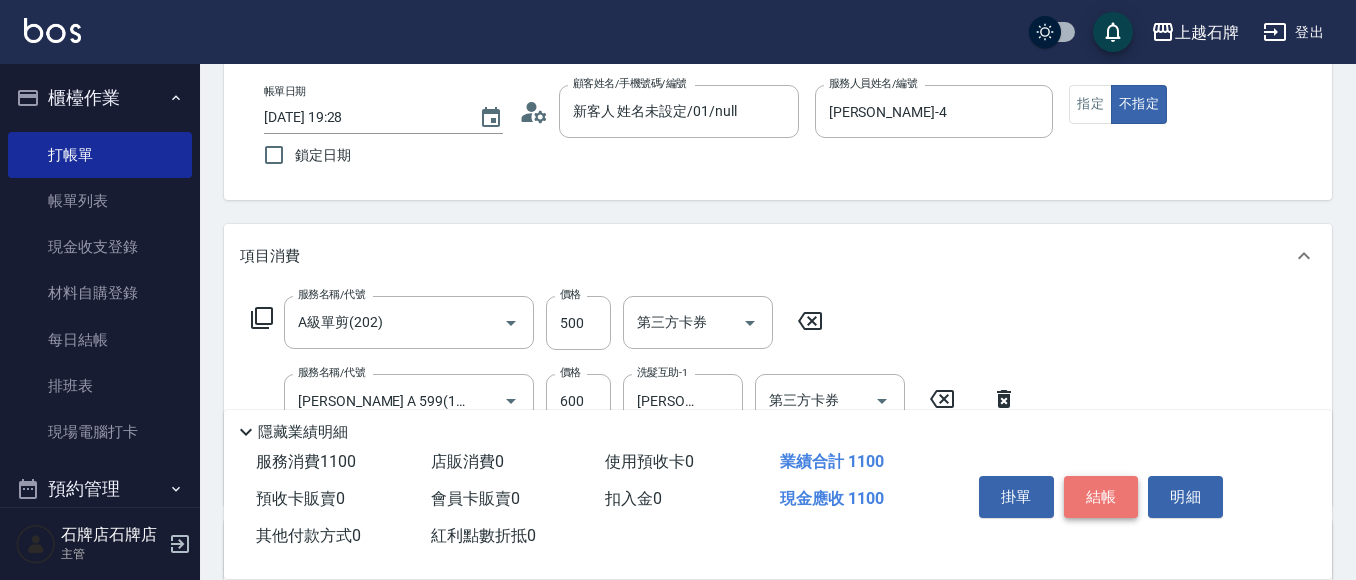 click on "結帳" at bounding box center (1101, 497) 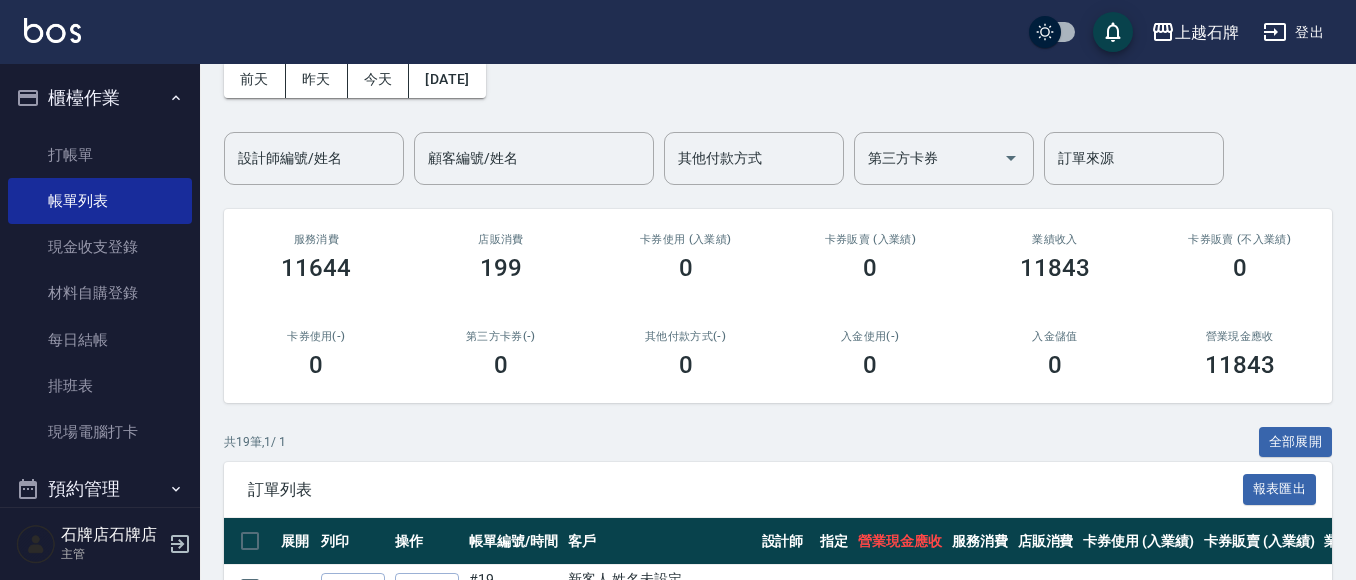 scroll, scrollTop: 200, scrollLeft: 0, axis: vertical 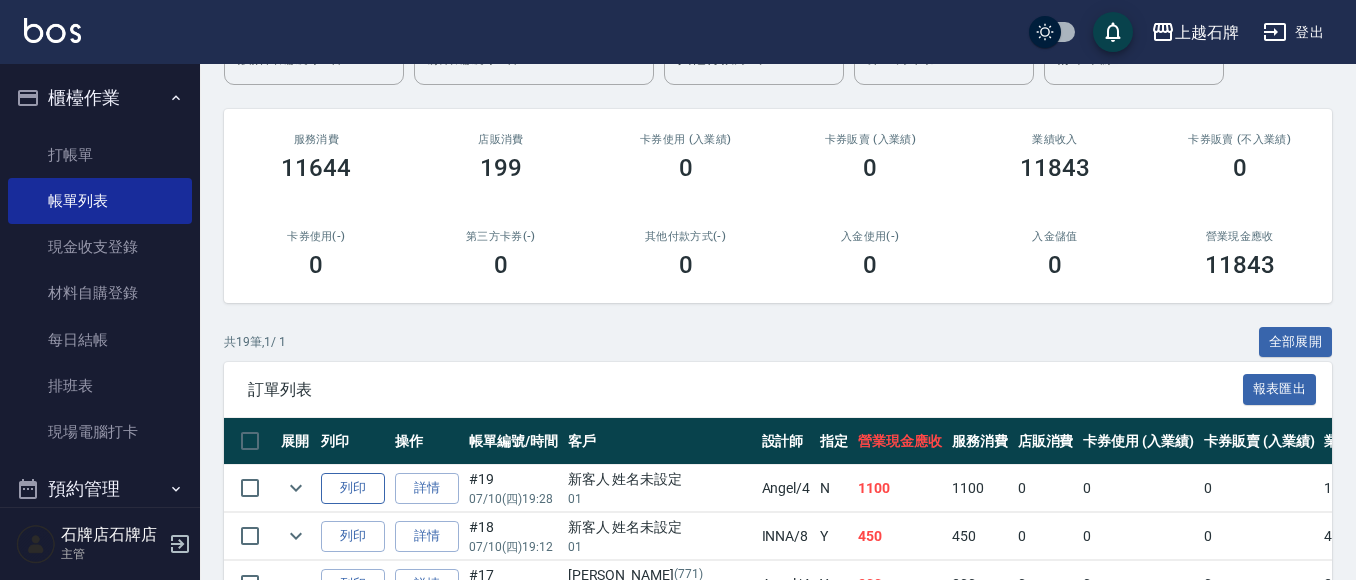 click on "列印" at bounding box center (353, 488) 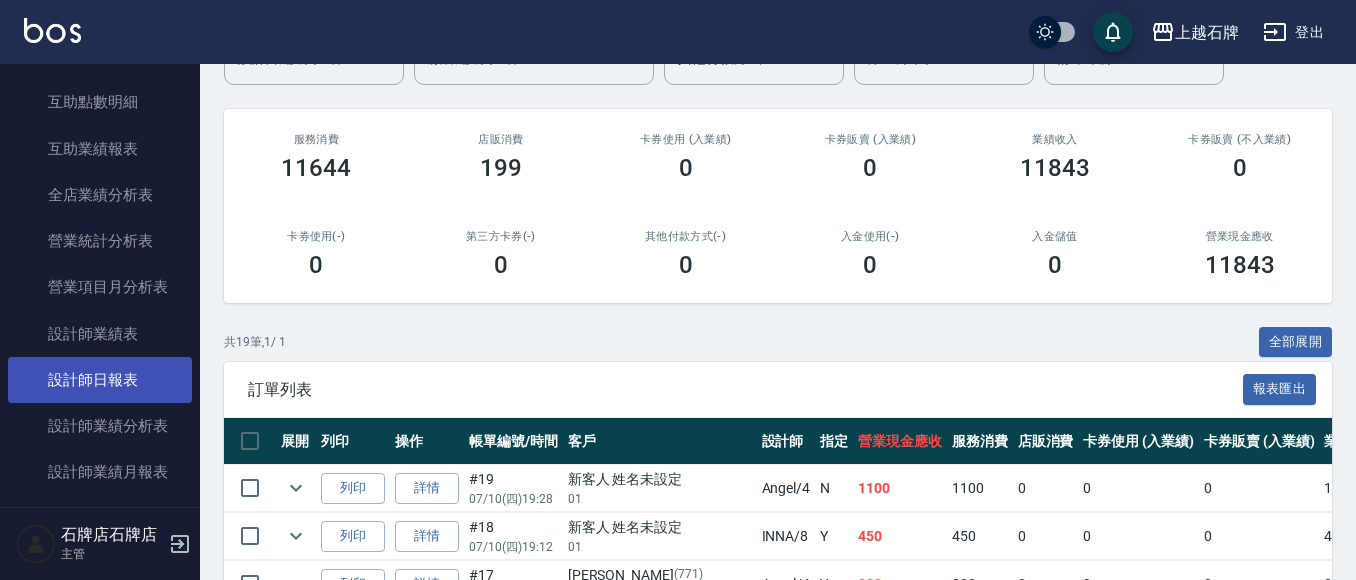 scroll, scrollTop: 900, scrollLeft: 0, axis: vertical 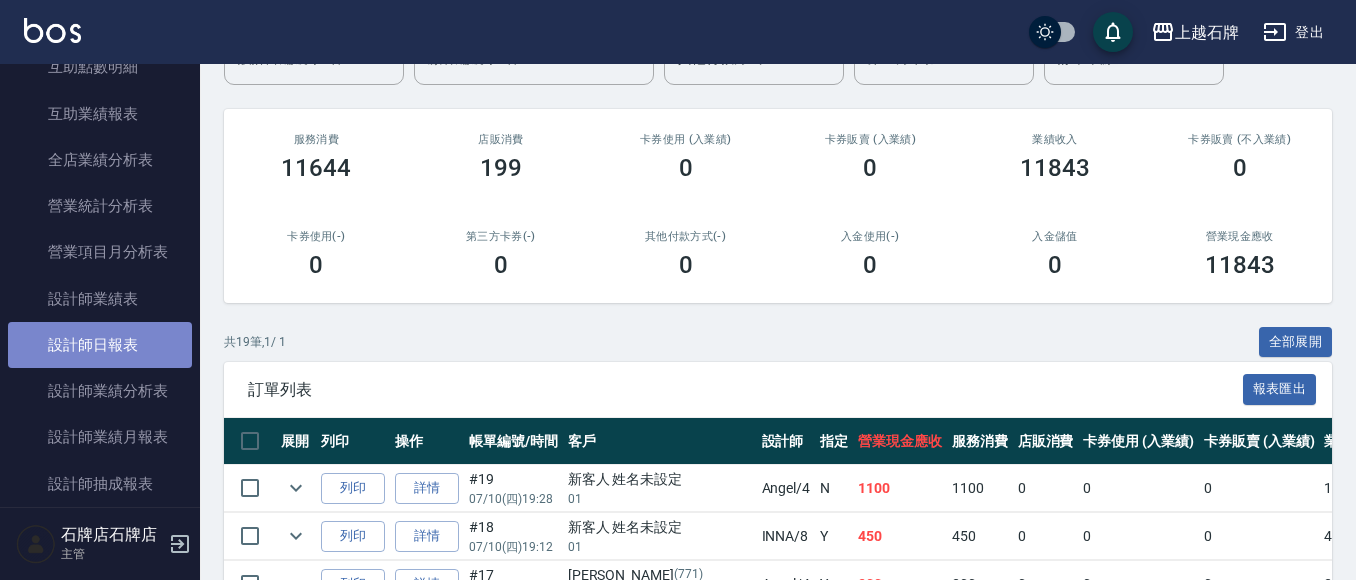 click on "設計師日報表" at bounding box center (100, 345) 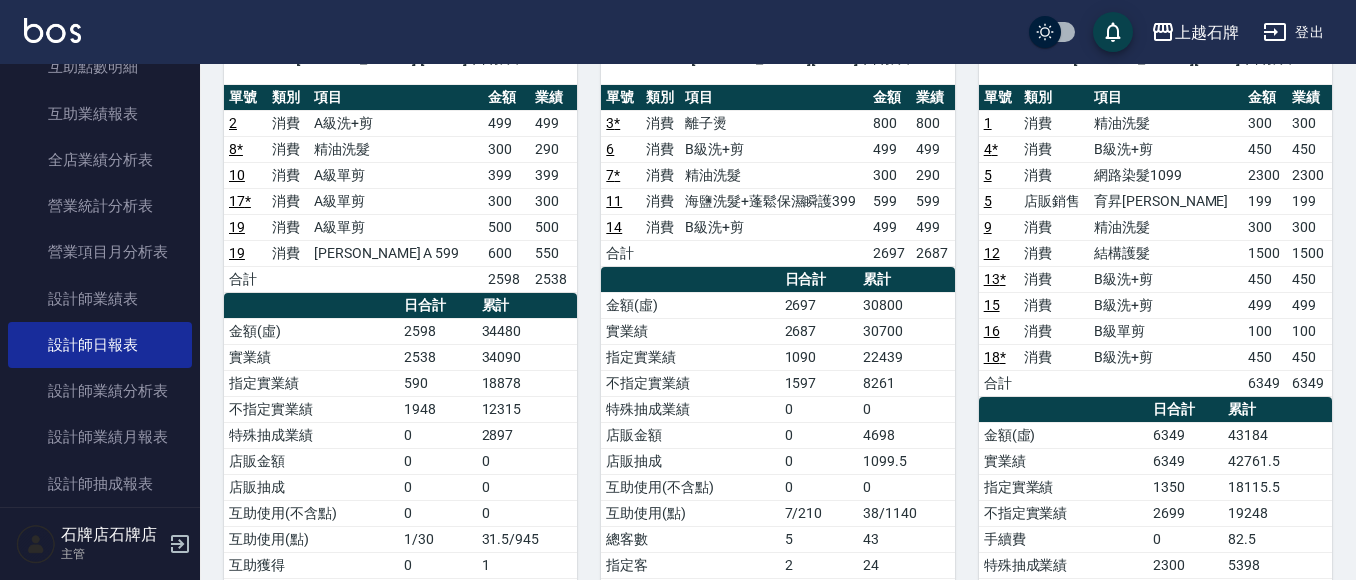 scroll, scrollTop: 200, scrollLeft: 0, axis: vertical 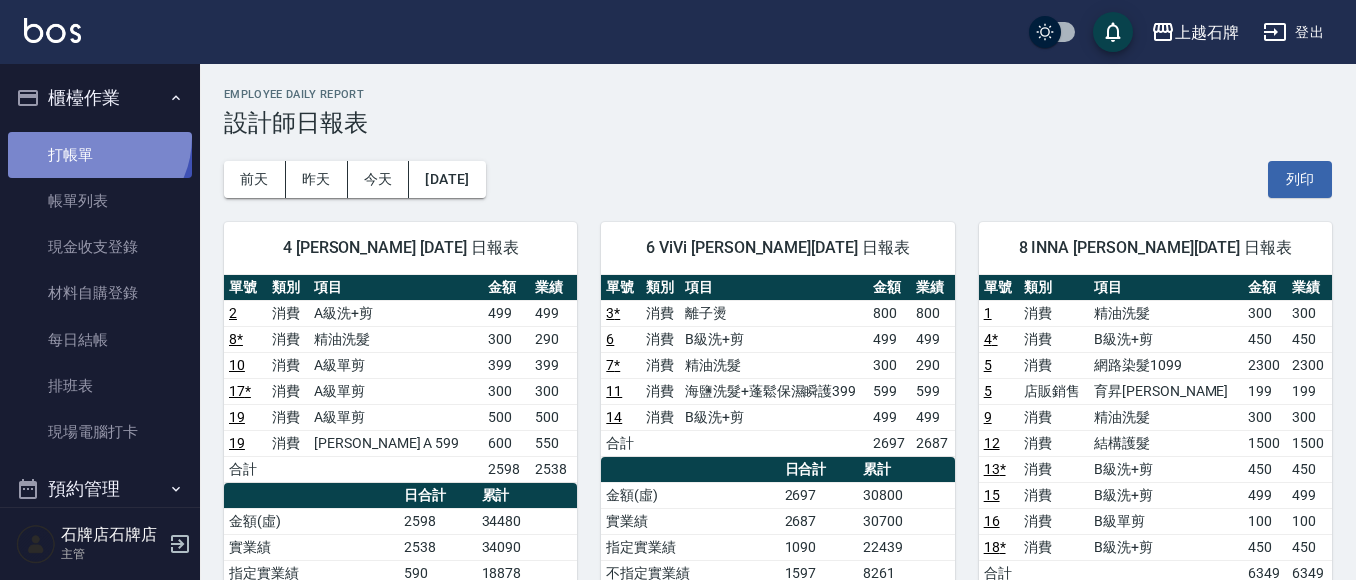 drag, startPoint x: 90, startPoint y: 137, endPoint x: 77, endPoint y: 139, distance: 13.152946 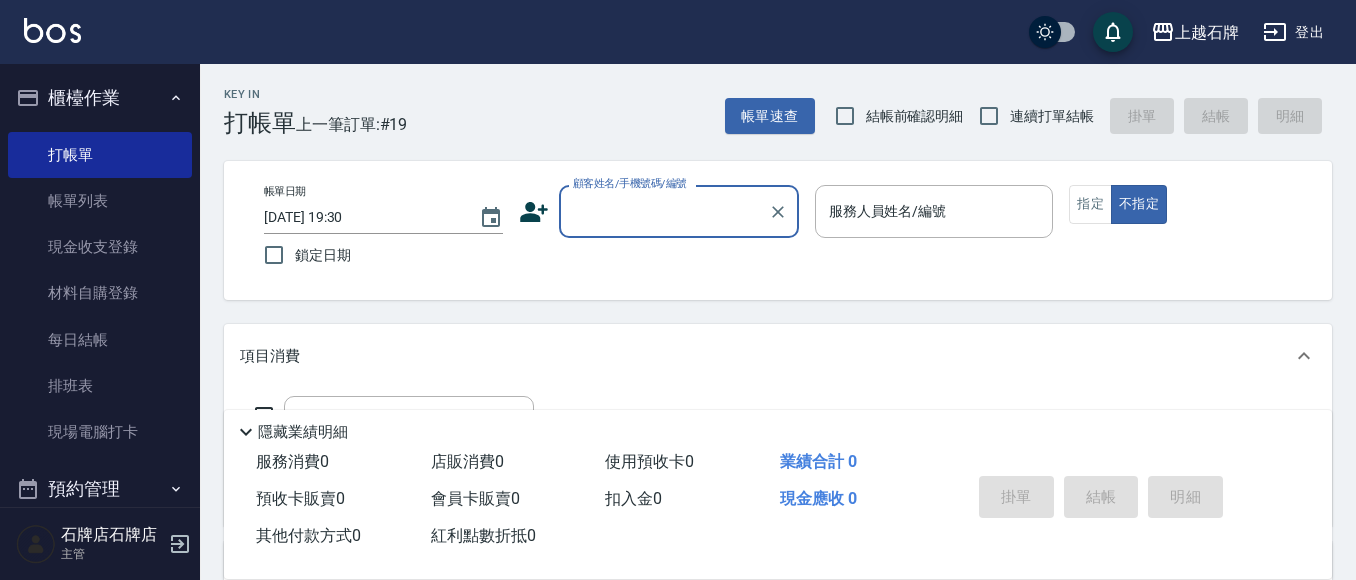 click on "顧客姓名/手機號碼/編號" at bounding box center [664, 211] 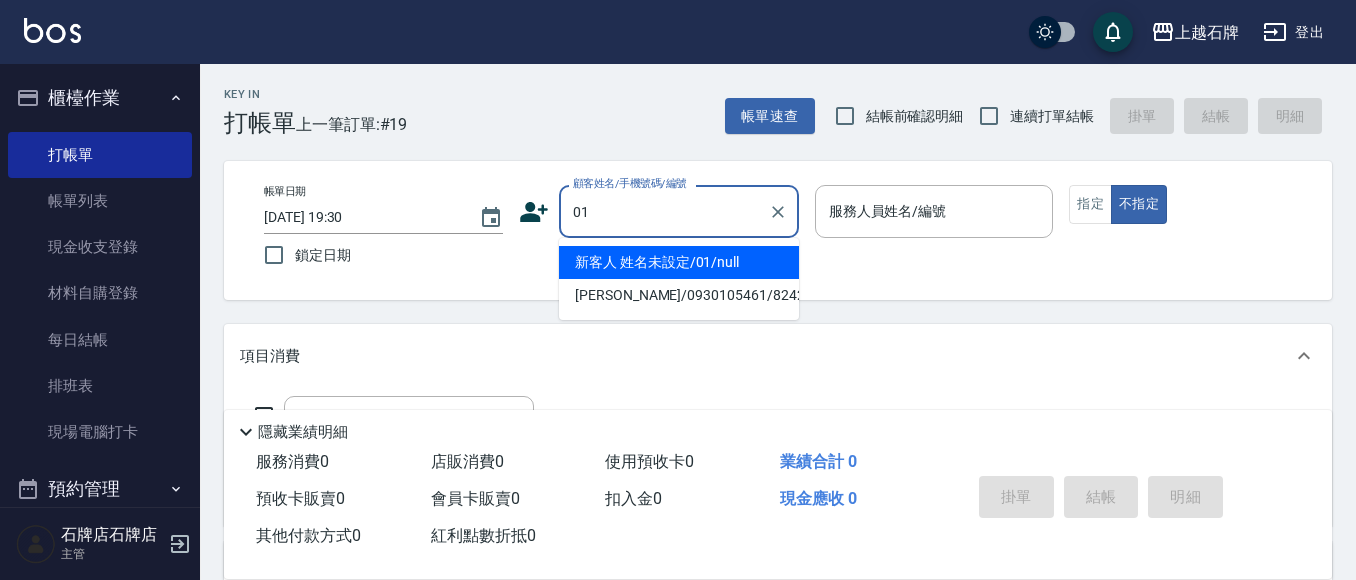 type on "01" 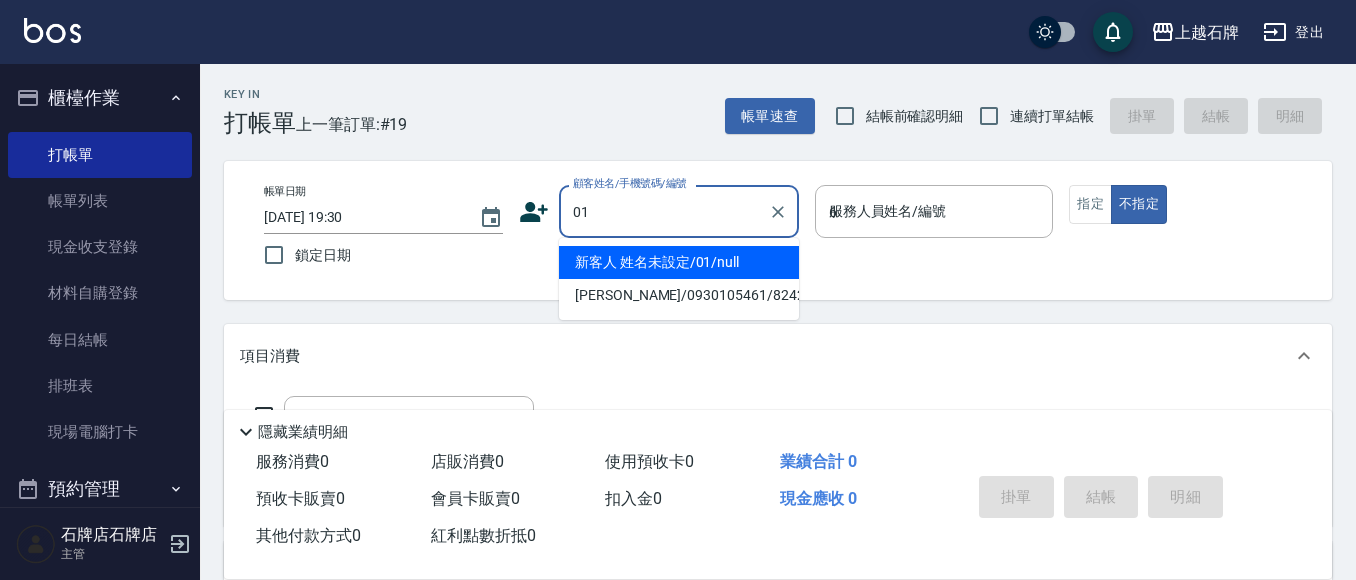 type on "新客人 姓名未設定/01/null" 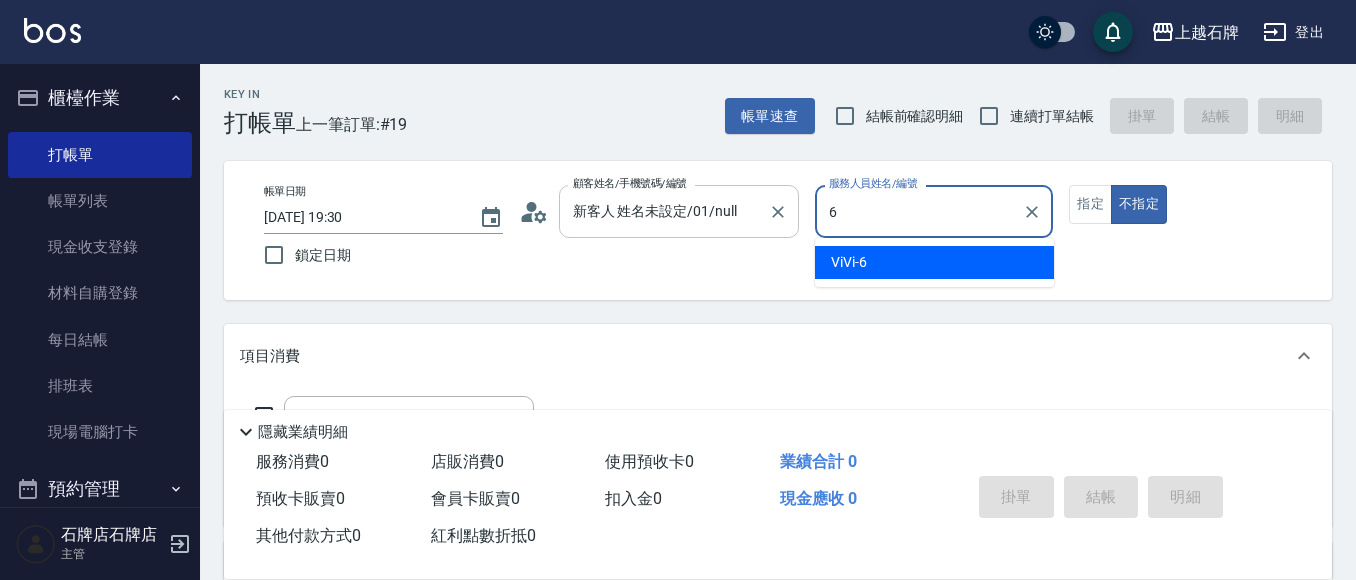 type on "ViVi-6" 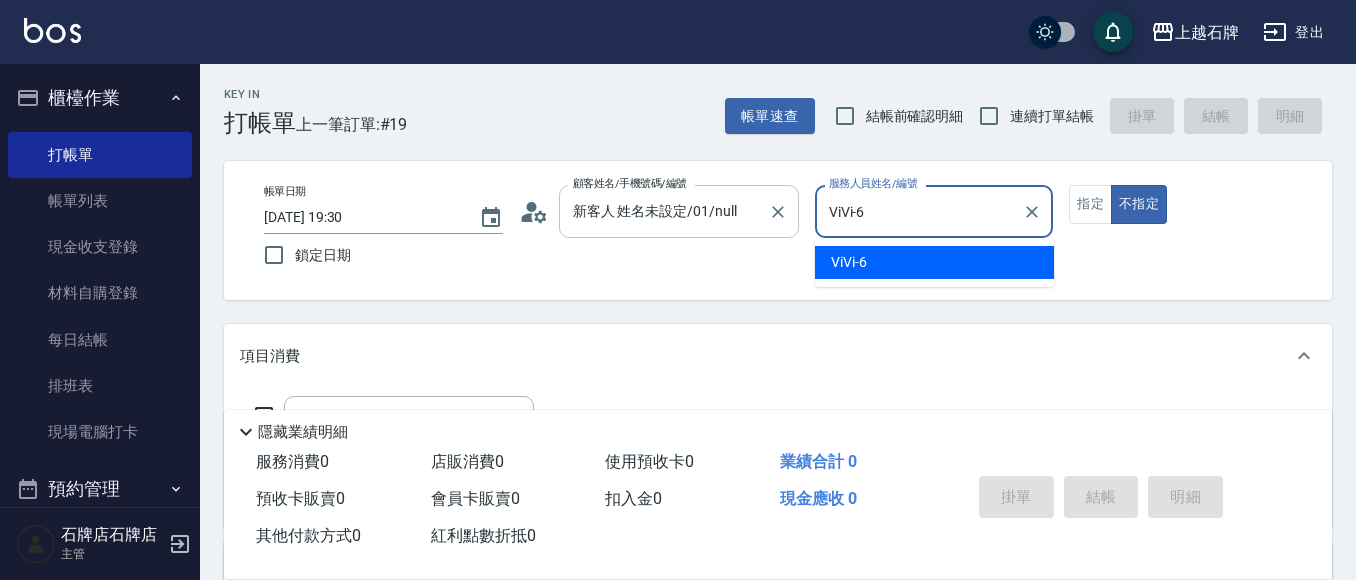type on "false" 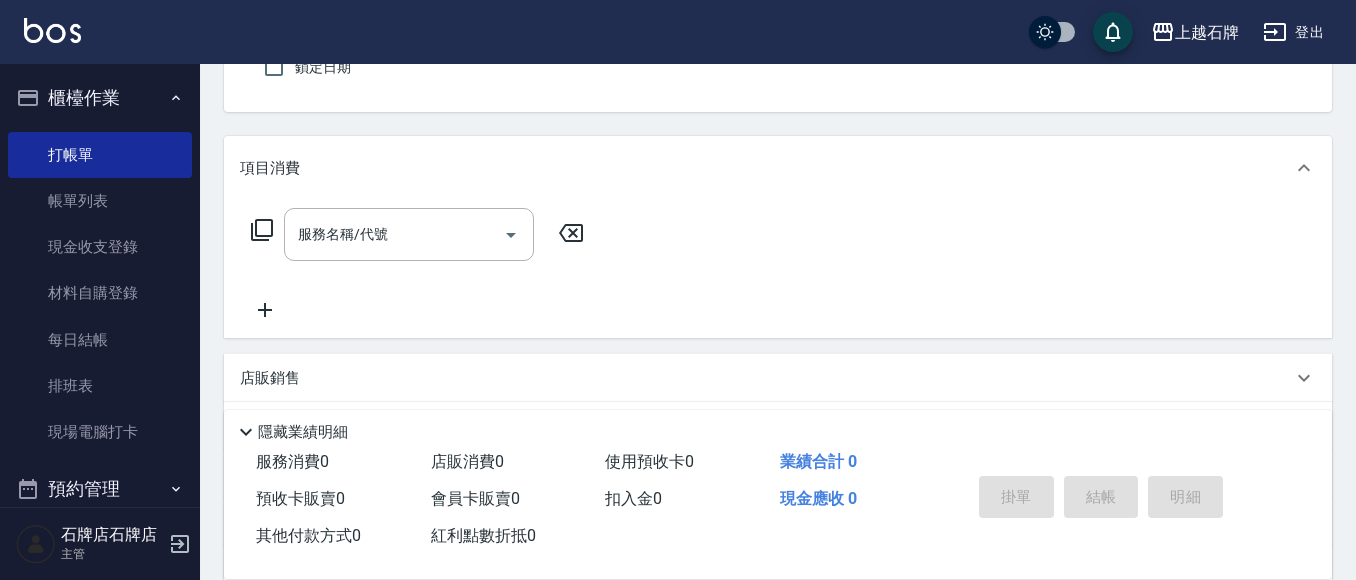 scroll, scrollTop: 200, scrollLeft: 0, axis: vertical 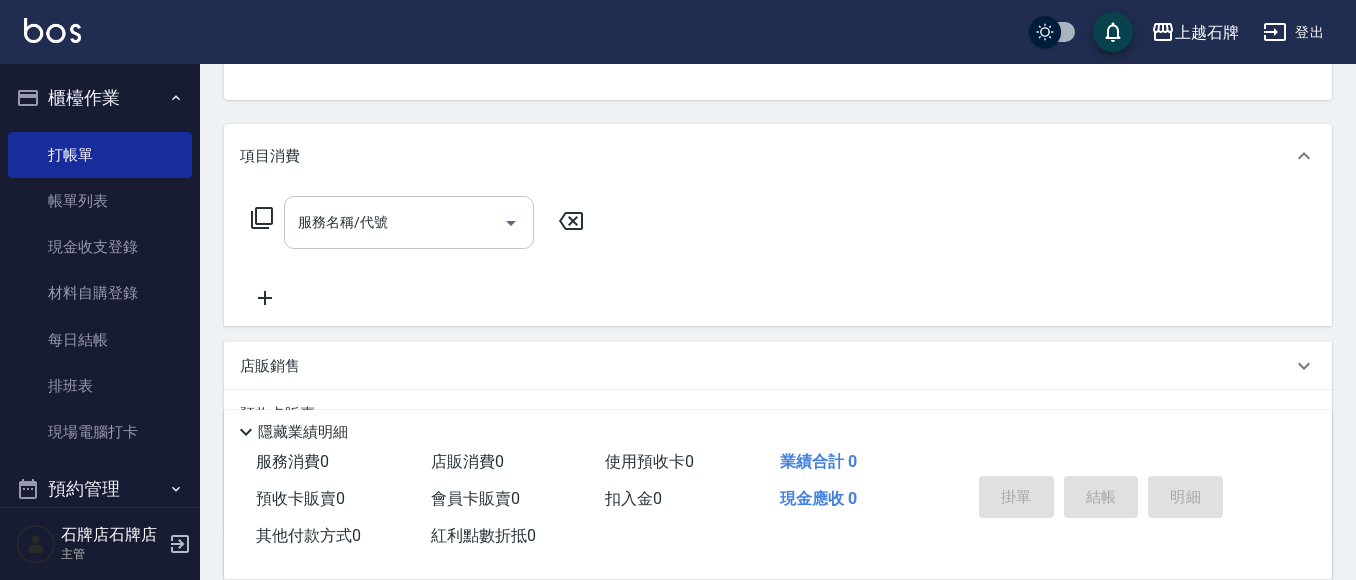 click on "服務名稱/代號" at bounding box center (394, 222) 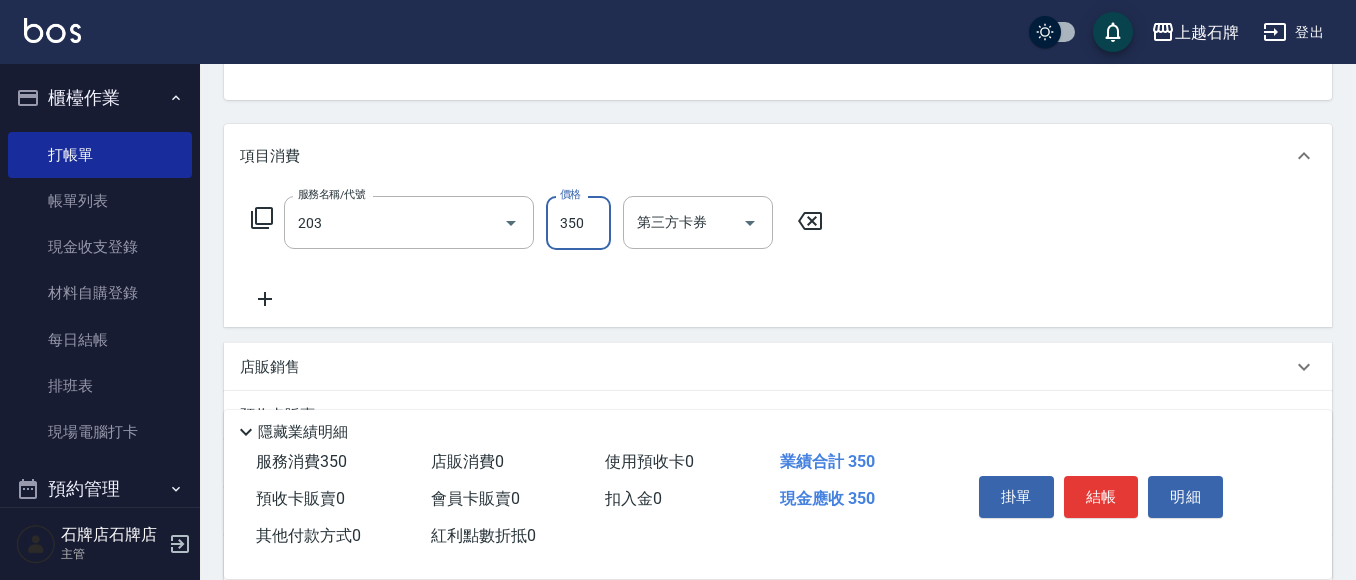 type on "B級洗+剪(203)" 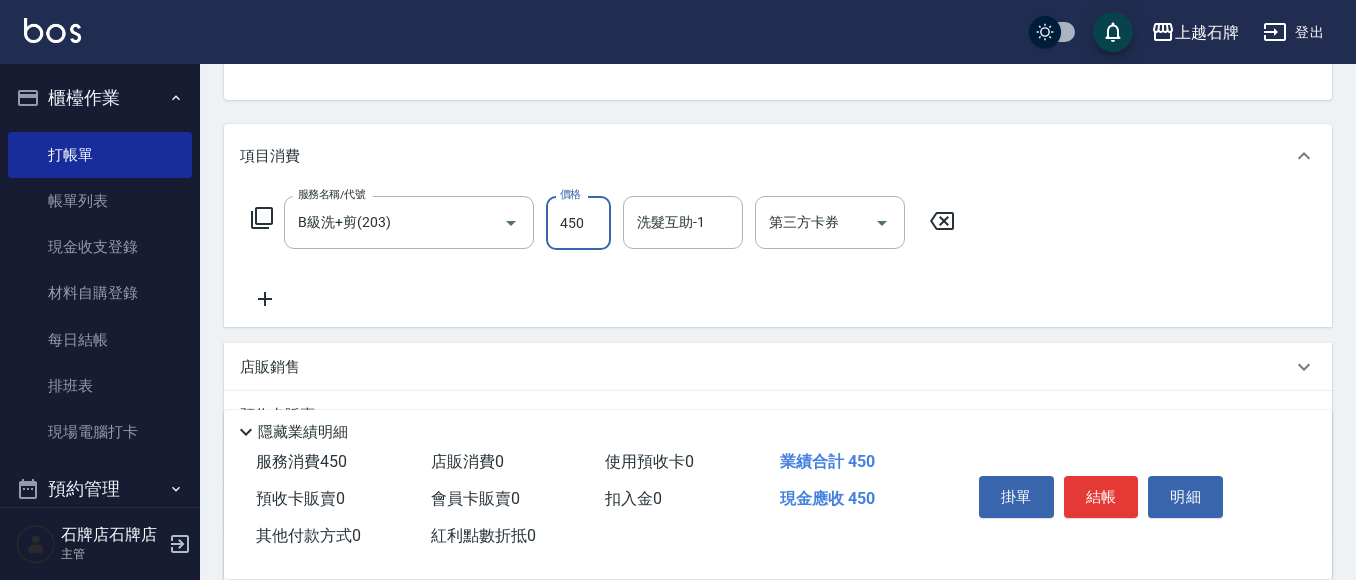 type on "450" 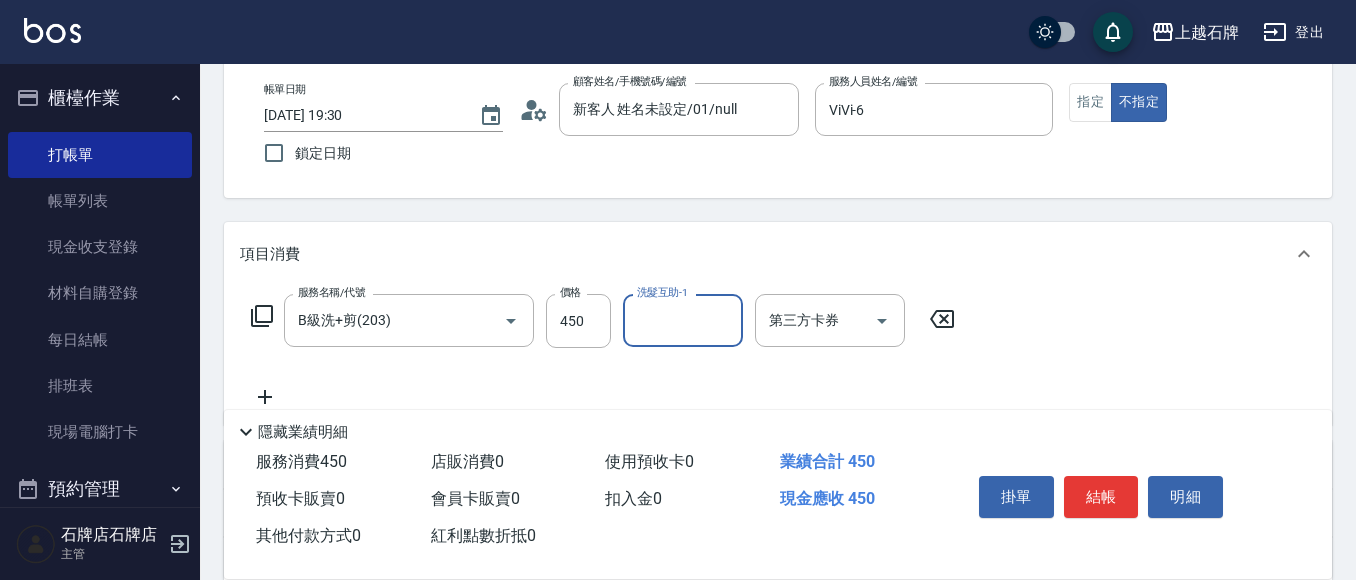 scroll, scrollTop: 0, scrollLeft: 0, axis: both 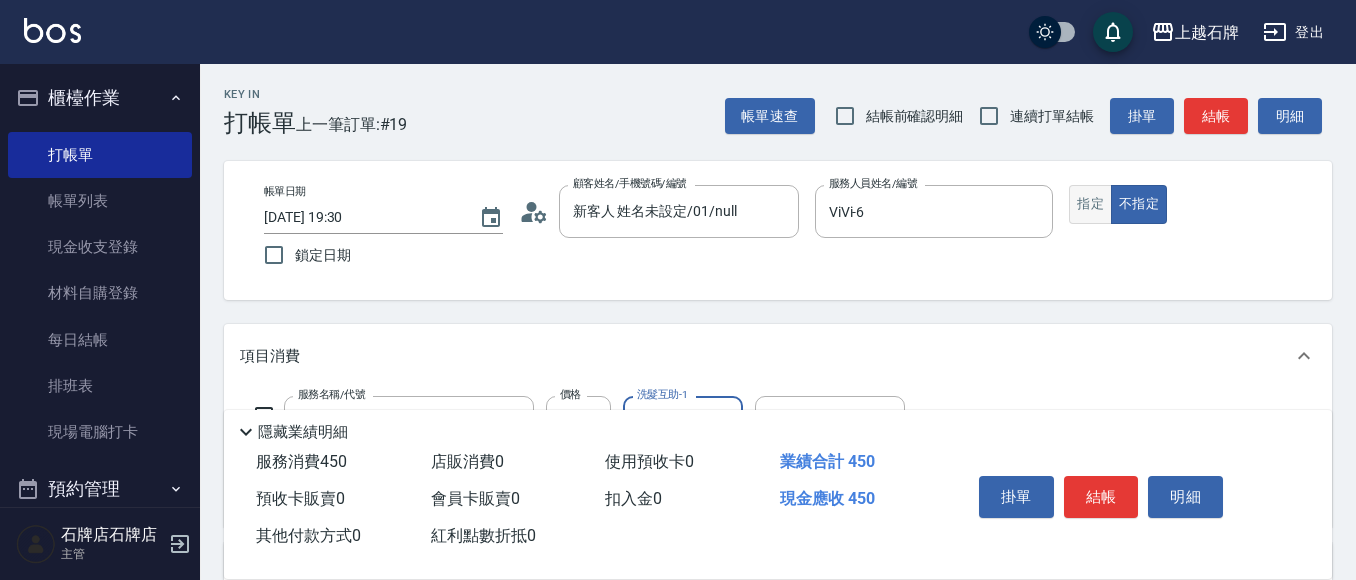 click on "指定 不指定" at bounding box center [1188, 204] 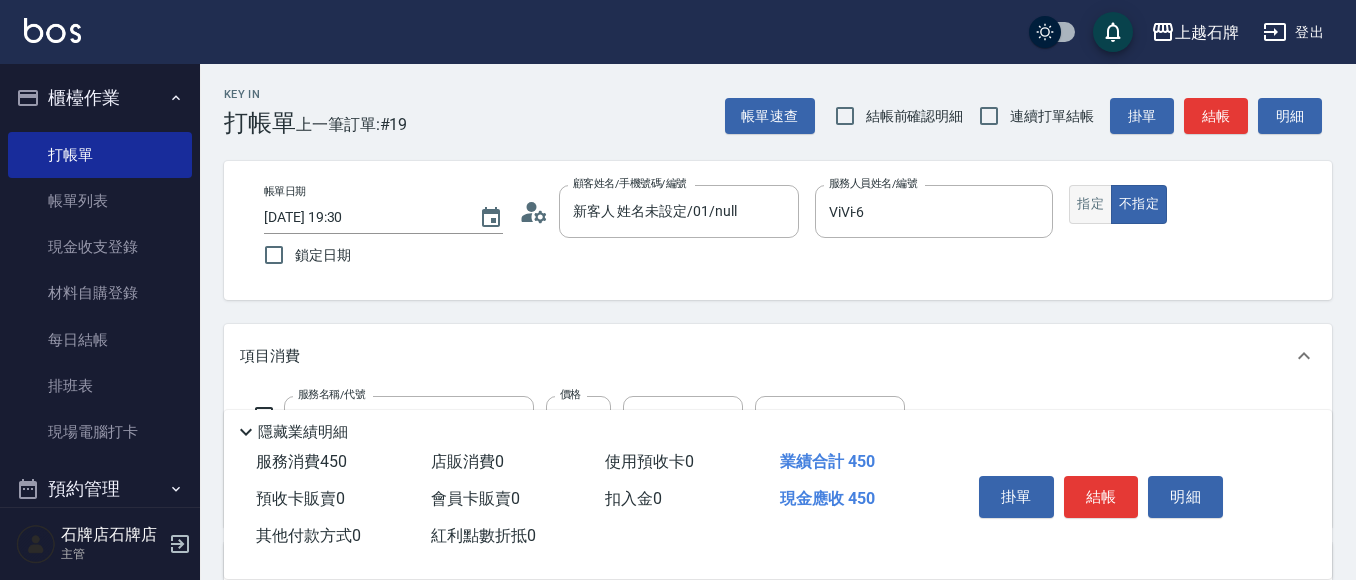 click on "指定" at bounding box center [1090, 204] 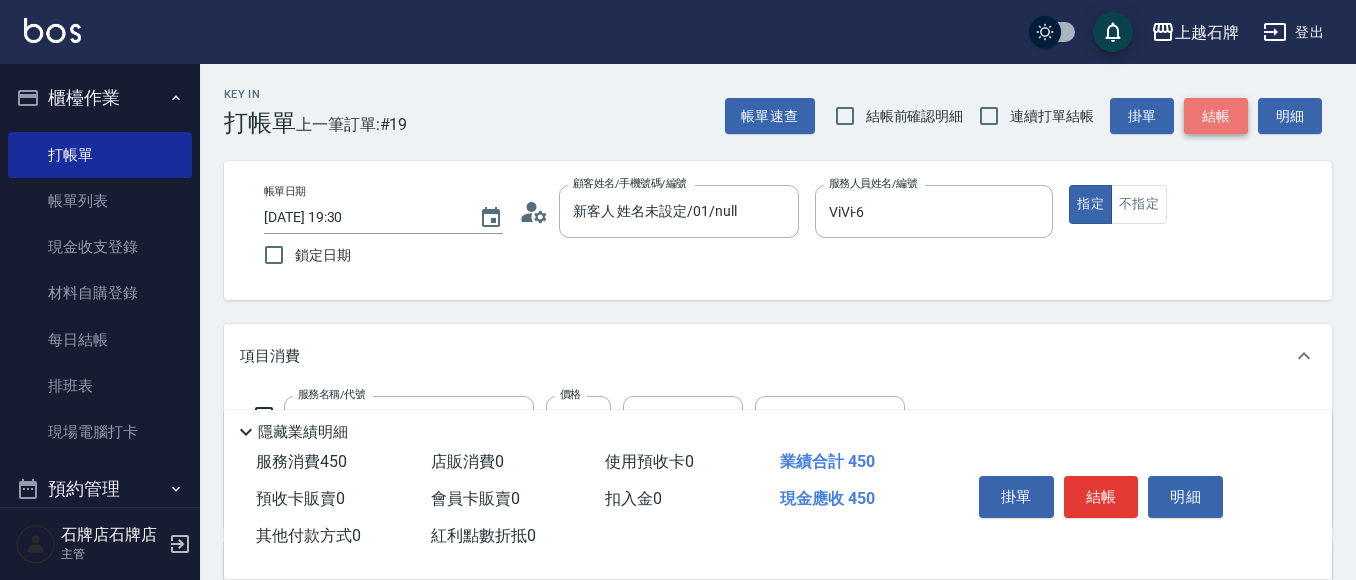 click on "結帳" at bounding box center (1216, 116) 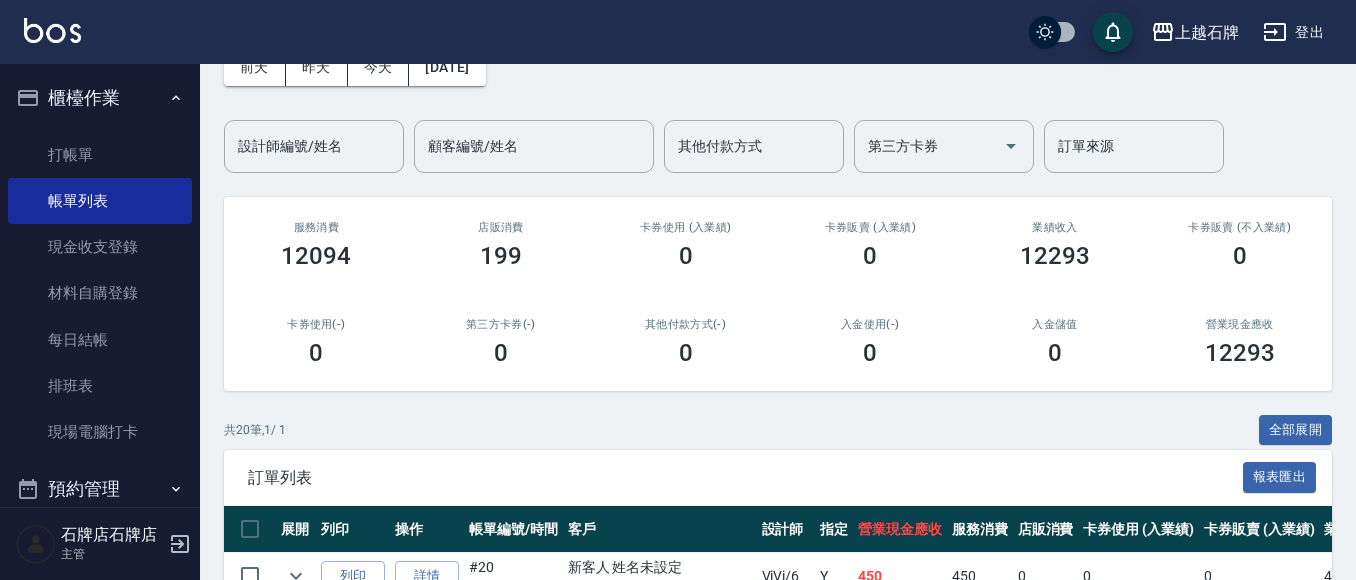 scroll, scrollTop: 200, scrollLeft: 0, axis: vertical 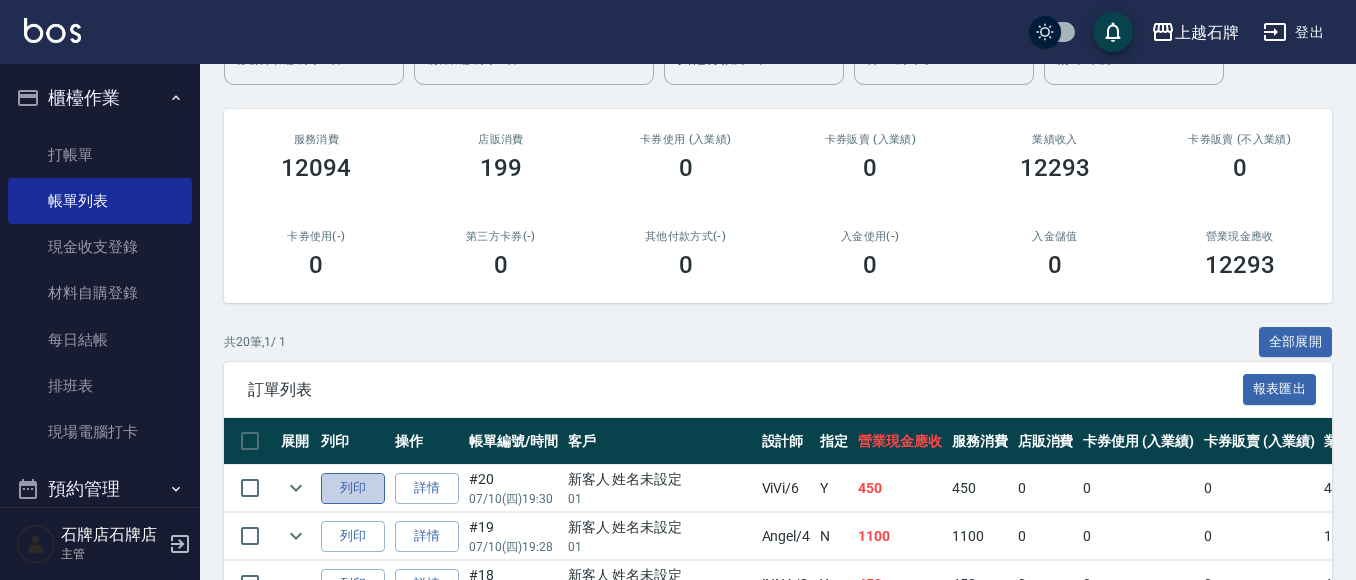 drag, startPoint x: 345, startPoint y: 493, endPoint x: 369, endPoint y: 492, distance: 24.020824 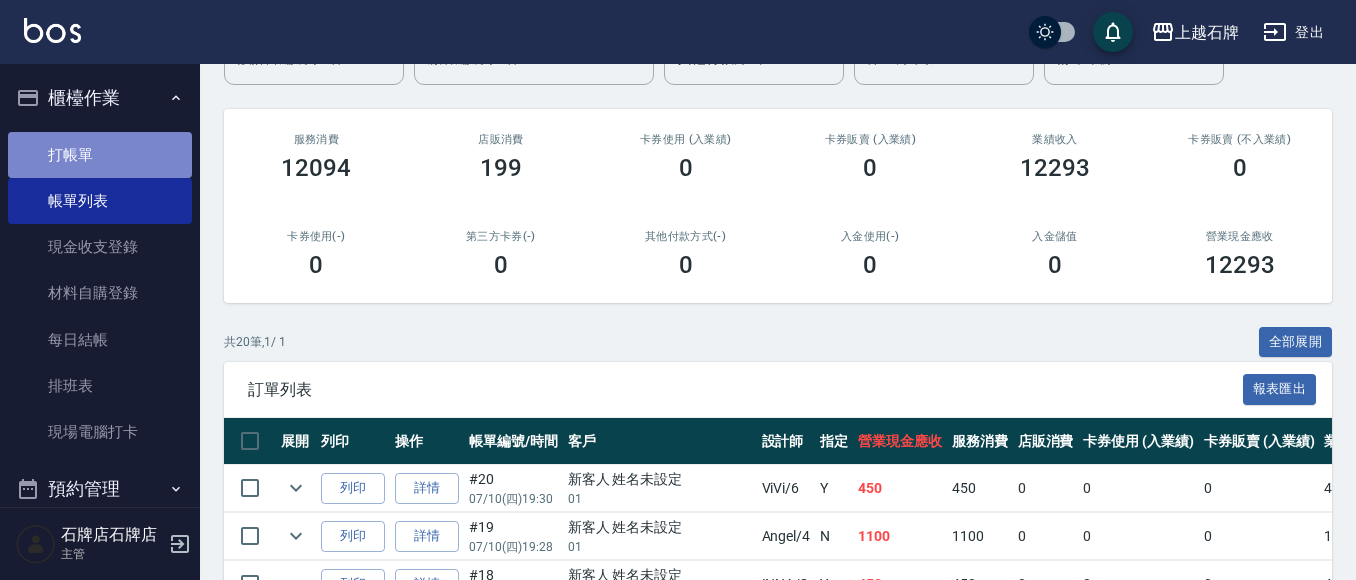 click on "打帳單" at bounding box center (100, 155) 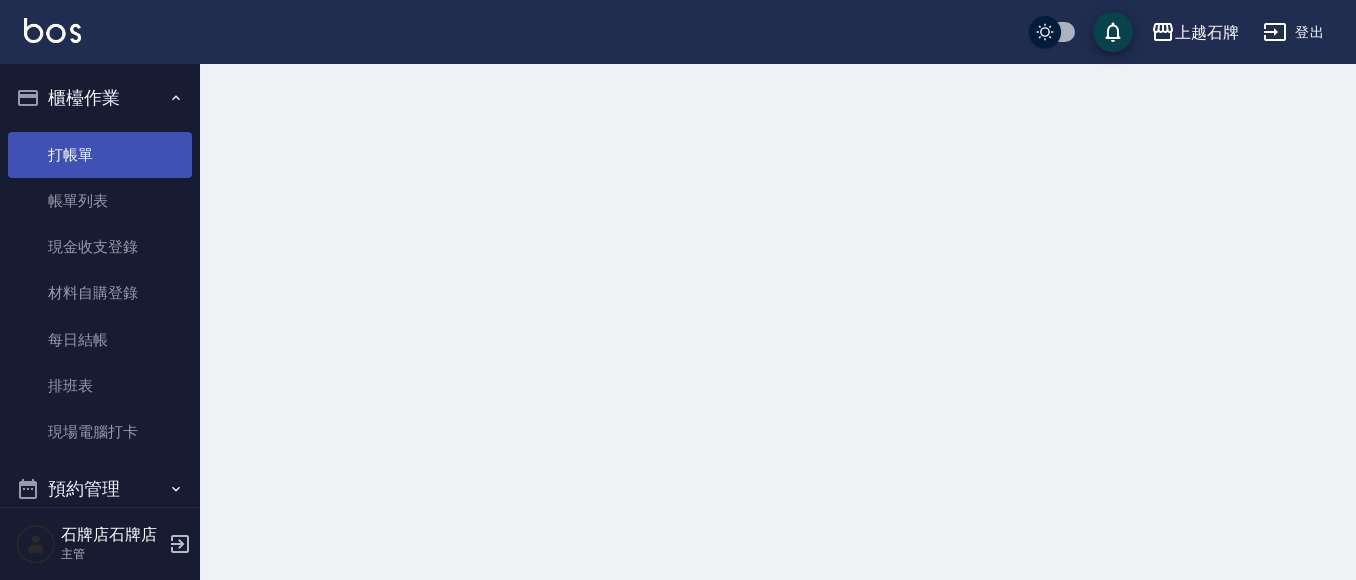 scroll, scrollTop: 0, scrollLeft: 0, axis: both 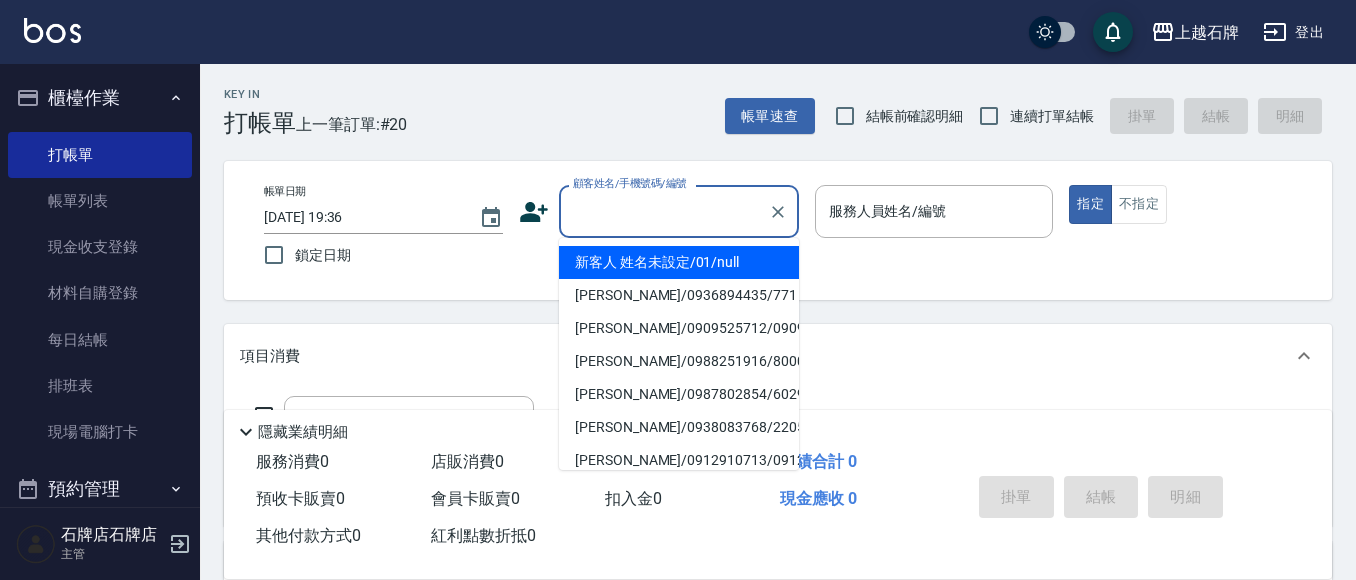 click on "顧客姓名/手機號碼/編號" at bounding box center [664, 211] 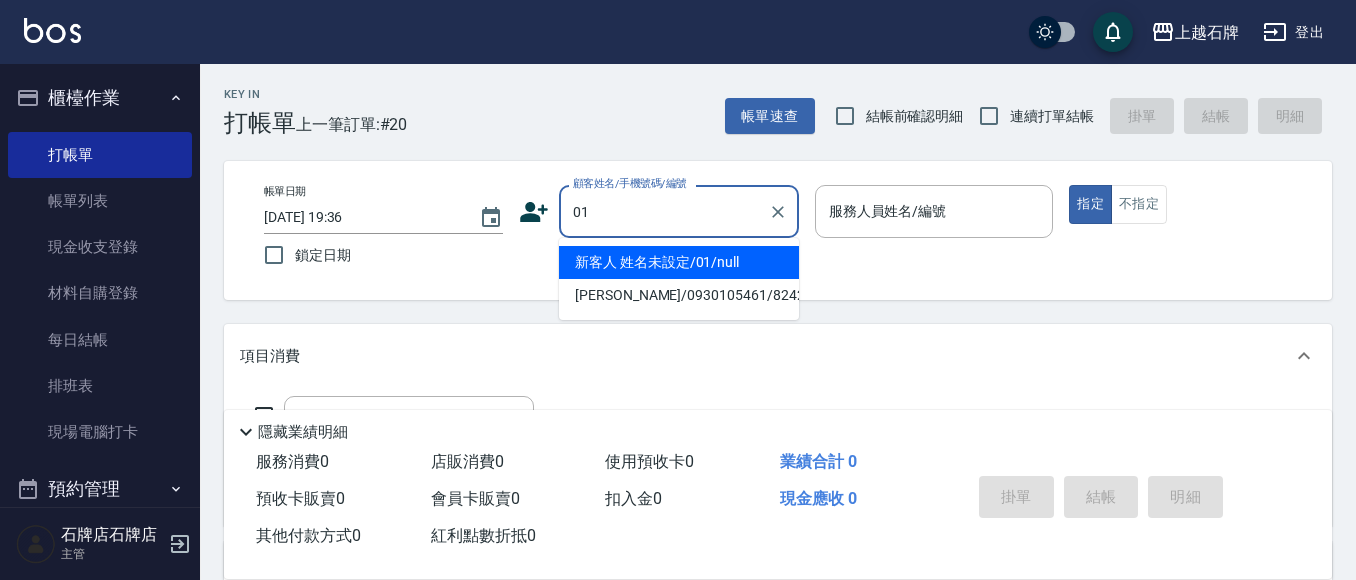 type on "01" 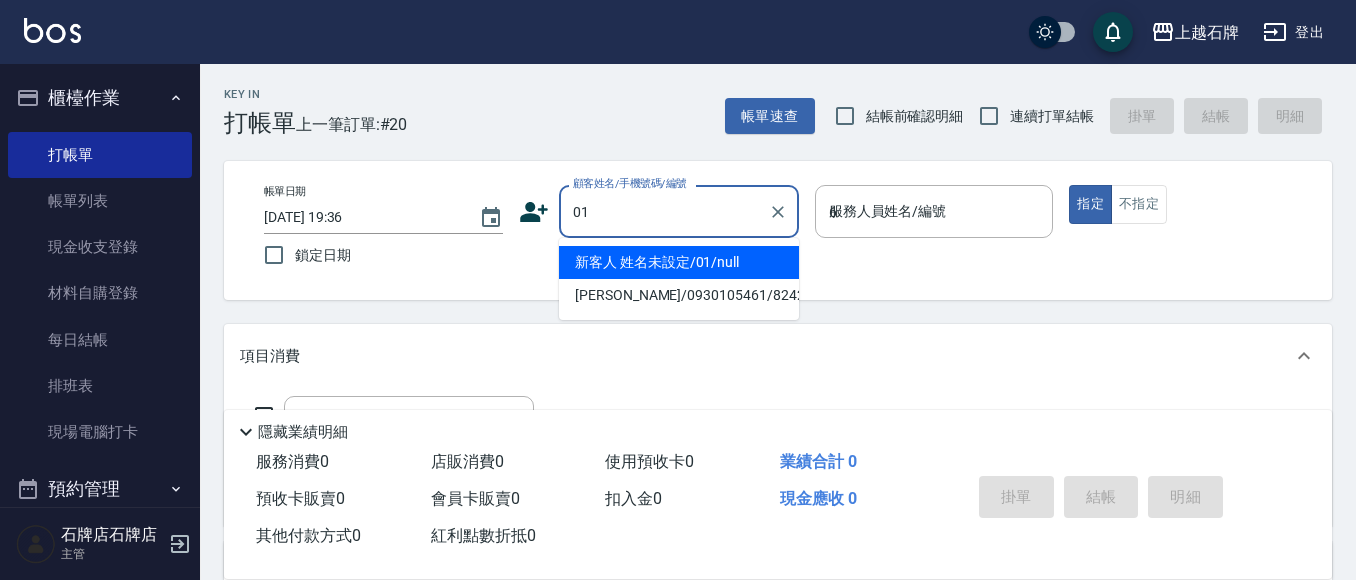 type on "新客人 姓名未設定/01/null" 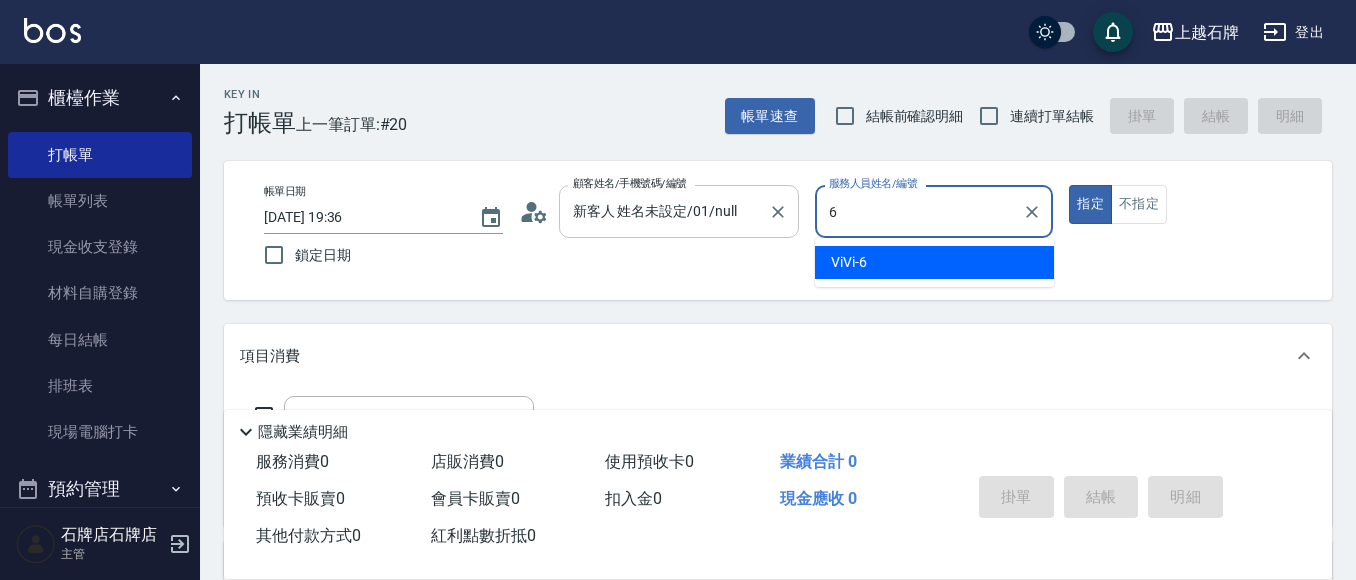 type on "ViVi-6" 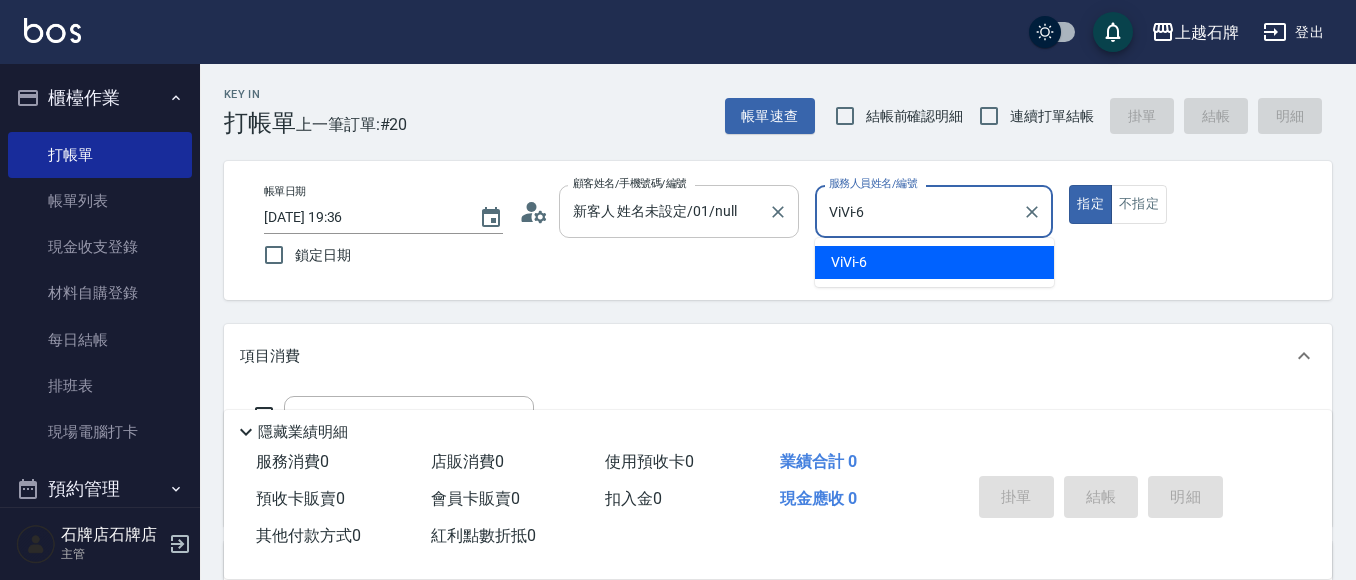 type on "true" 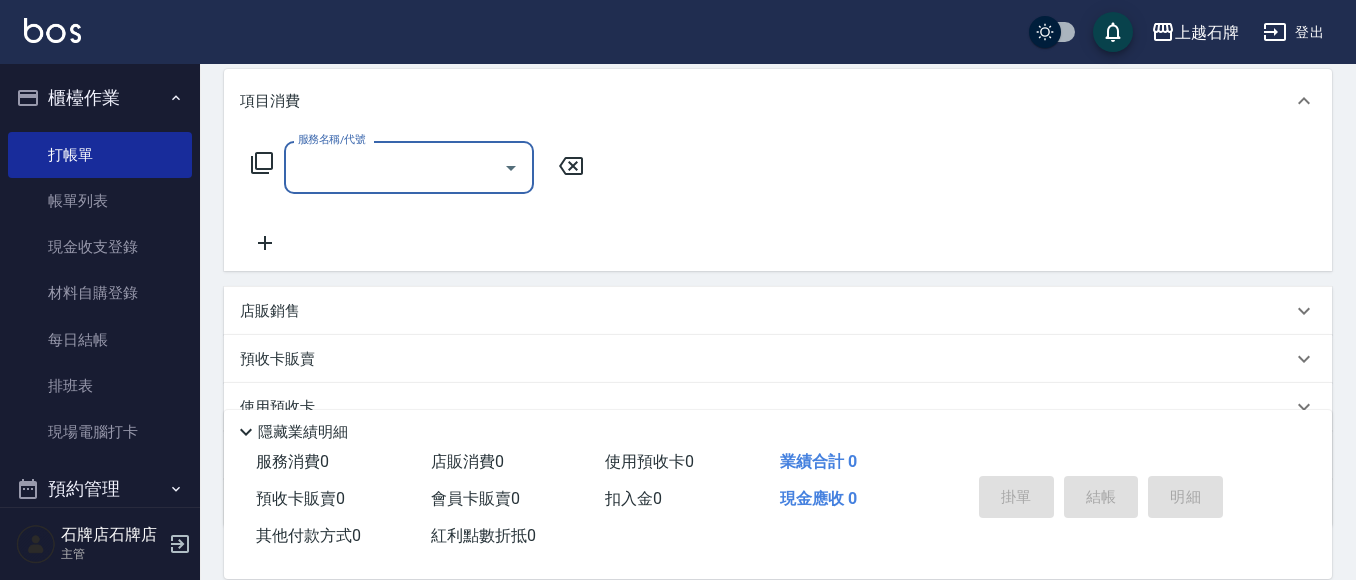 scroll, scrollTop: 300, scrollLeft: 0, axis: vertical 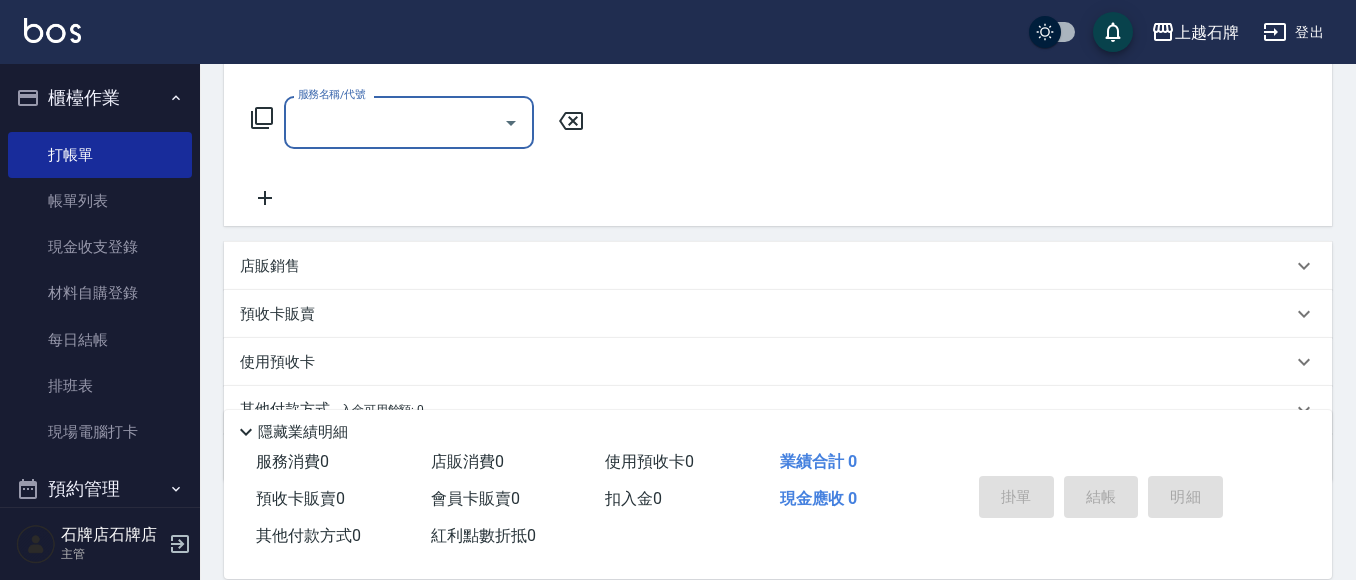 click on "服務名稱/代號" at bounding box center (409, 122) 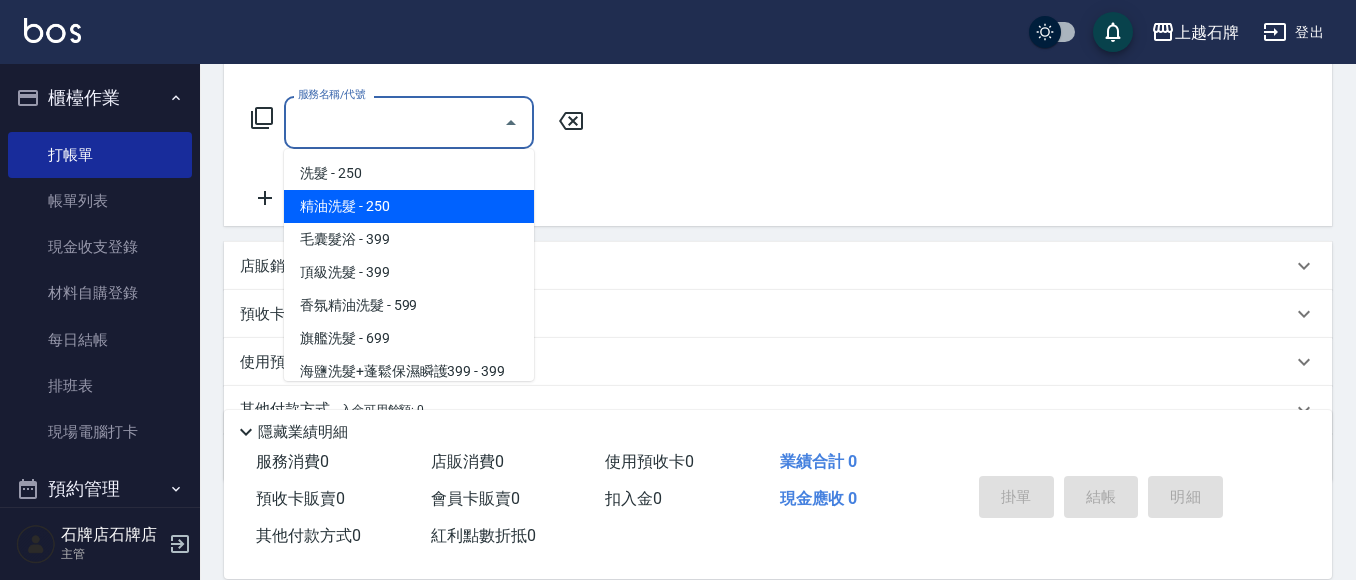 click 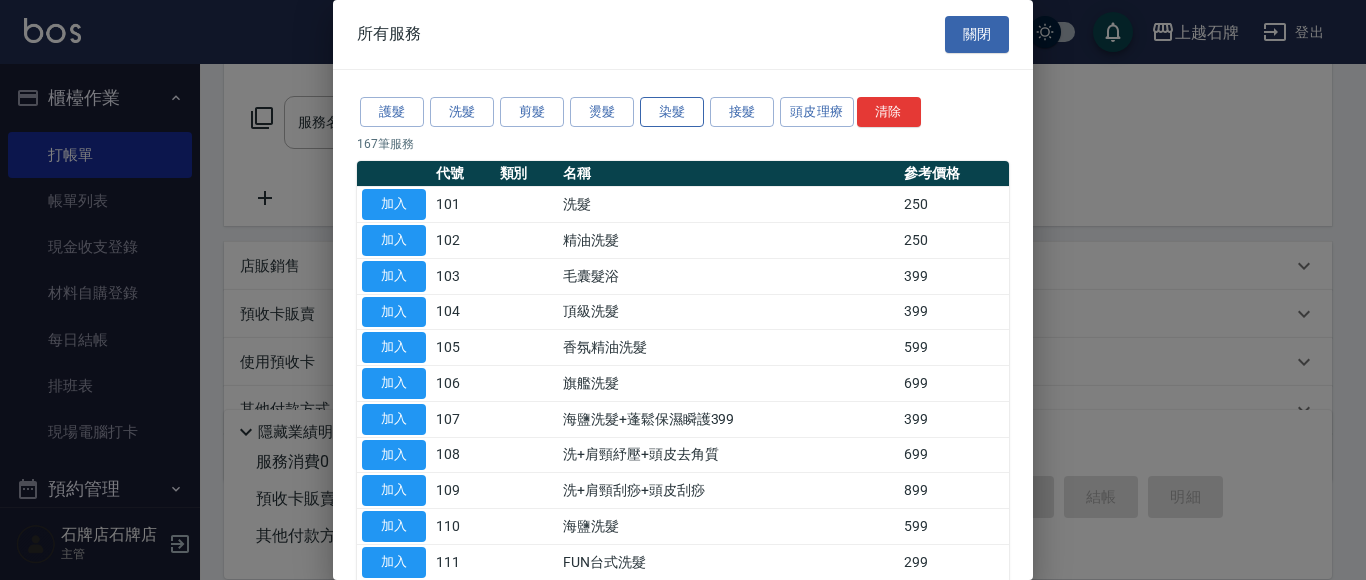 click on "染髮" at bounding box center [672, 112] 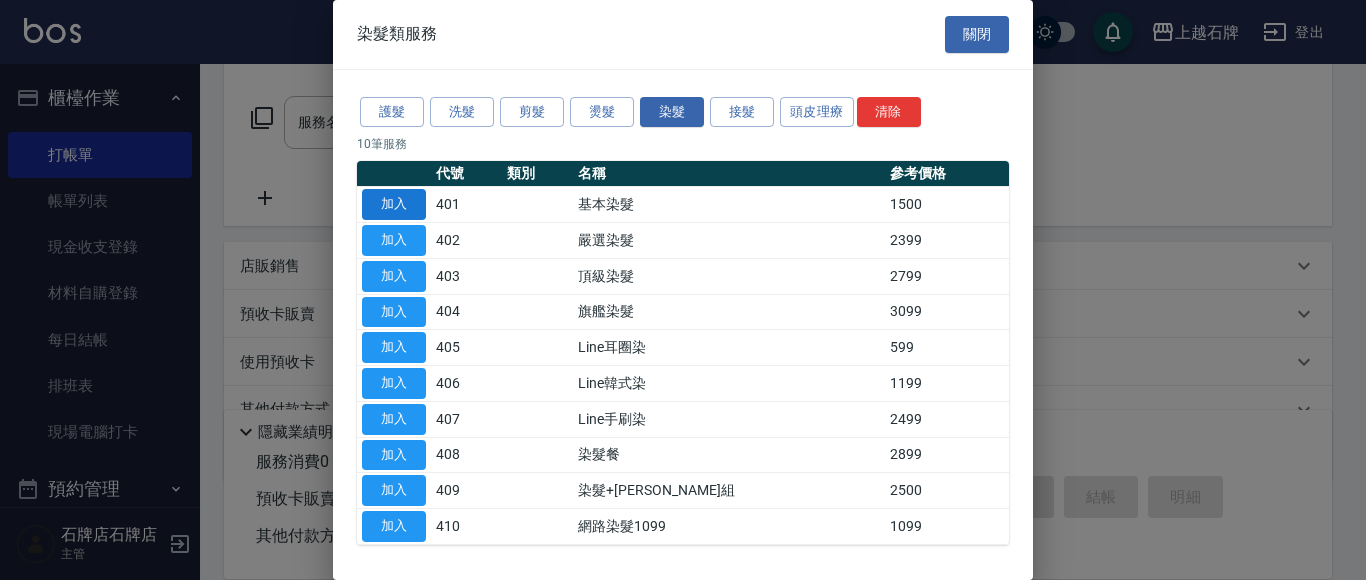 click on "加入" at bounding box center [394, 204] 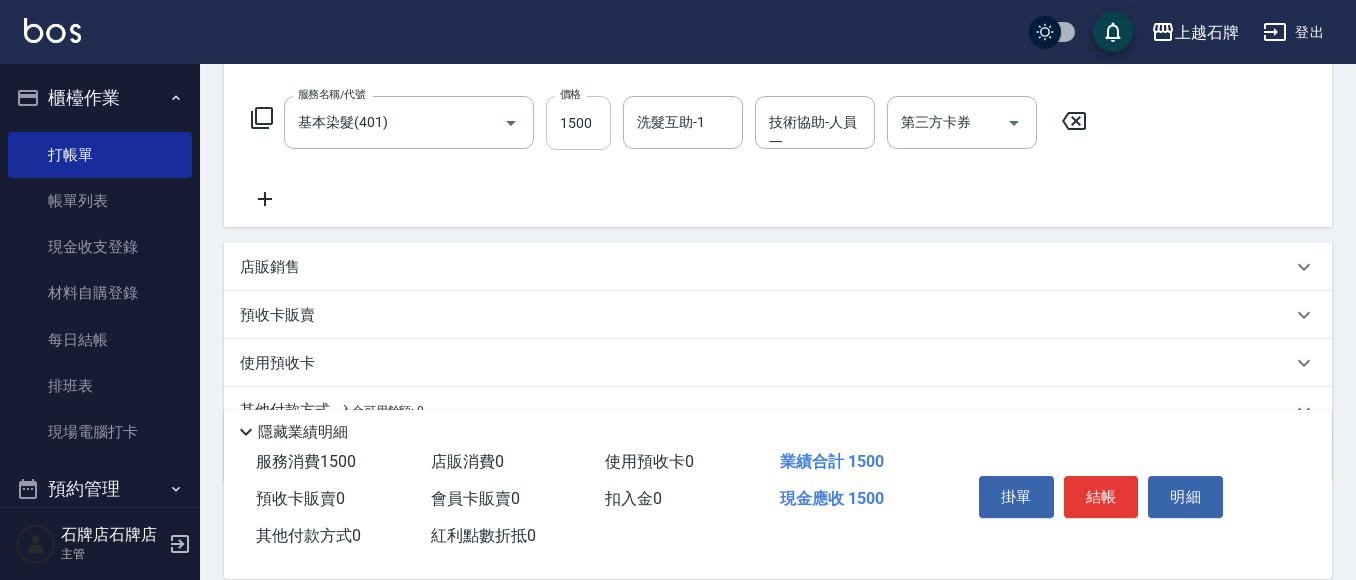 click on "1500" at bounding box center (578, 123) 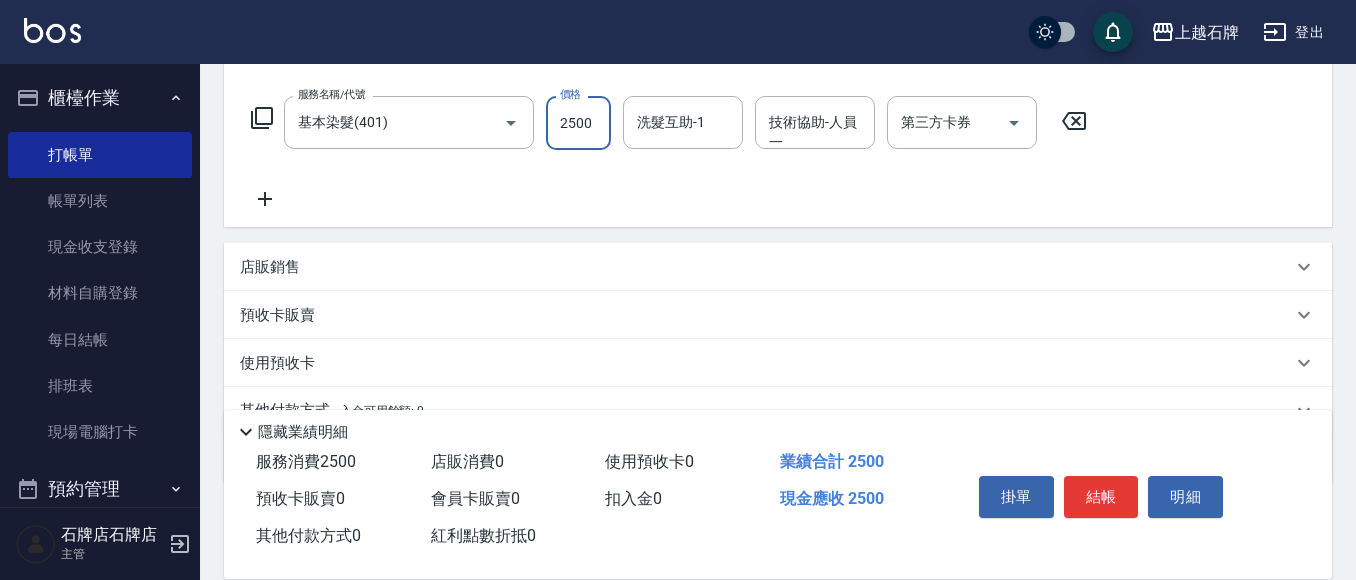 type on "2500" 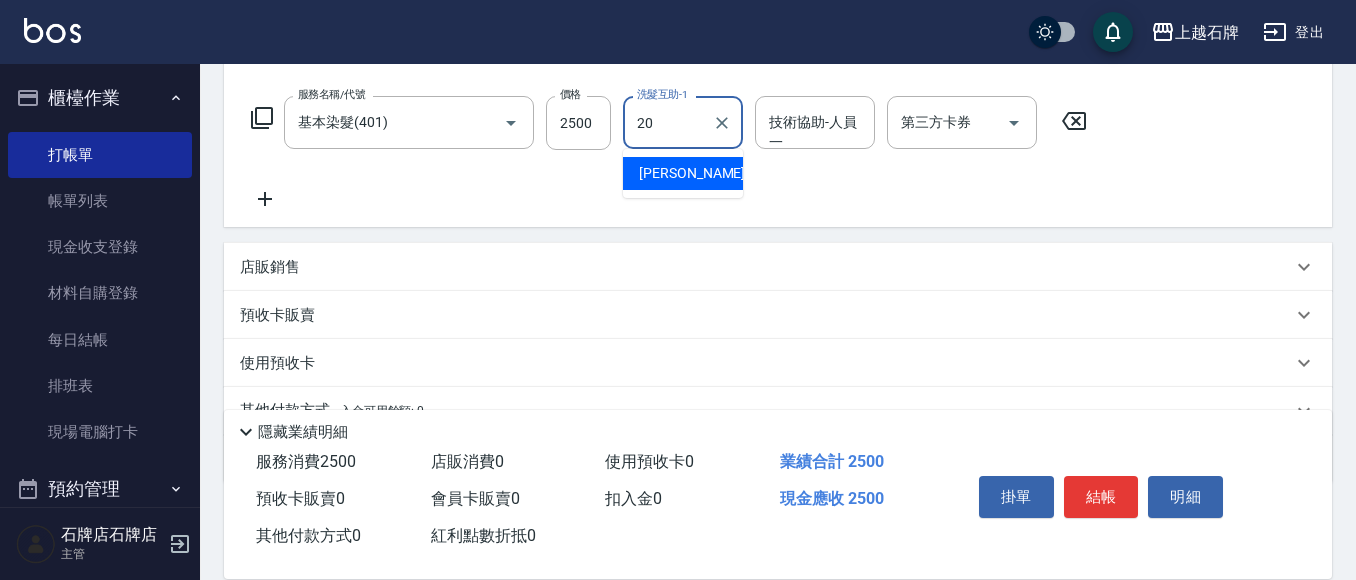 type on "[PERSON_NAME]-20" 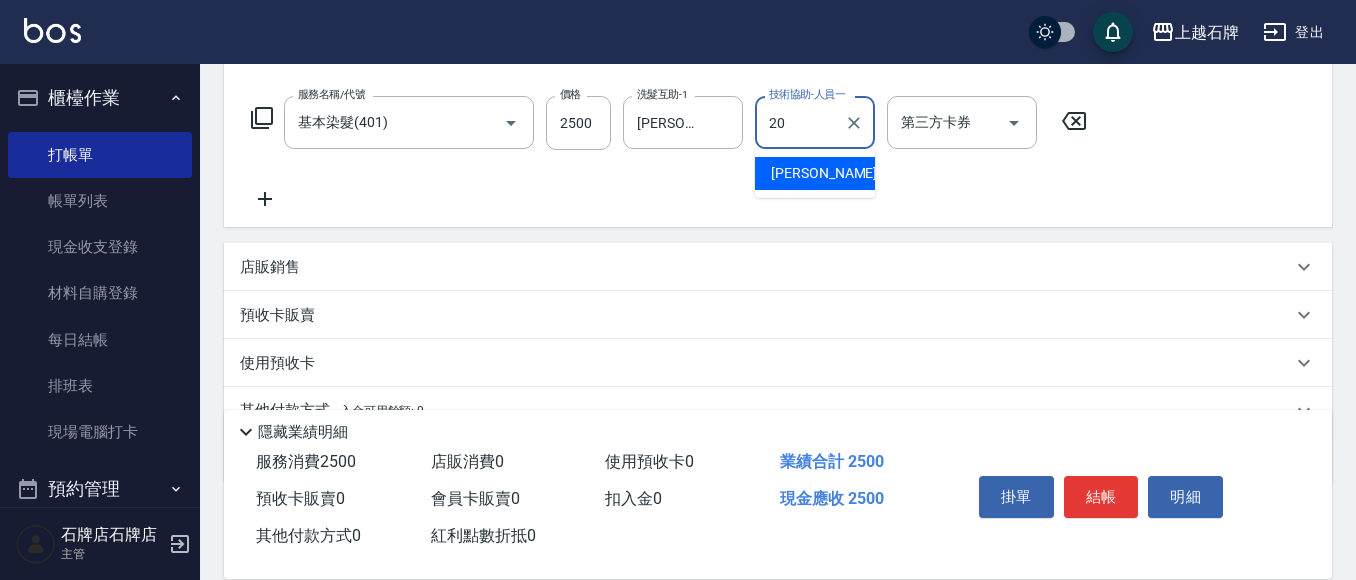 type on "[PERSON_NAME]-20" 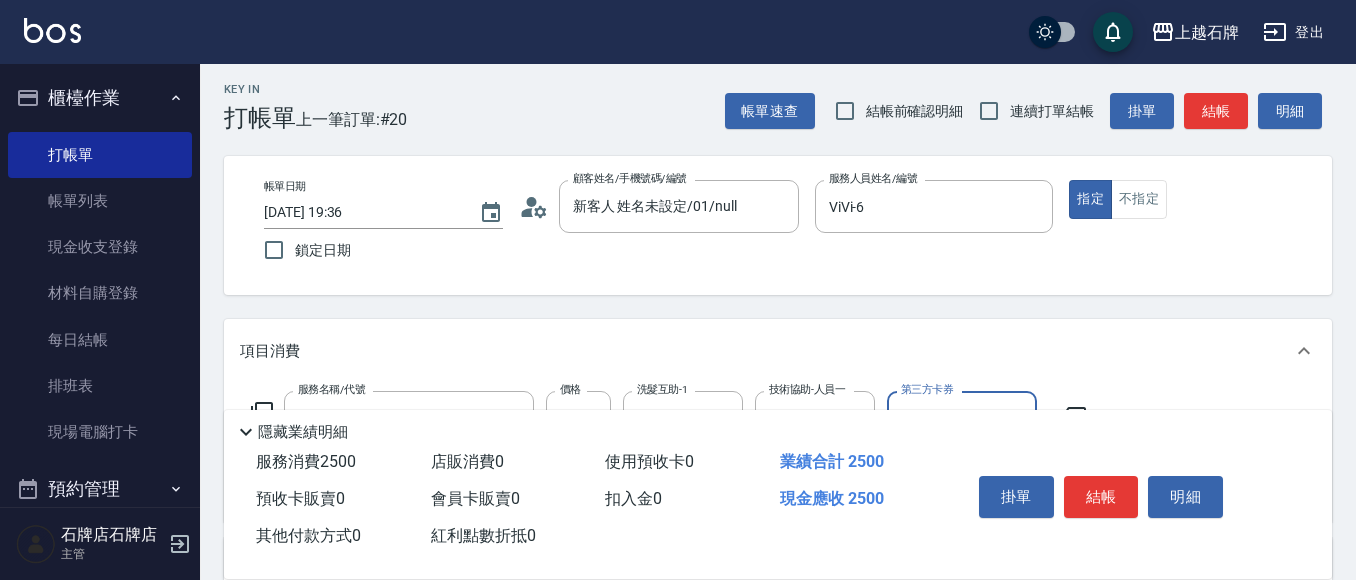 scroll, scrollTop: 0, scrollLeft: 0, axis: both 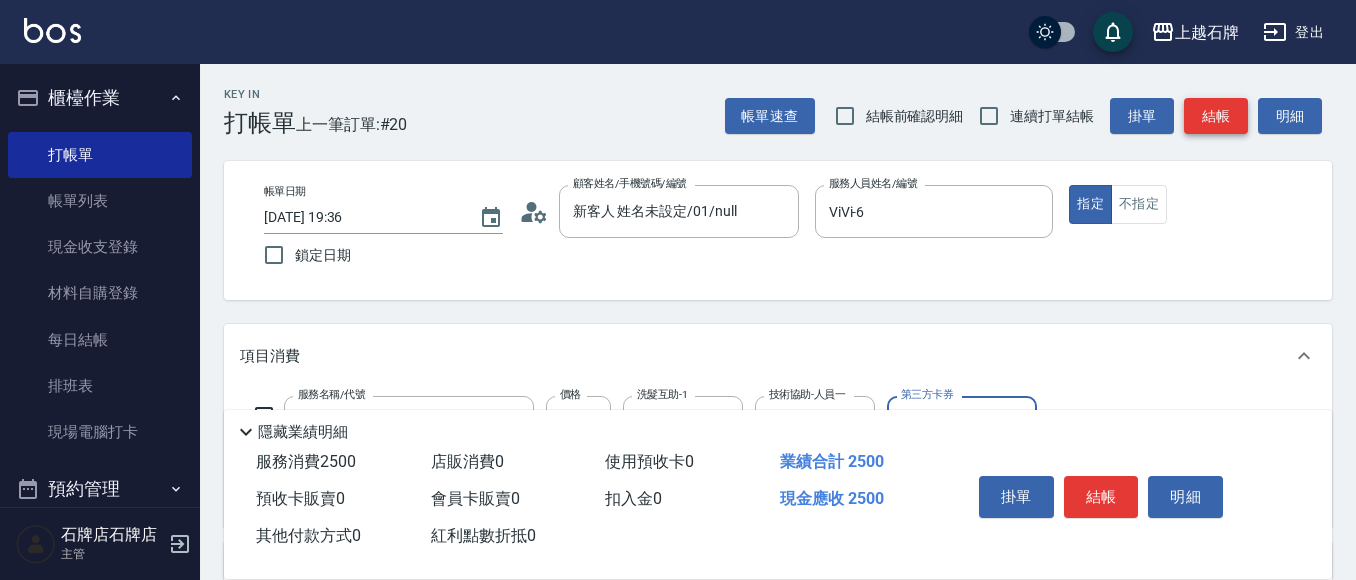 click on "結帳" at bounding box center (1216, 116) 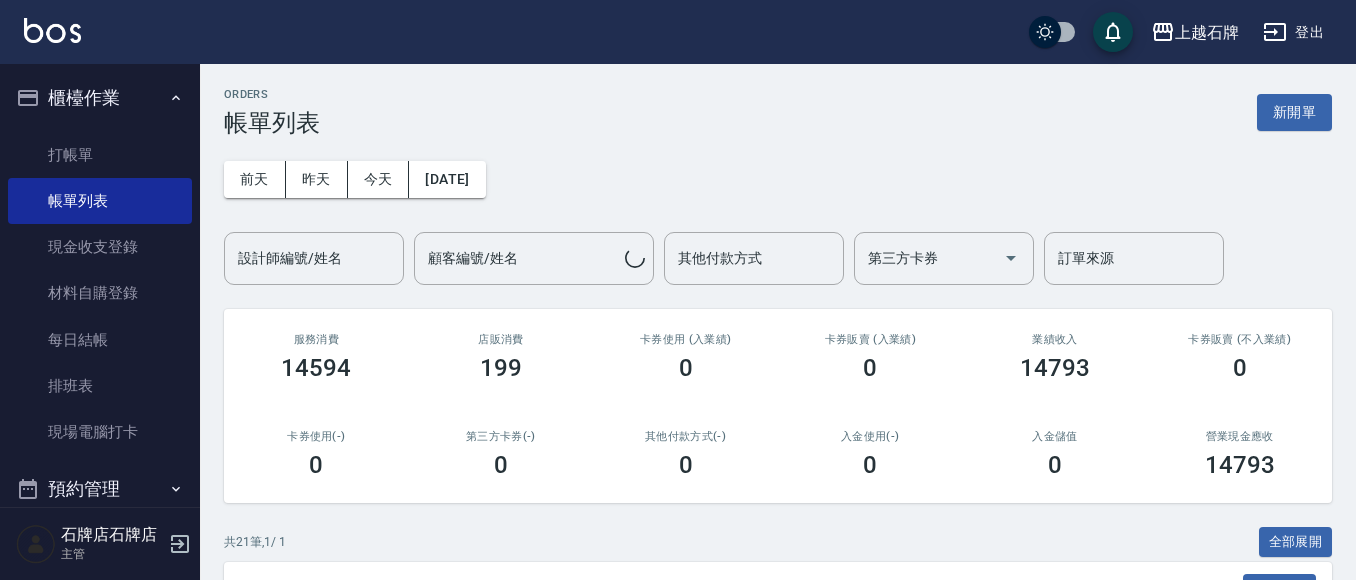 scroll, scrollTop: 300, scrollLeft: 0, axis: vertical 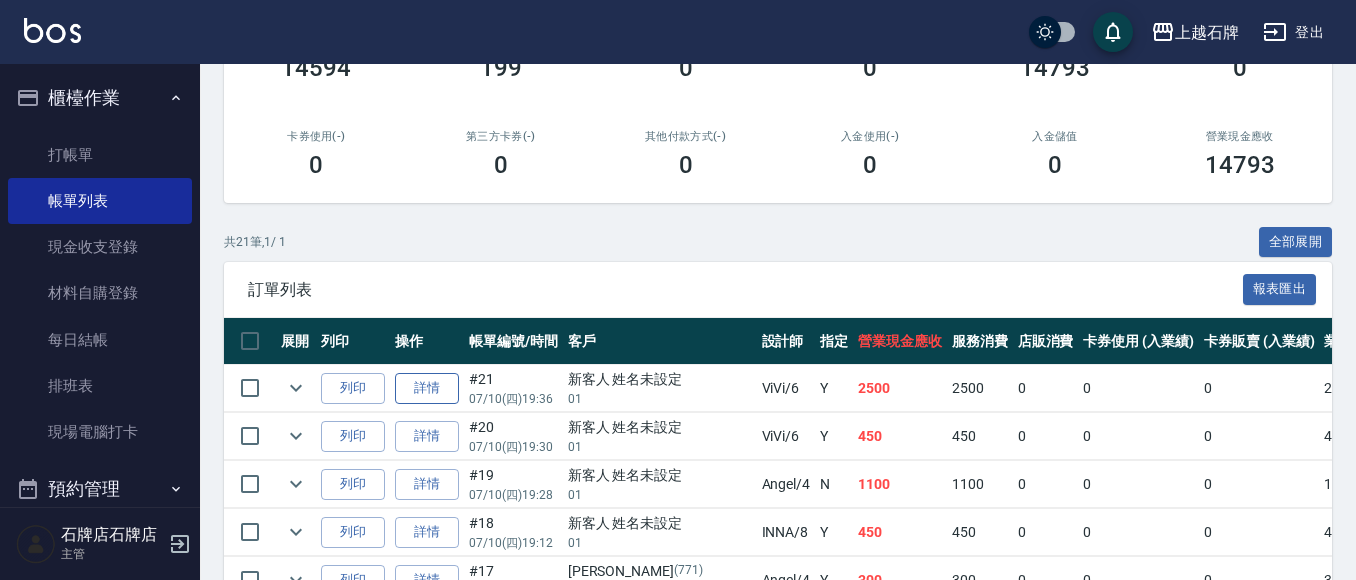 click on "詳情" at bounding box center [427, 388] 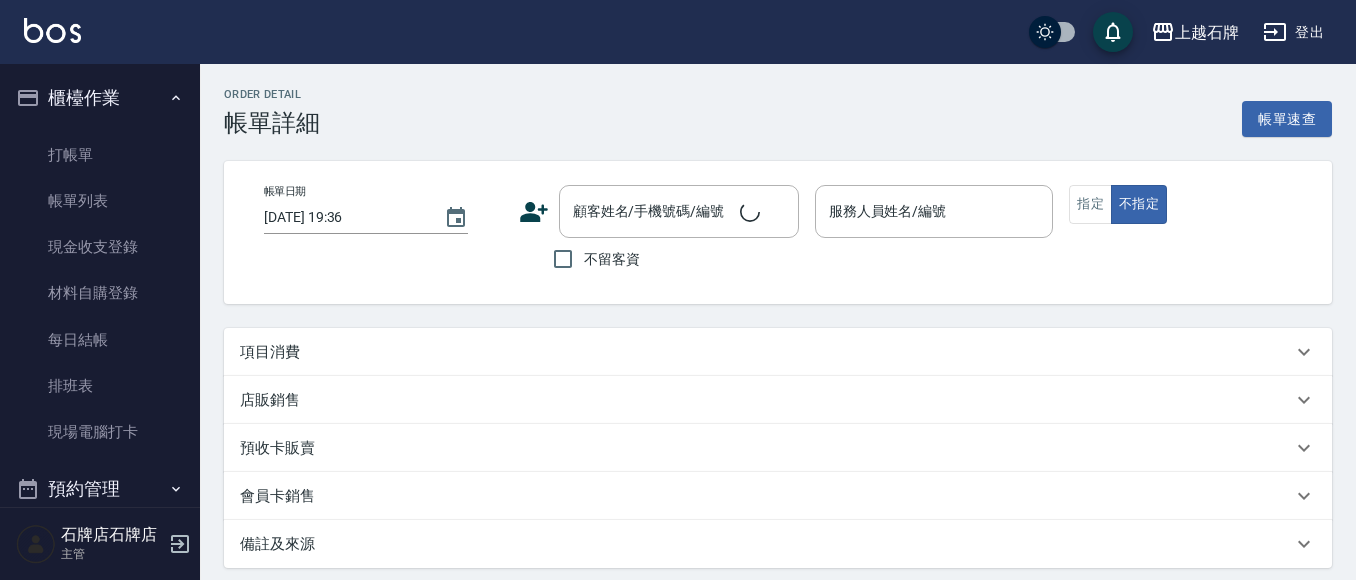 scroll, scrollTop: 204, scrollLeft: 0, axis: vertical 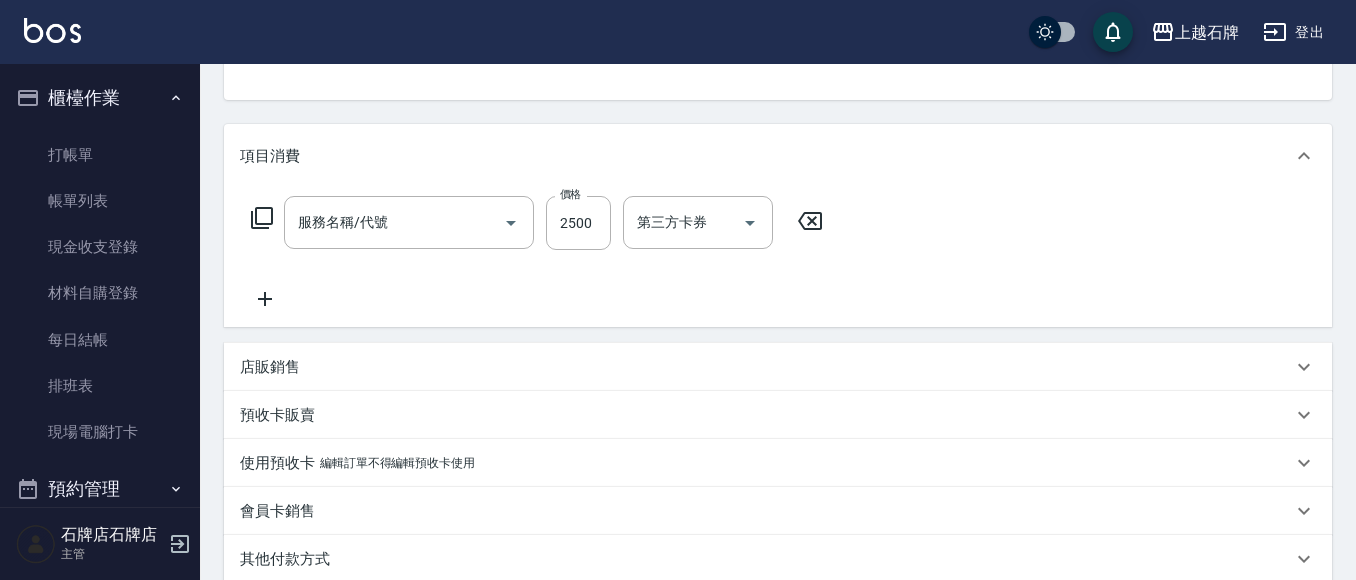 type on "ViVi-6" 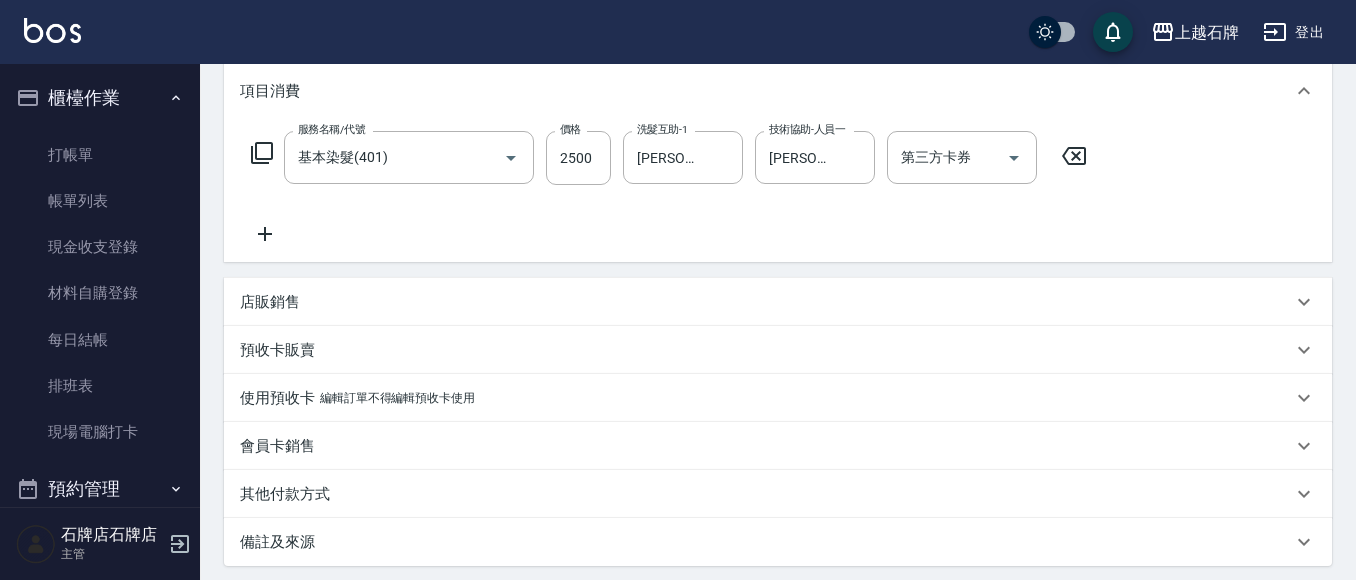 scroll, scrollTop: 304, scrollLeft: 0, axis: vertical 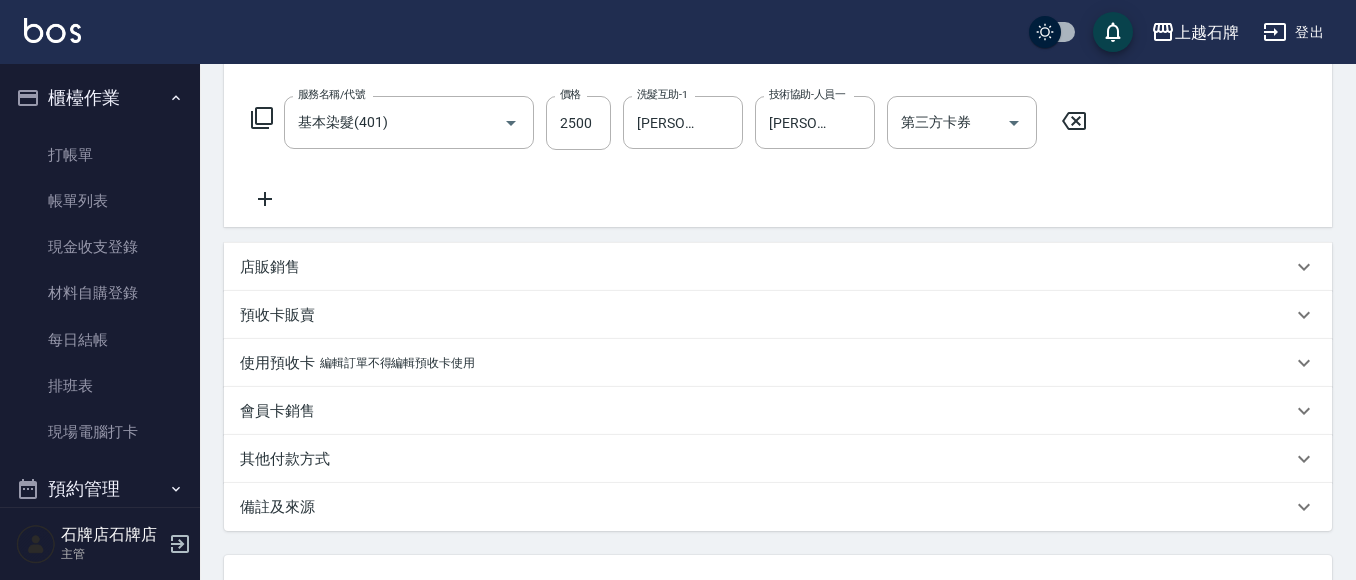click on "其他付款方式" at bounding box center (285, 459) 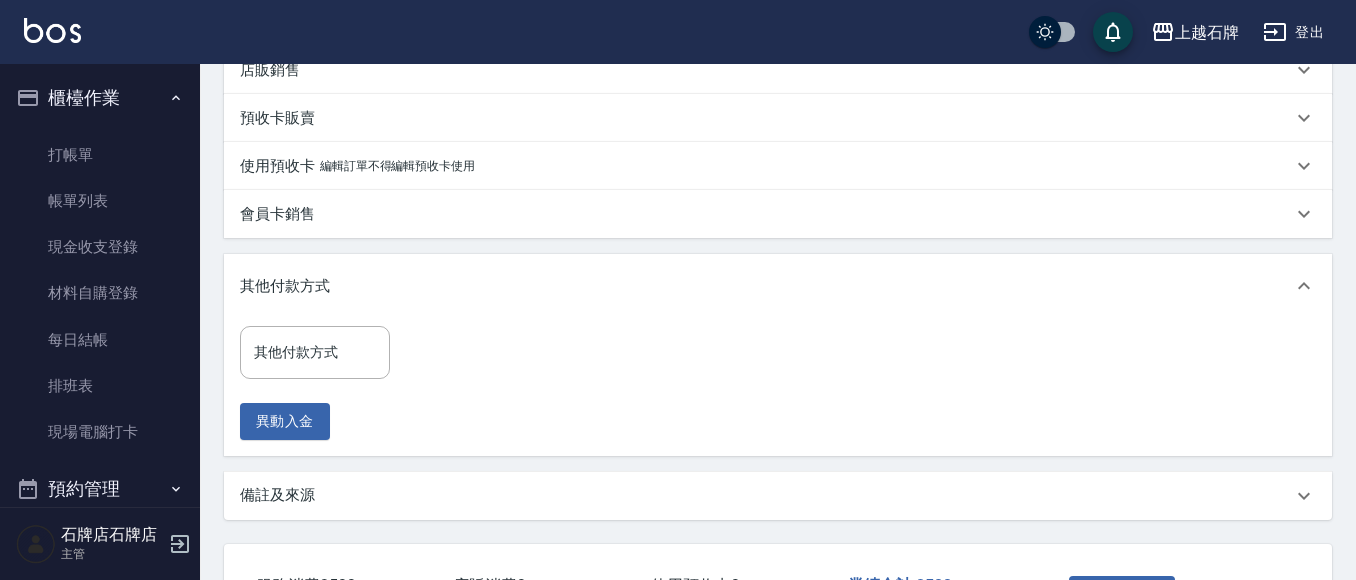 scroll, scrollTop: 504, scrollLeft: 0, axis: vertical 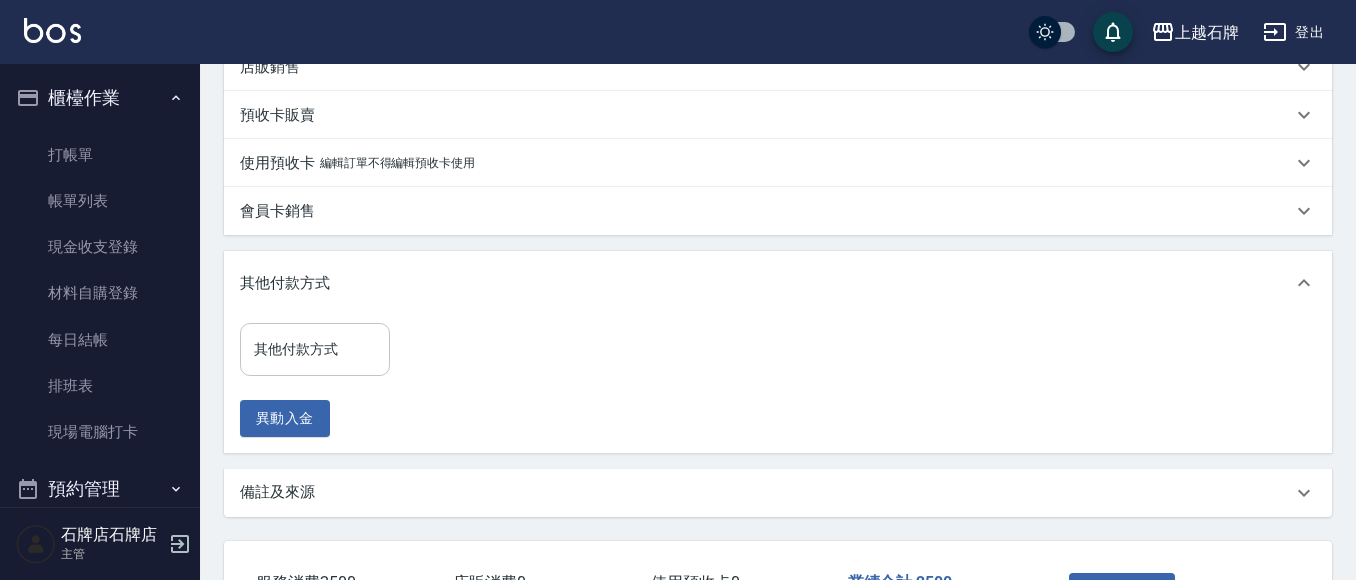 click on "其他付款方式" at bounding box center [315, 349] 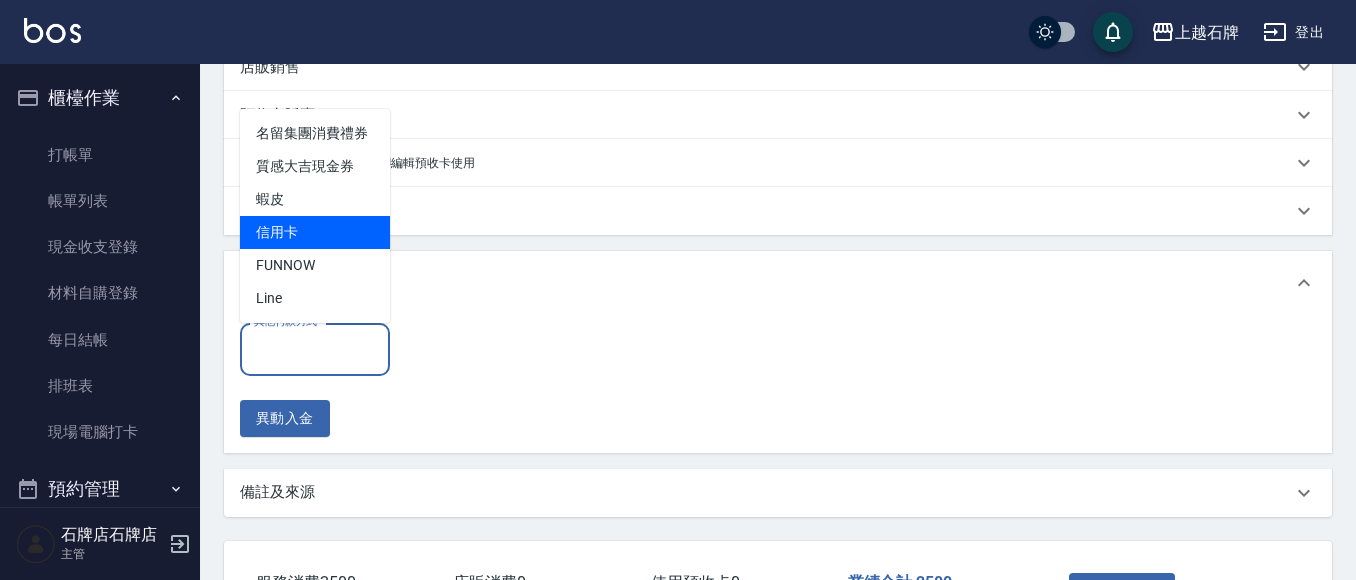click on "信用卡" at bounding box center (315, 232) 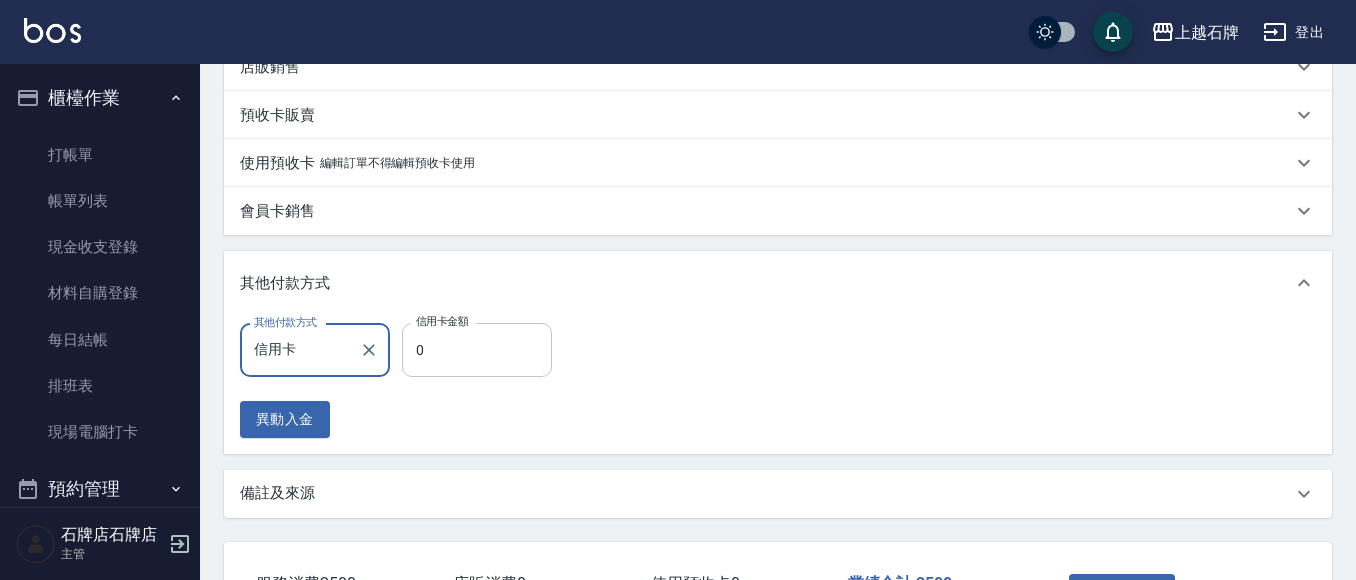 click on "0" at bounding box center [477, 350] 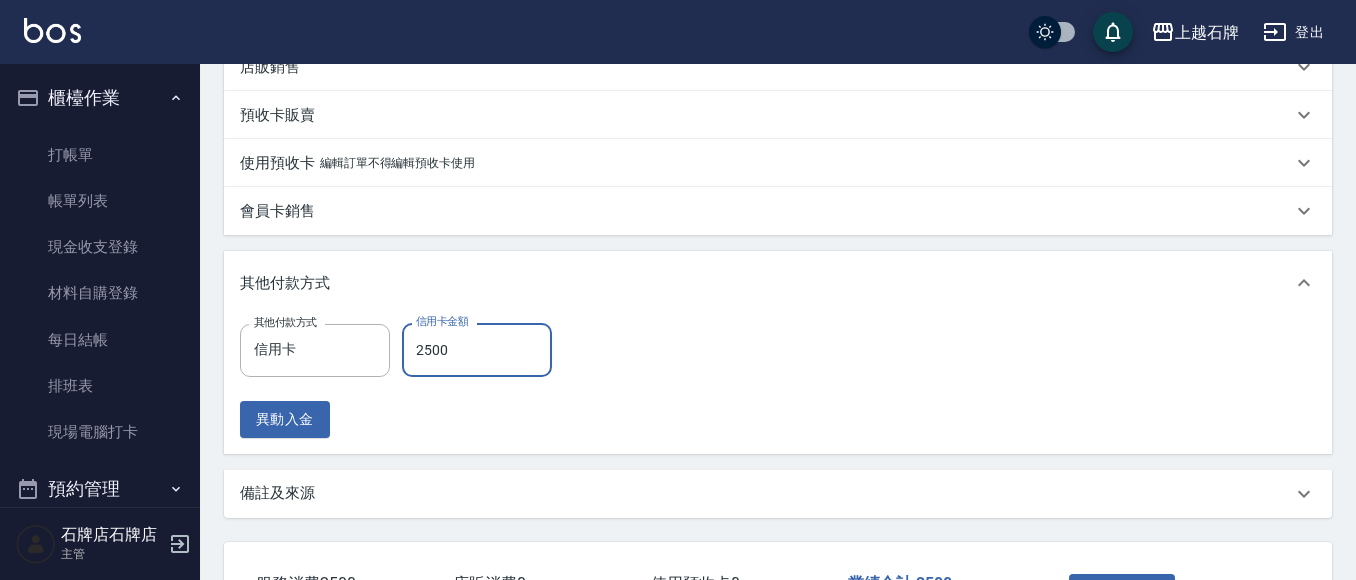 type on "2500" 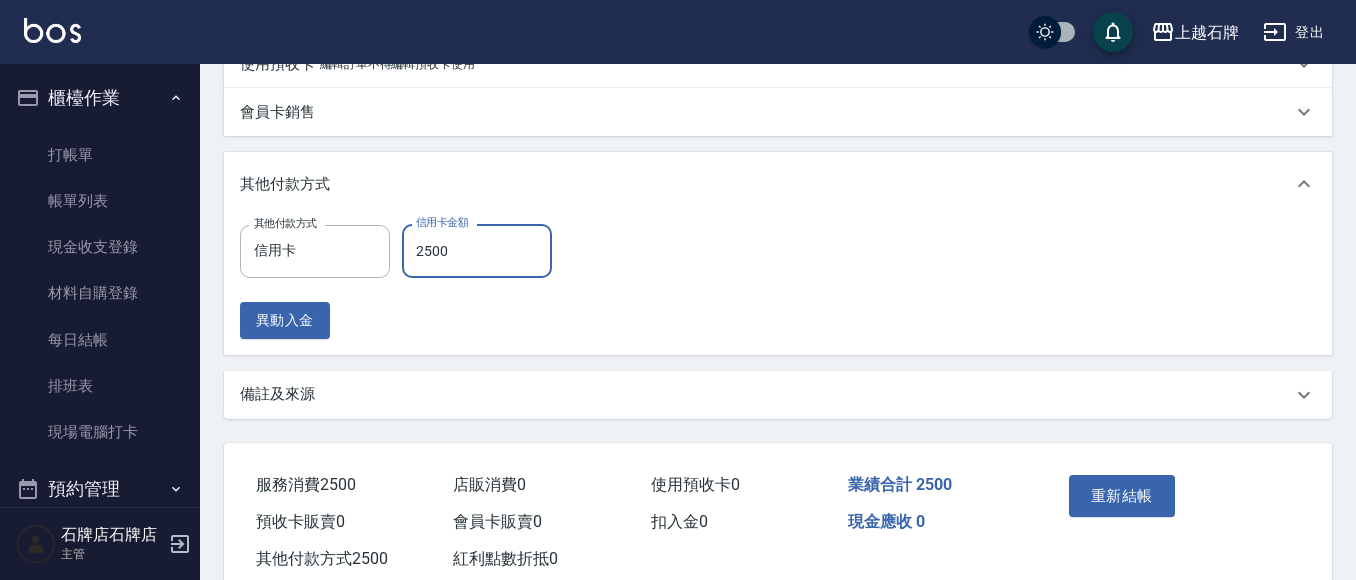 scroll, scrollTop: 604, scrollLeft: 0, axis: vertical 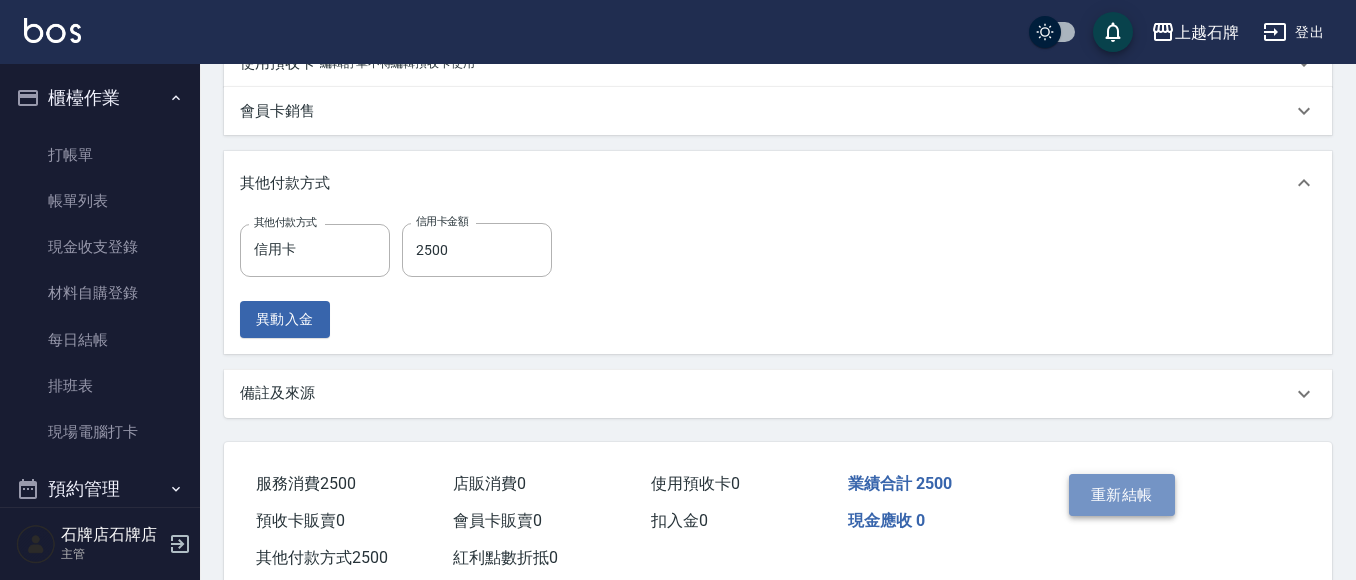 click on "重新結帳" at bounding box center [1122, 495] 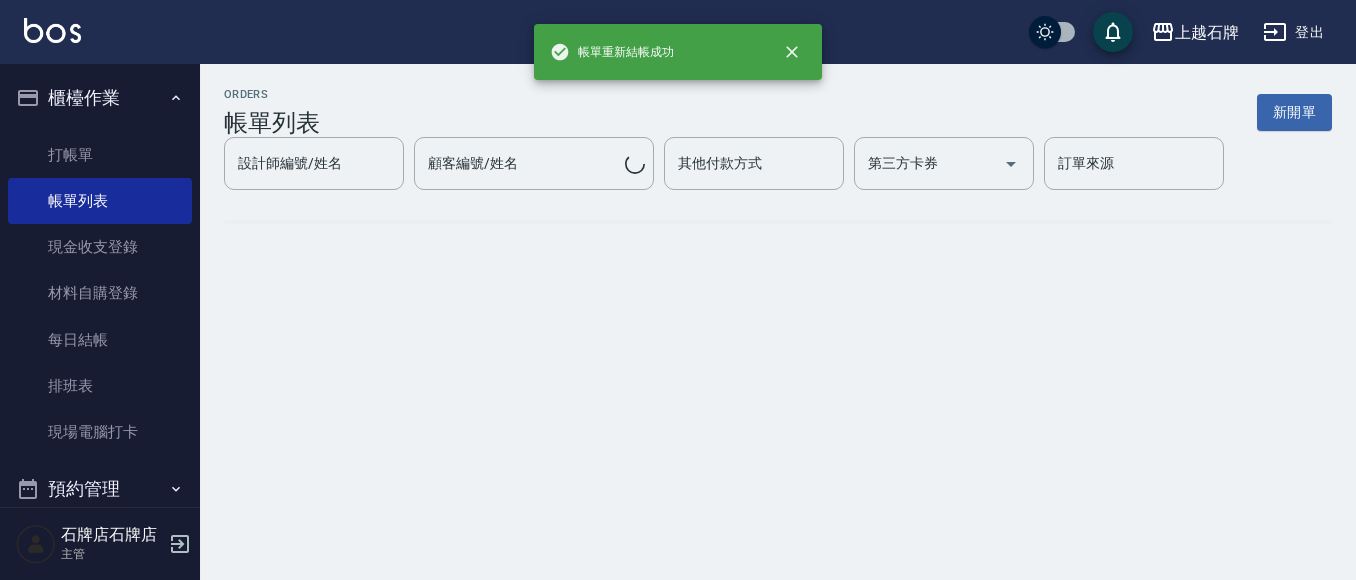 scroll, scrollTop: 0, scrollLeft: 0, axis: both 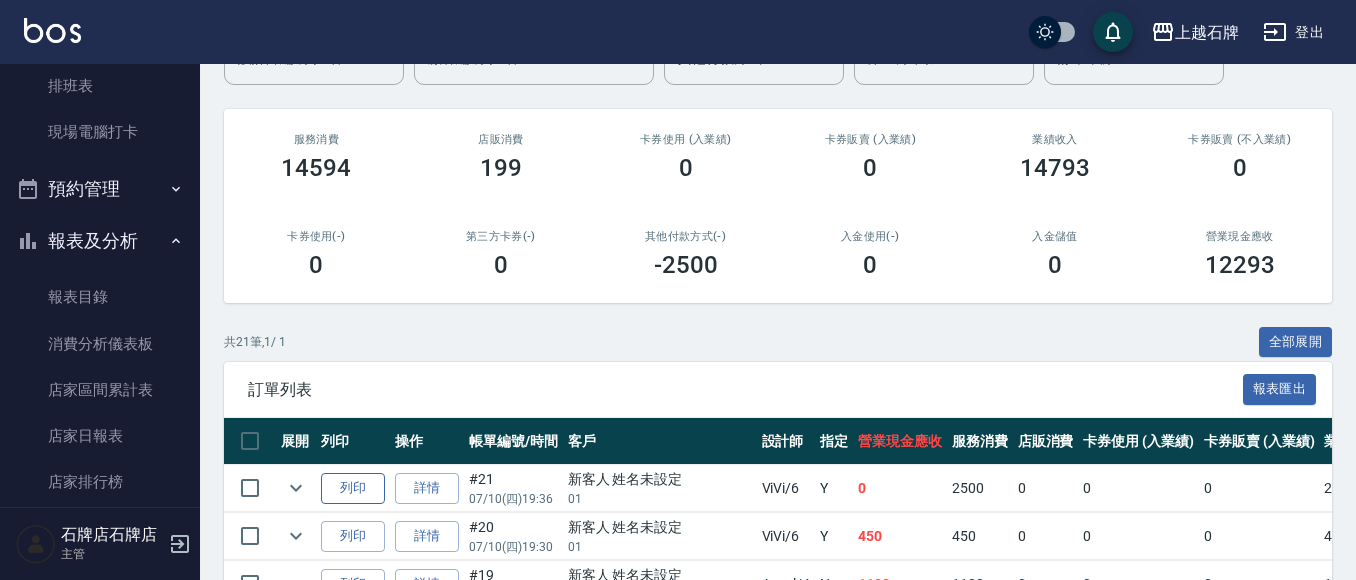 click on "列印" at bounding box center (353, 488) 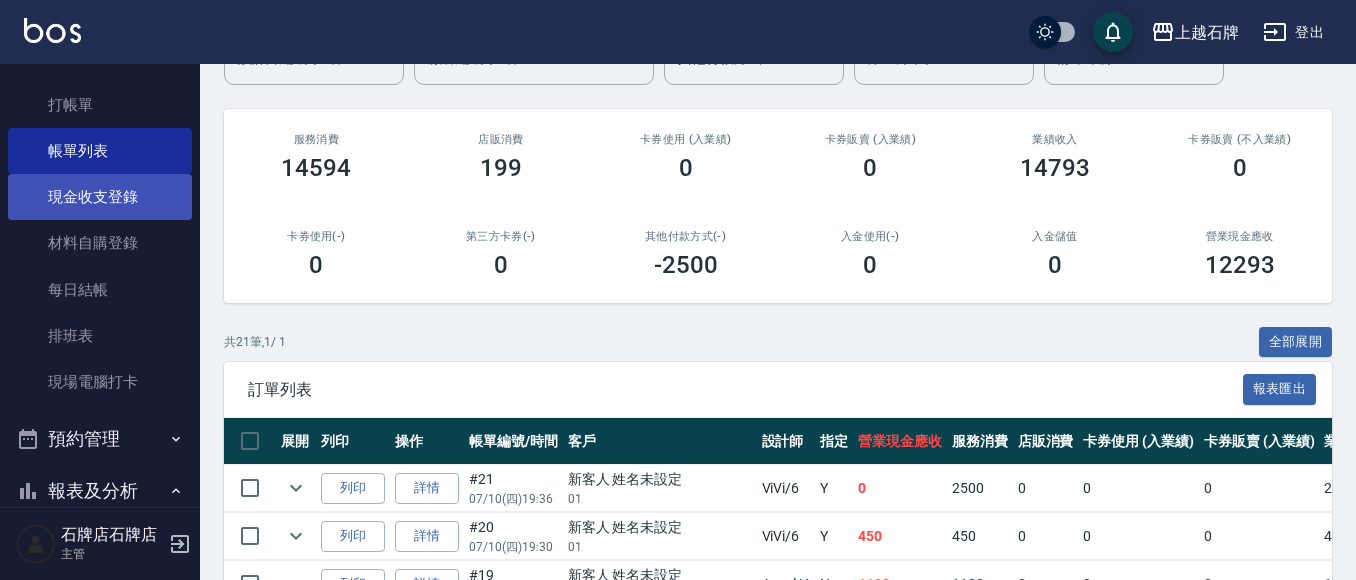 scroll, scrollTop: 0, scrollLeft: 0, axis: both 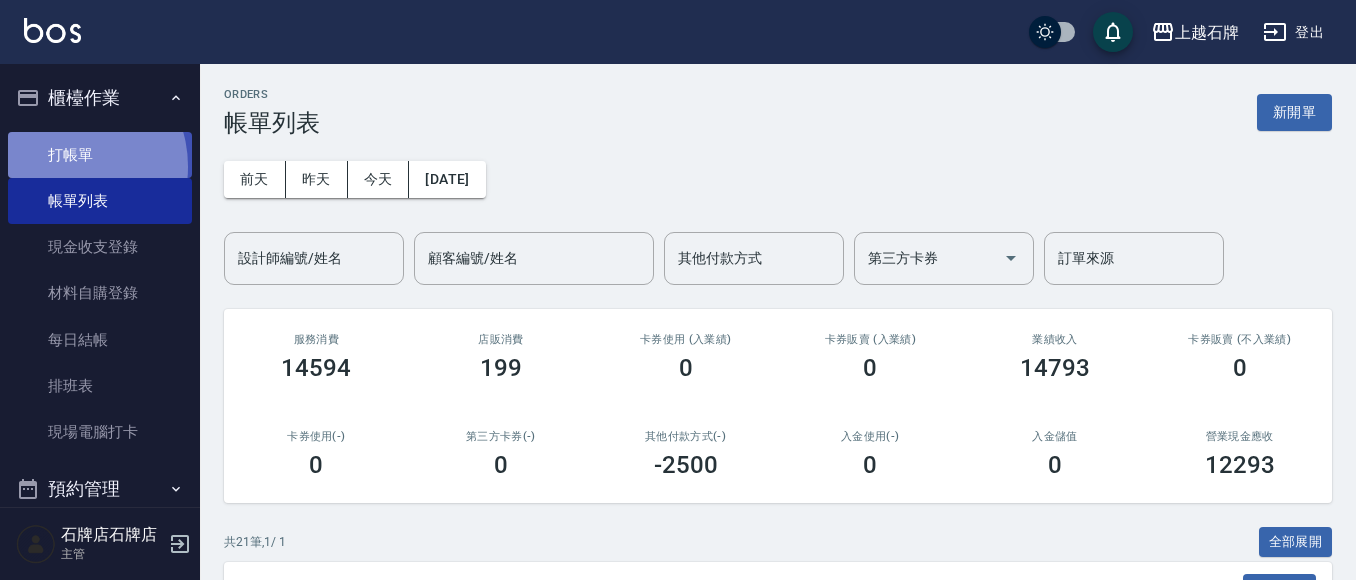click on "打帳單" at bounding box center (100, 155) 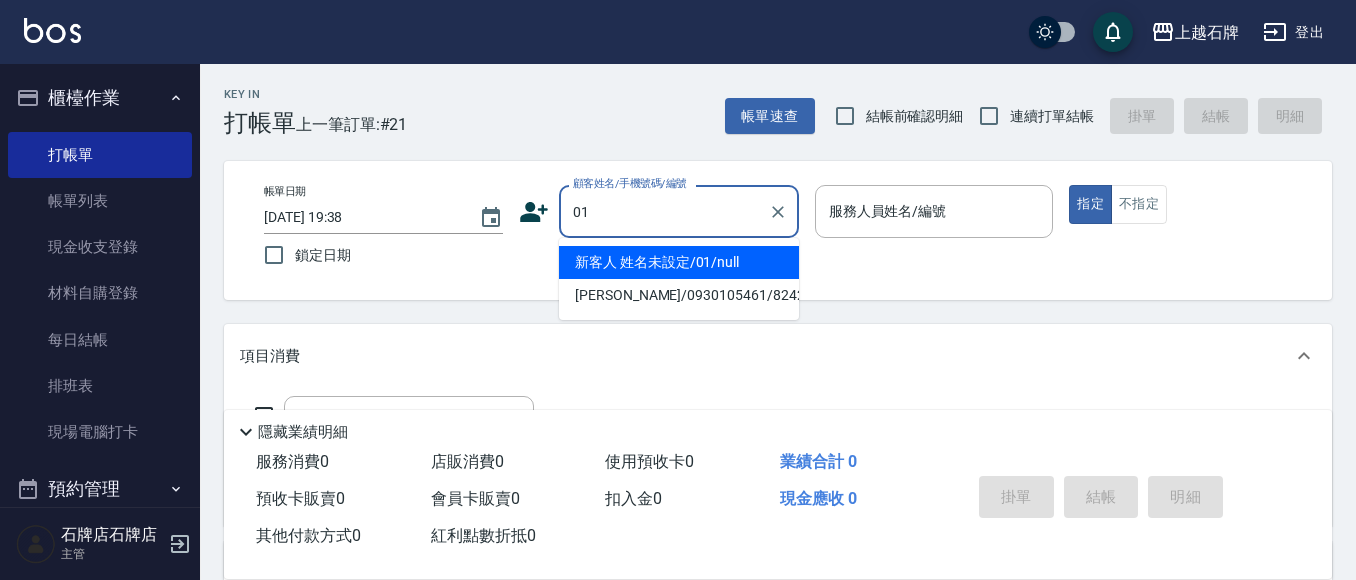 type on "新客人 姓名未設定/01/null" 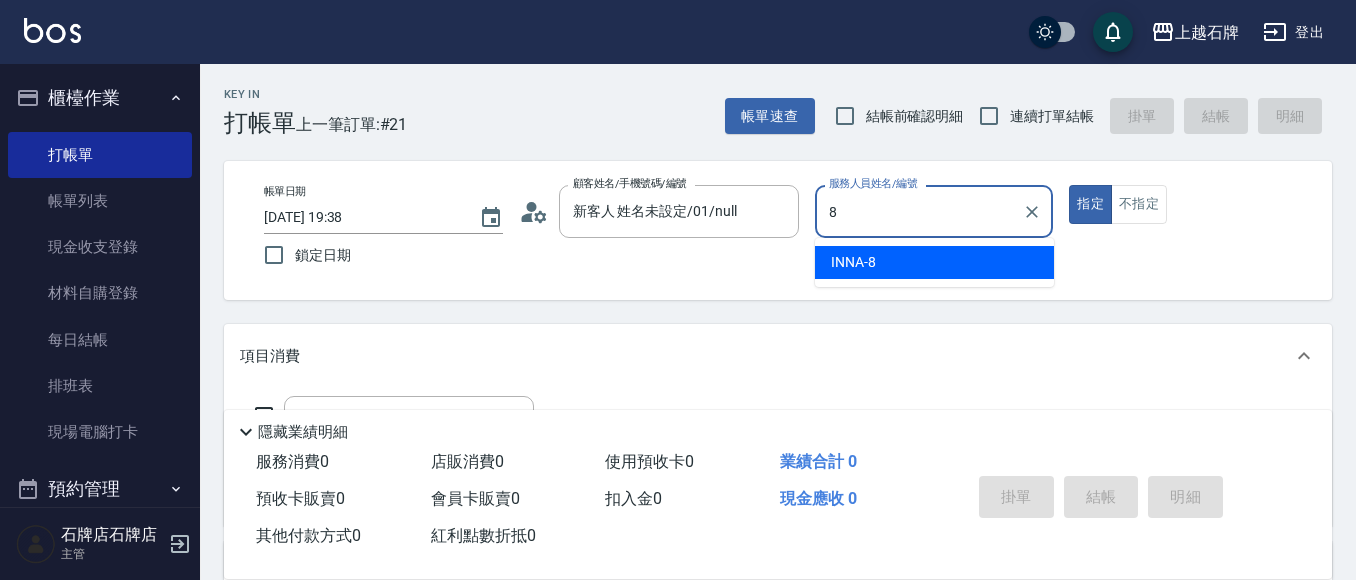 type on "INNA-8" 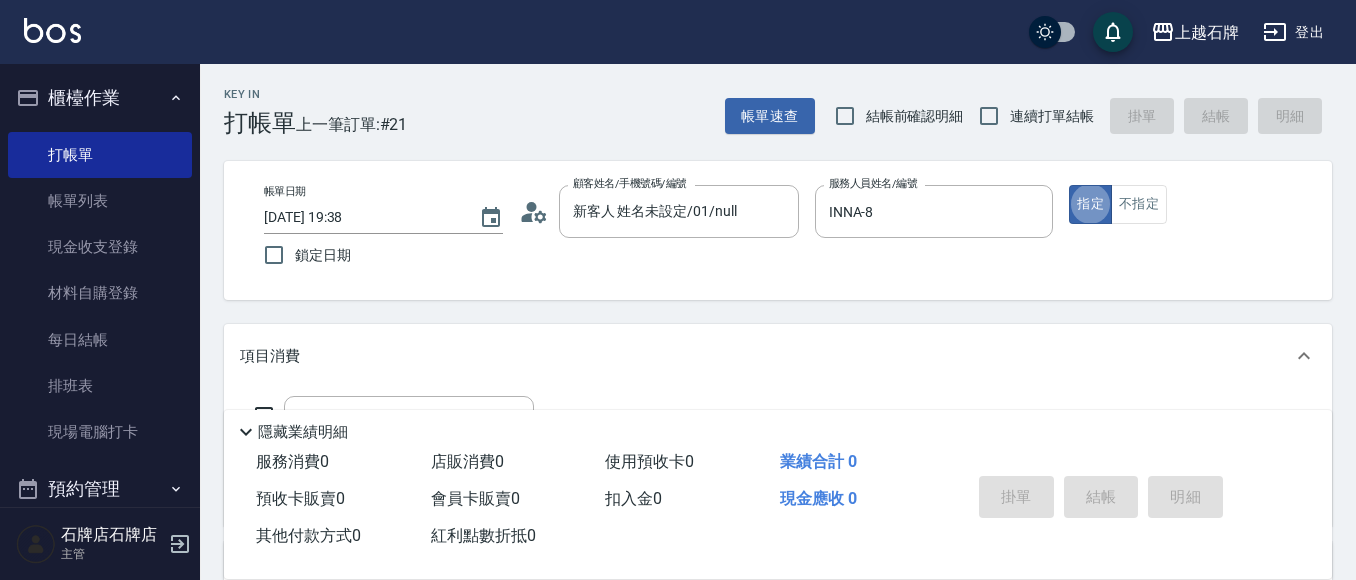 type on "true" 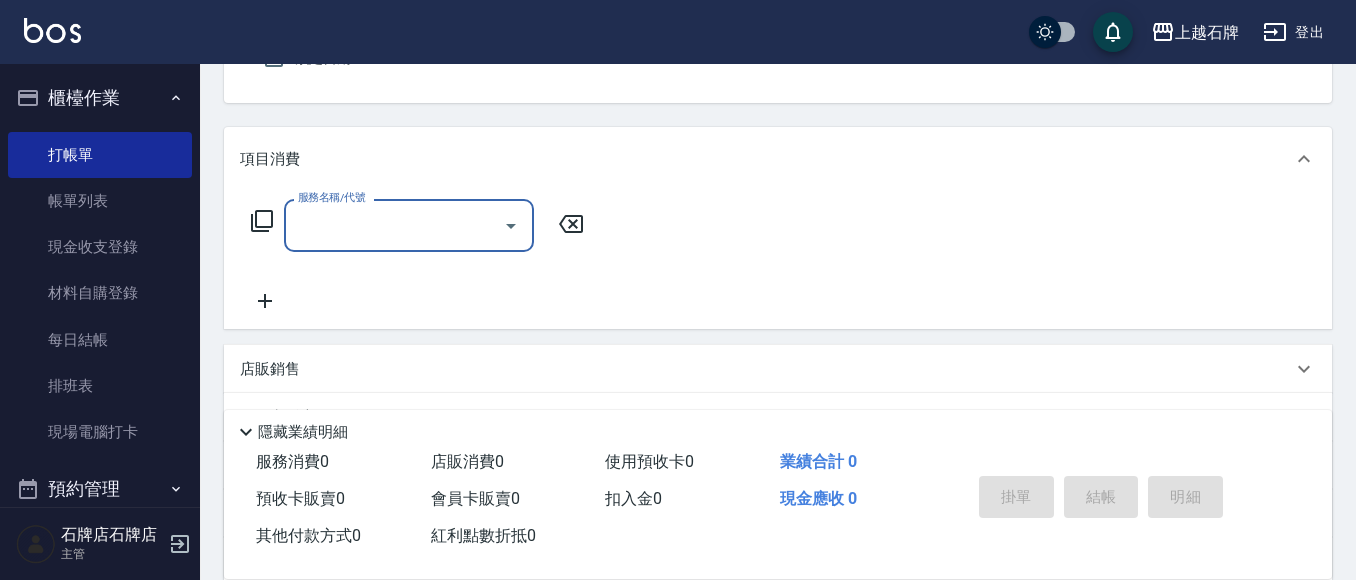 scroll, scrollTop: 200, scrollLeft: 0, axis: vertical 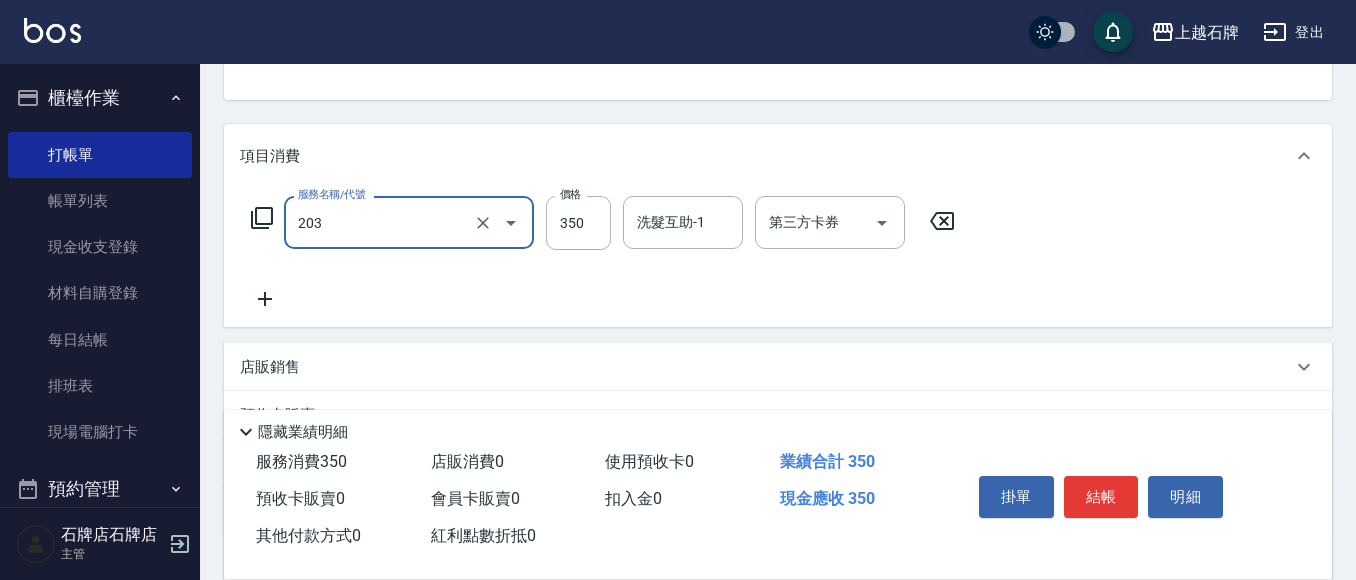 type on "B級洗+剪(203)" 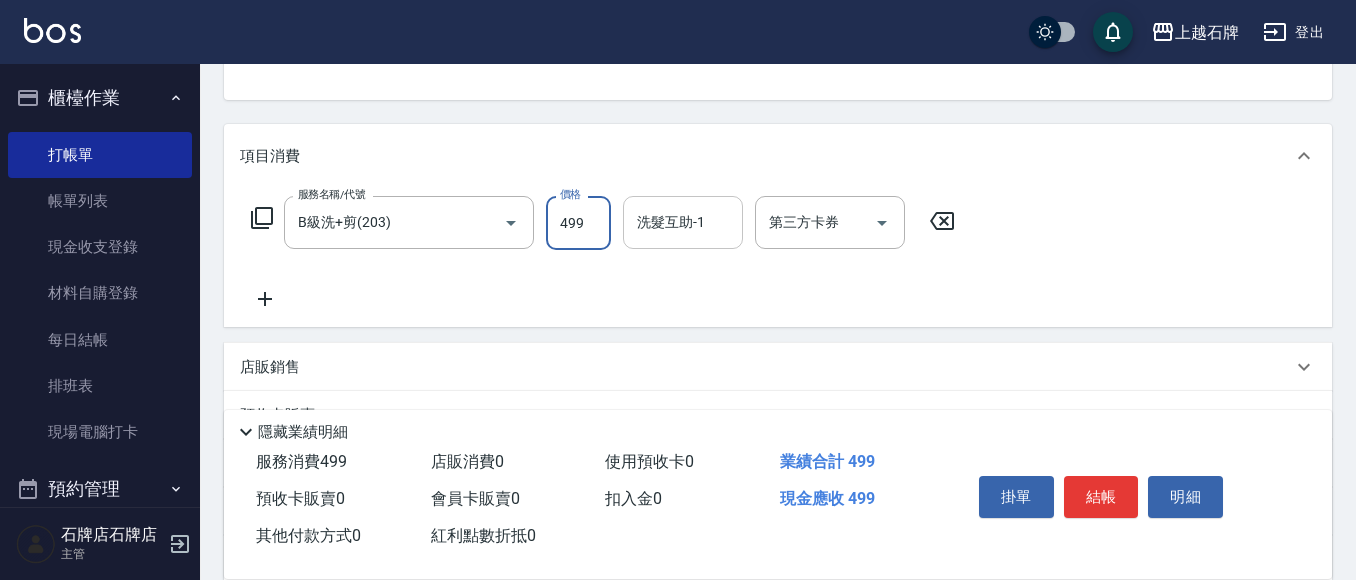 type on "499" 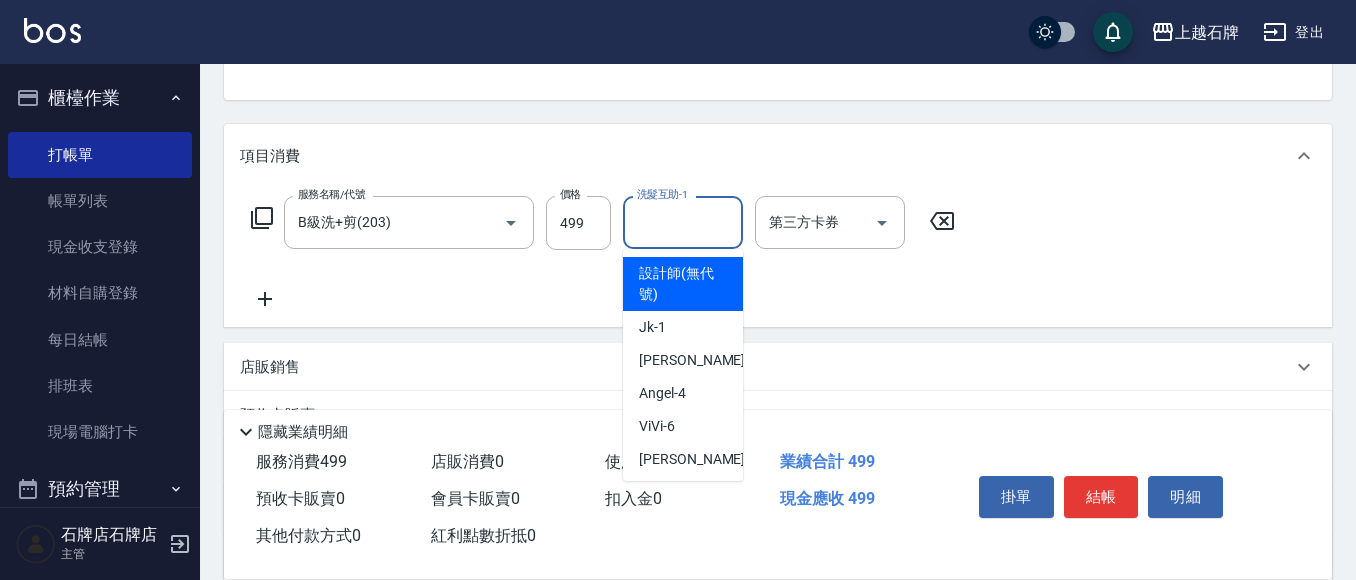click on "洗髮互助-1" at bounding box center (683, 222) 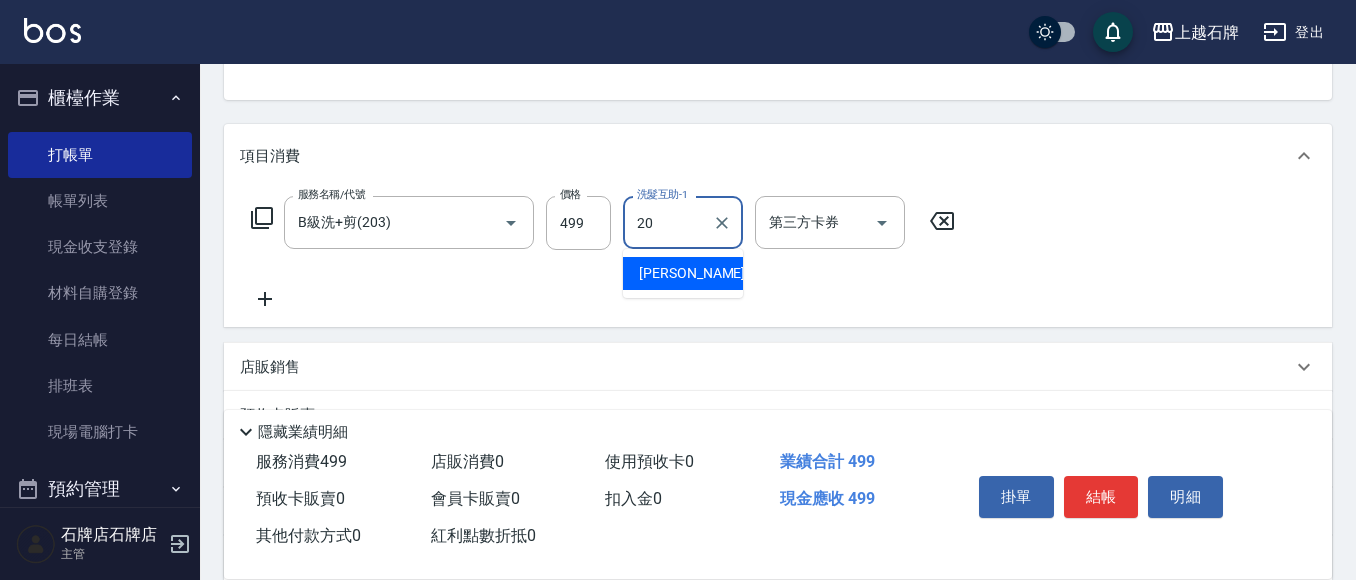 type on "[PERSON_NAME]-20" 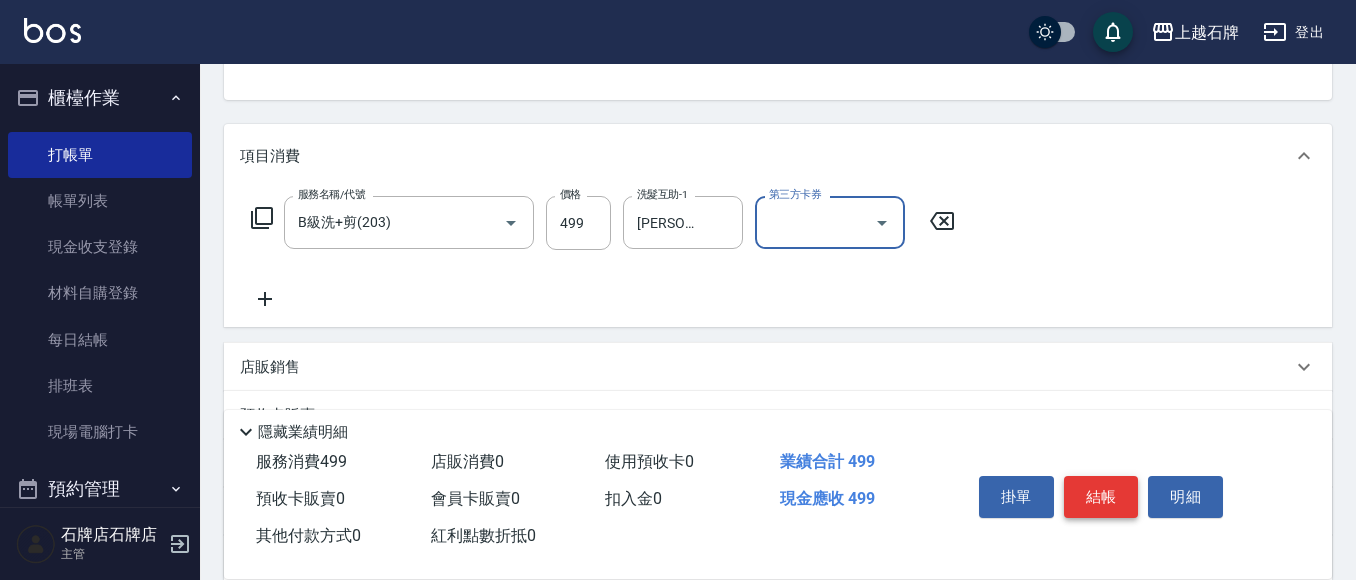 click on "結帳" at bounding box center (1101, 497) 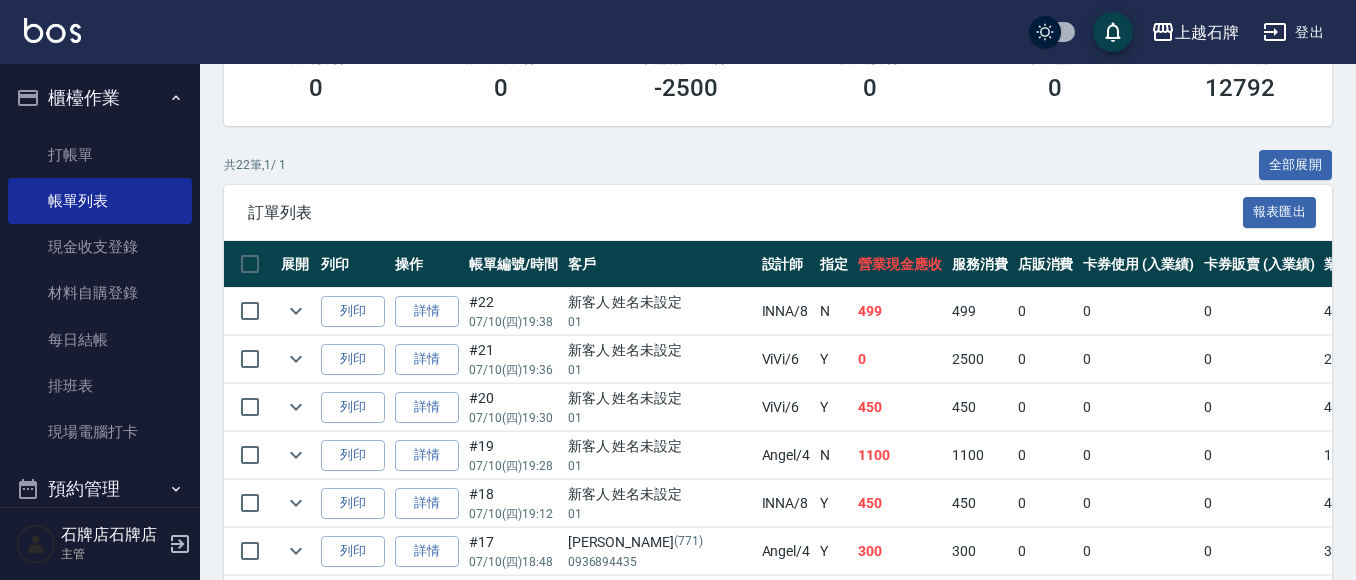 scroll, scrollTop: 400, scrollLeft: 0, axis: vertical 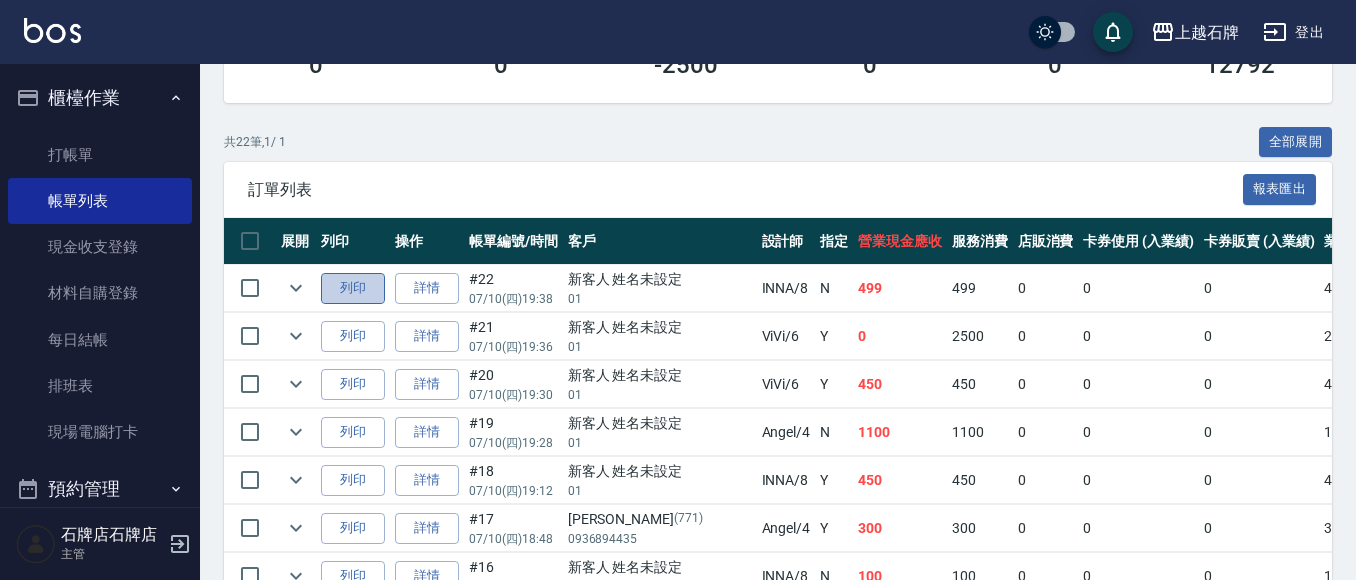 click on "列印" at bounding box center (353, 288) 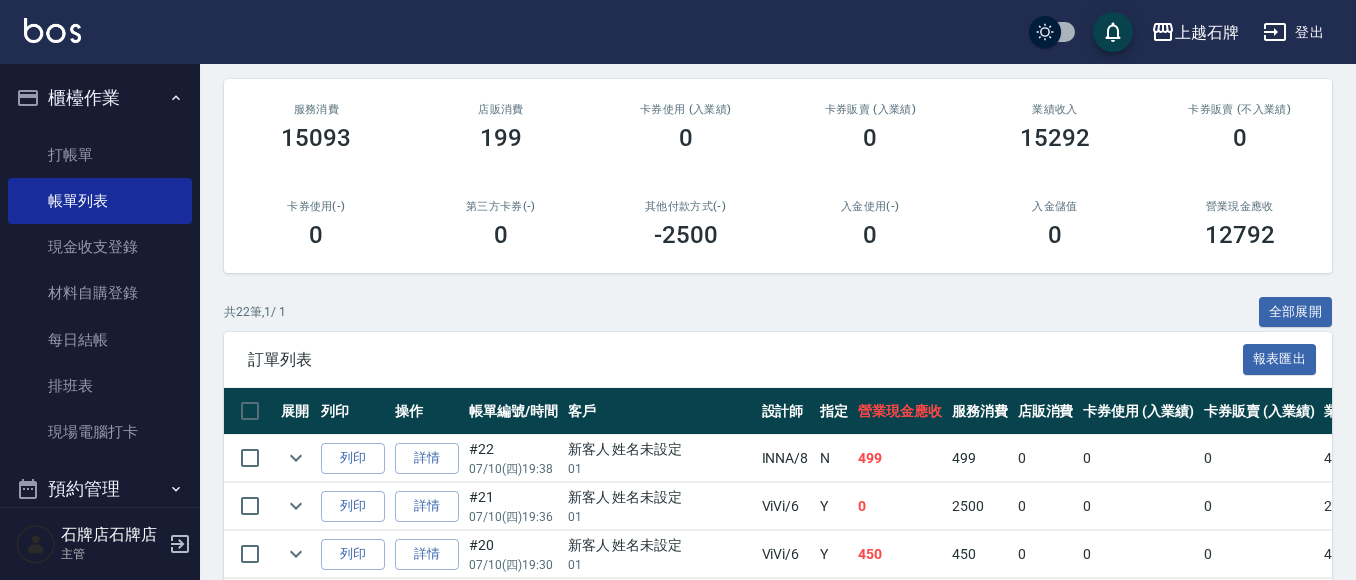 scroll, scrollTop: 200, scrollLeft: 0, axis: vertical 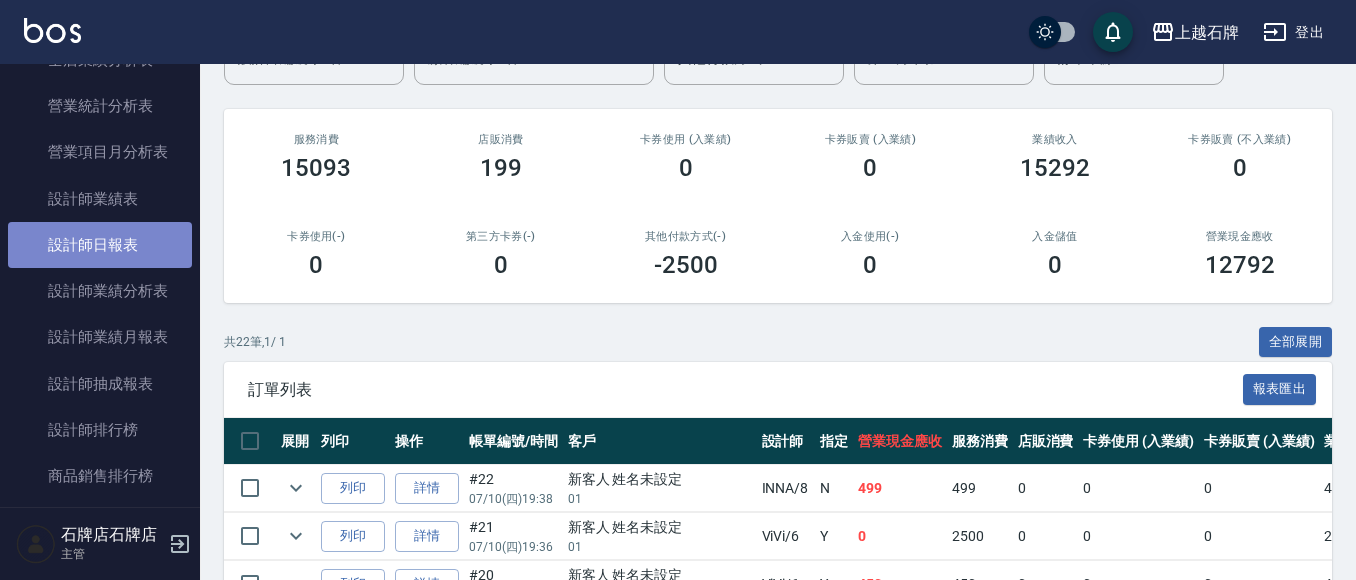 click on "設計師日報表" at bounding box center (100, 245) 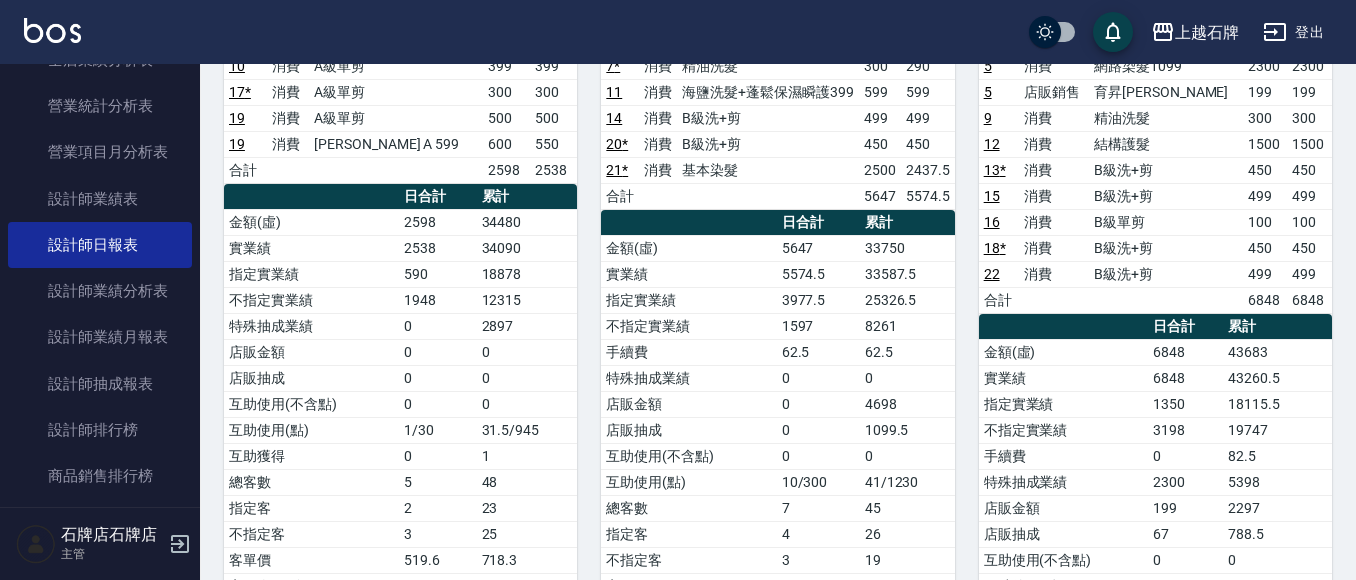 scroll, scrollTop: 400, scrollLeft: 0, axis: vertical 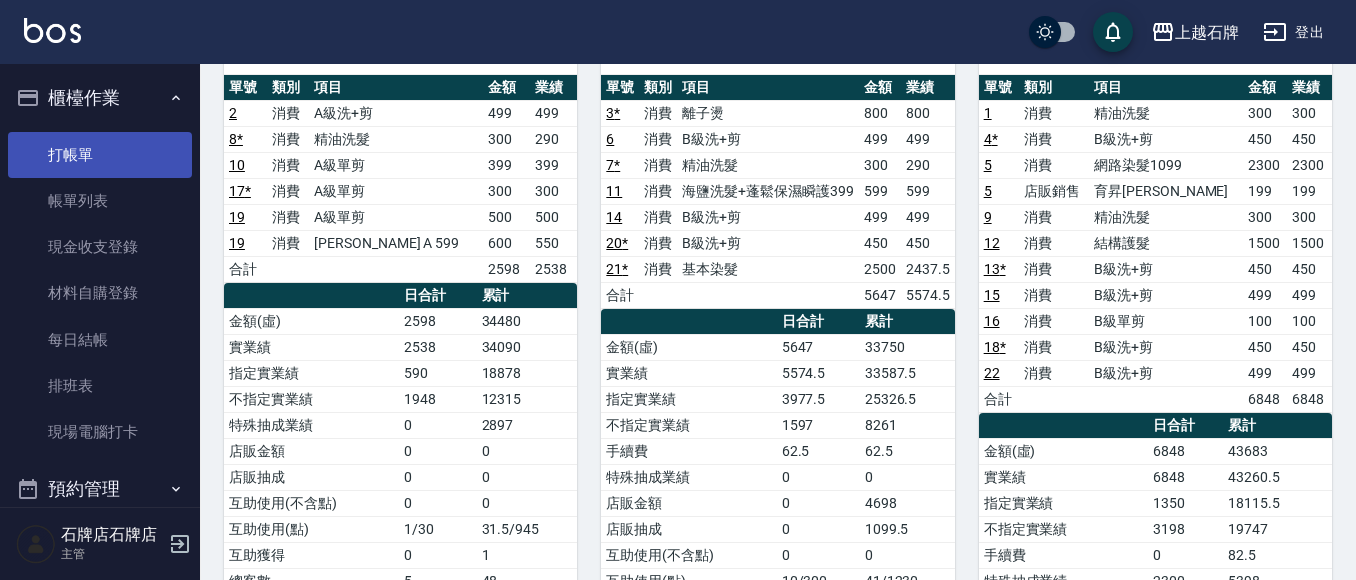 click on "打帳單" at bounding box center (100, 155) 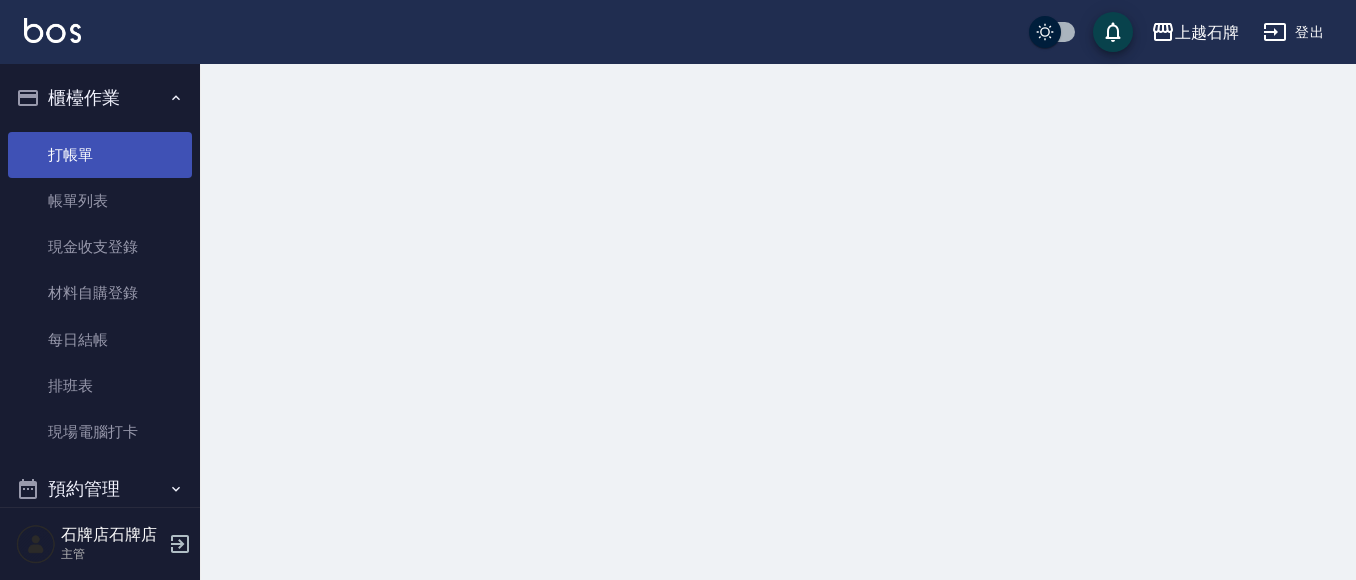 scroll, scrollTop: 0, scrollLeft: 0, axis: both 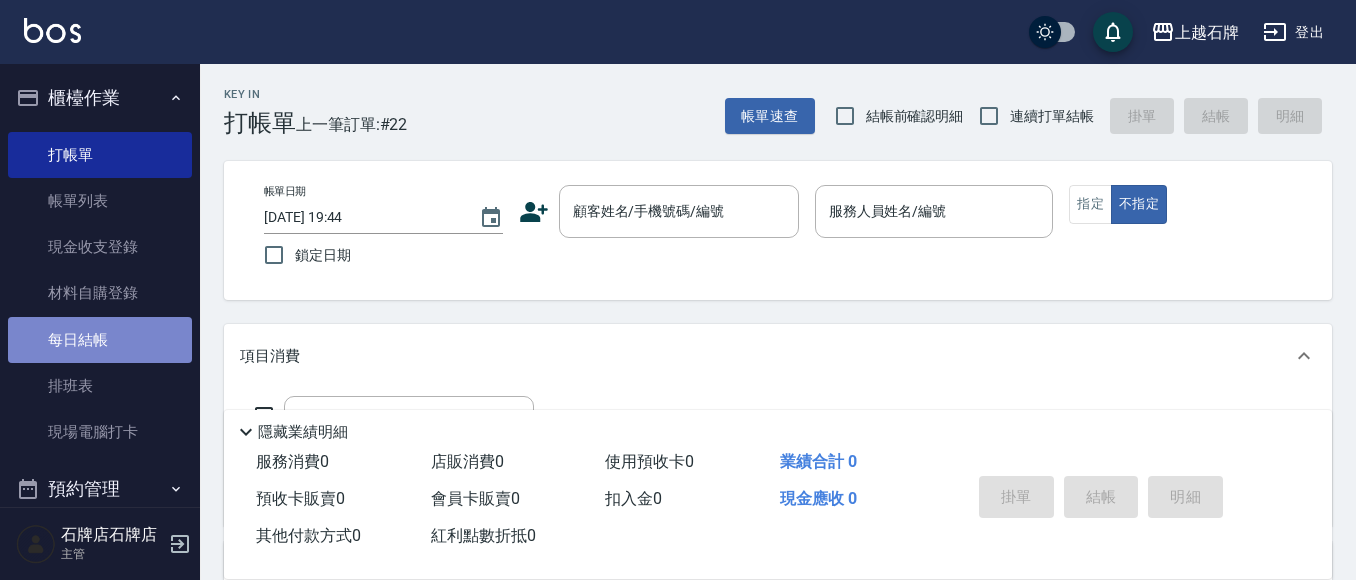 click on "每日結帳" at bounding box center (100, 340) 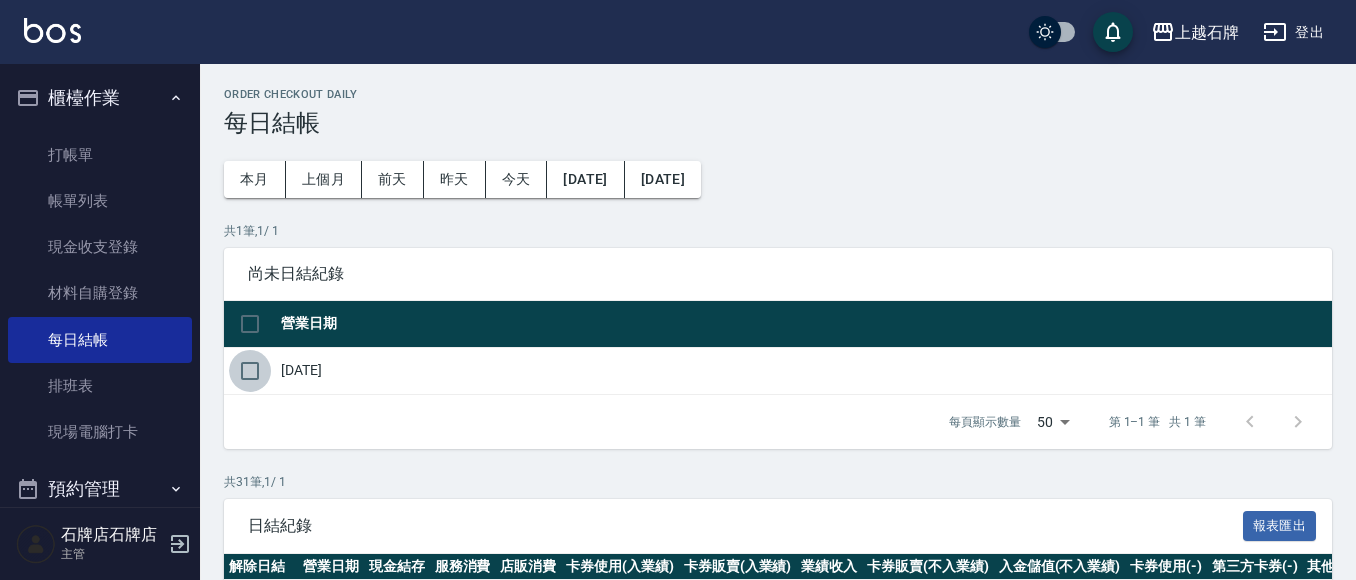 click at bounding box center (250, 371) 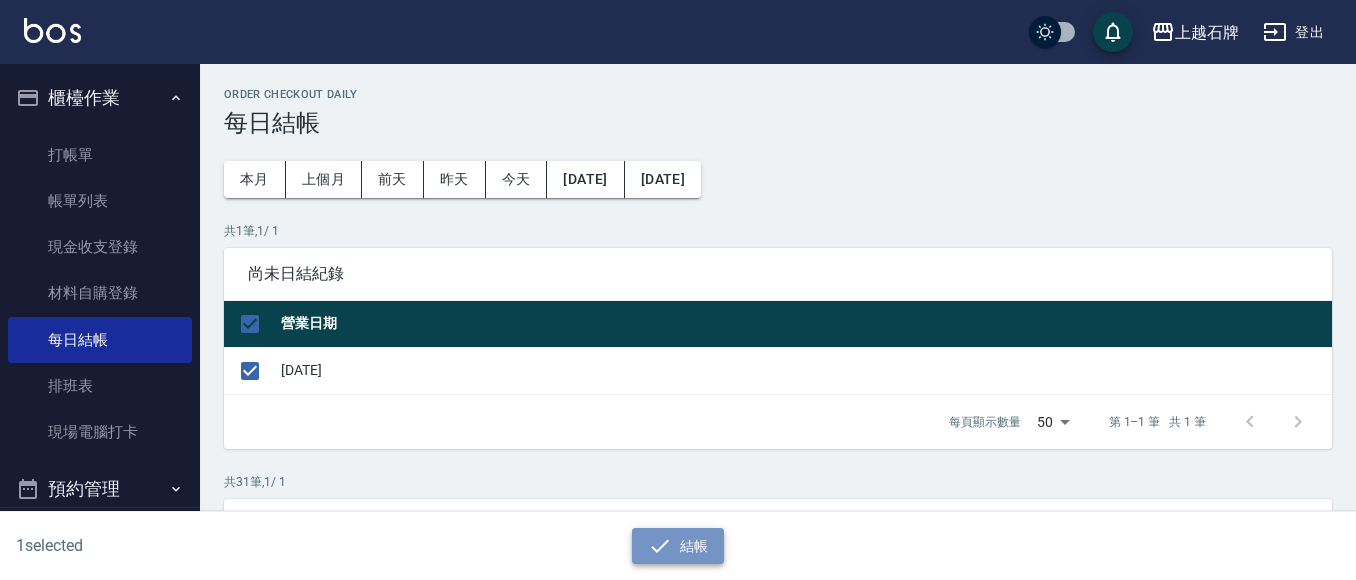 click on "結帳" at bounding box center [678, 546] 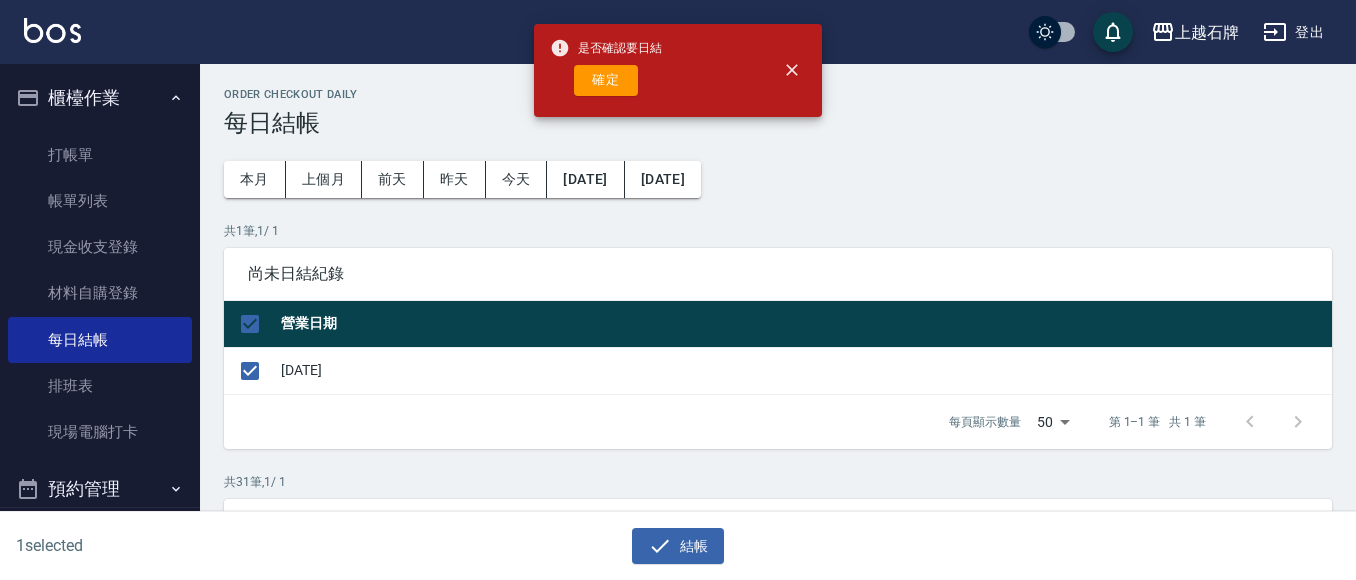 click on "確定" at bounding box center [606, 80] 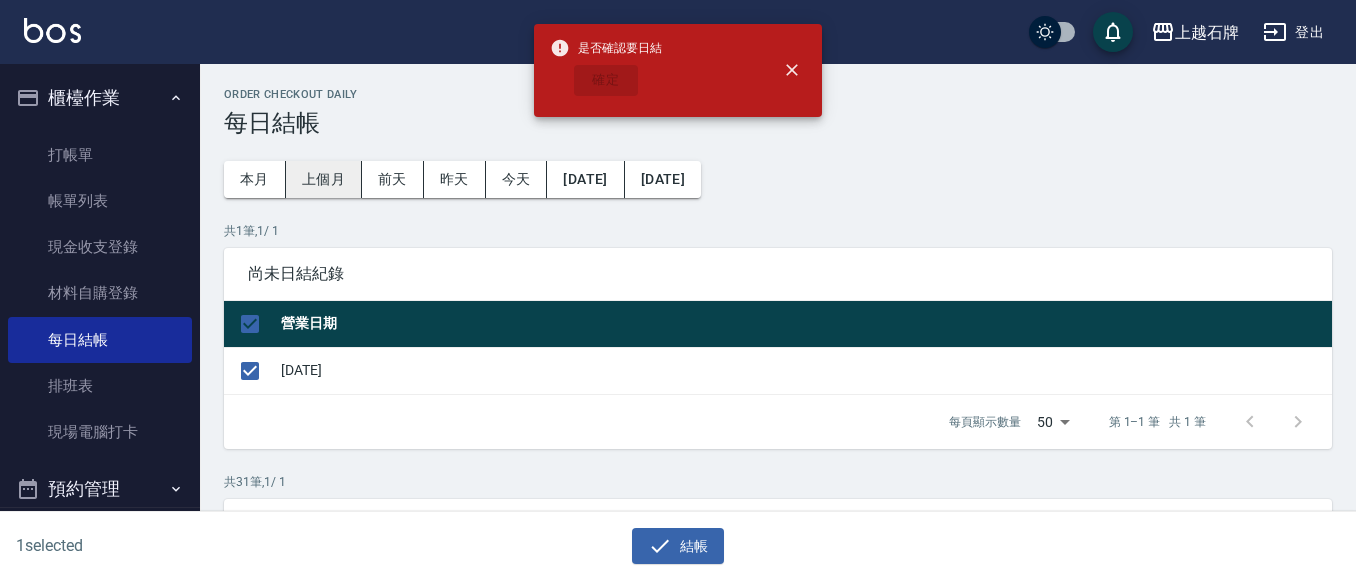 checkbox on "false" 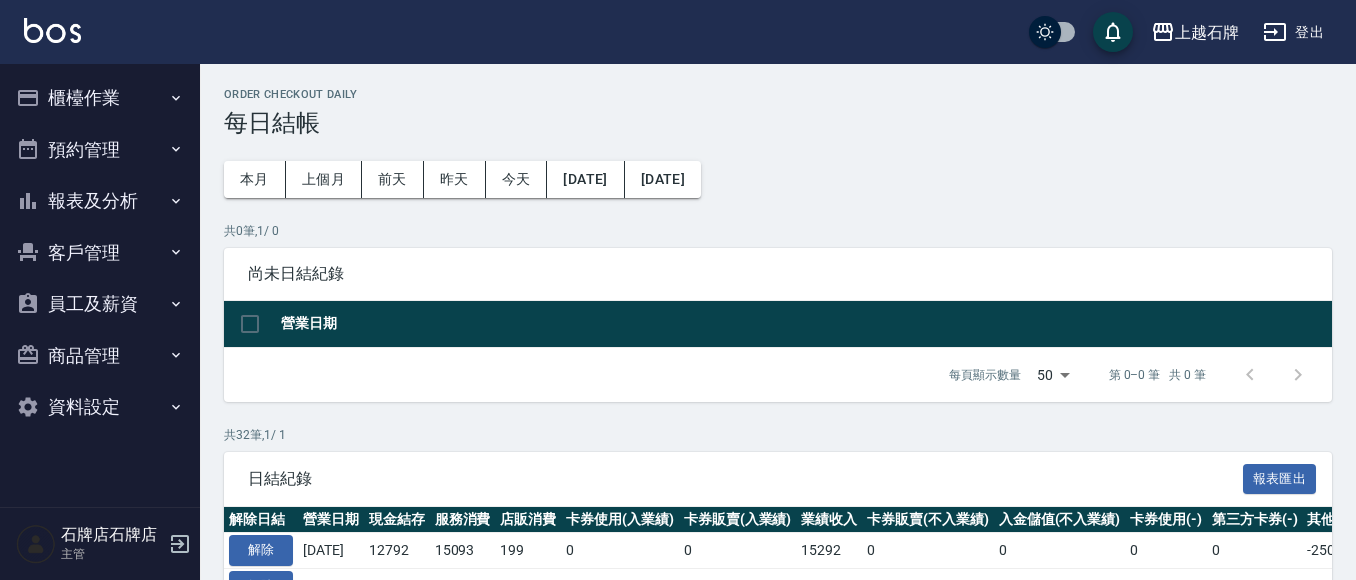 scroll, scrollTop: 0, scrollLeft: 0, axis: both 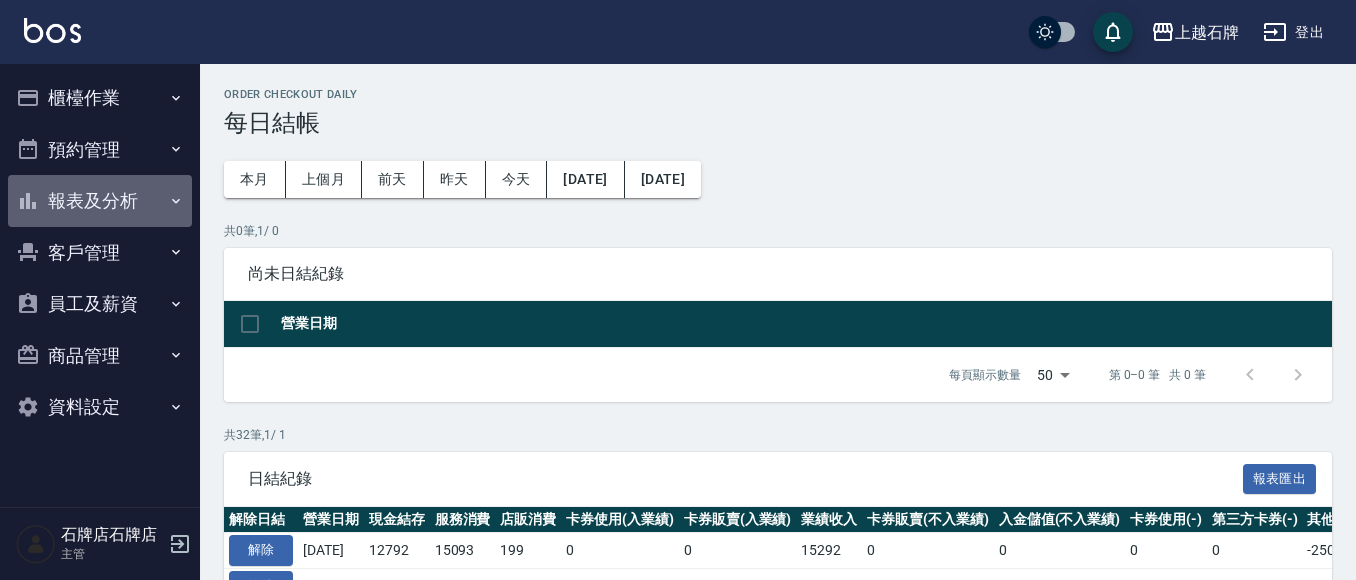 click on "報表及分析" at bounding box center [100, 201] 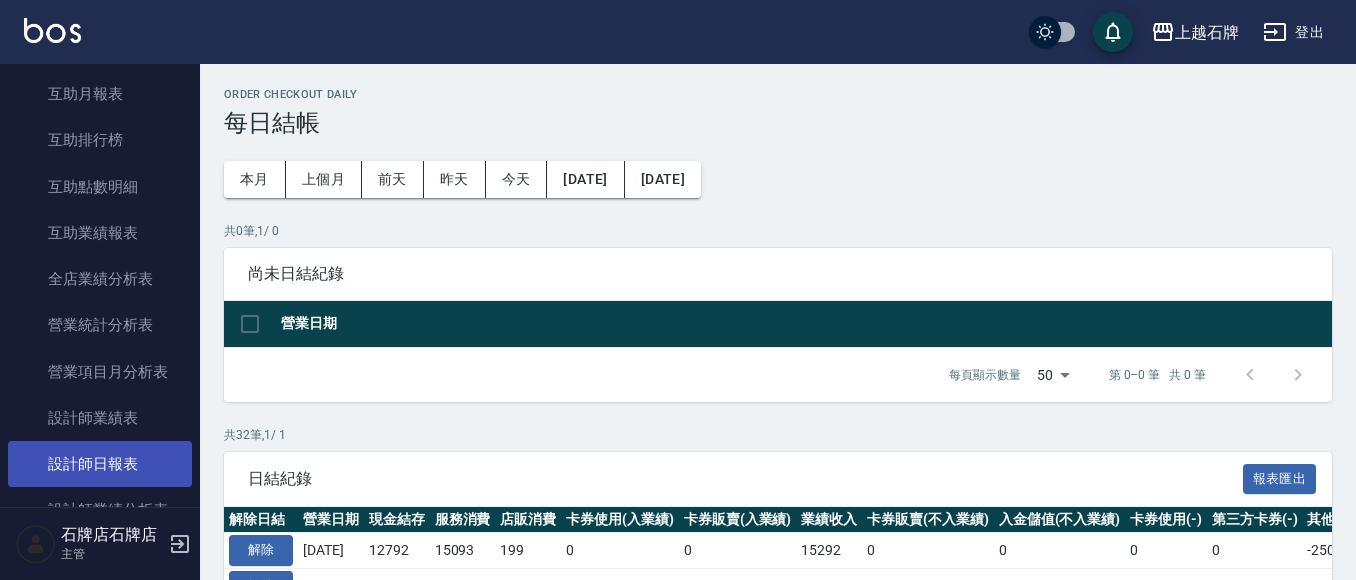 scroll, scrollTop: 200, scrollLeft: 0, axis: vertical 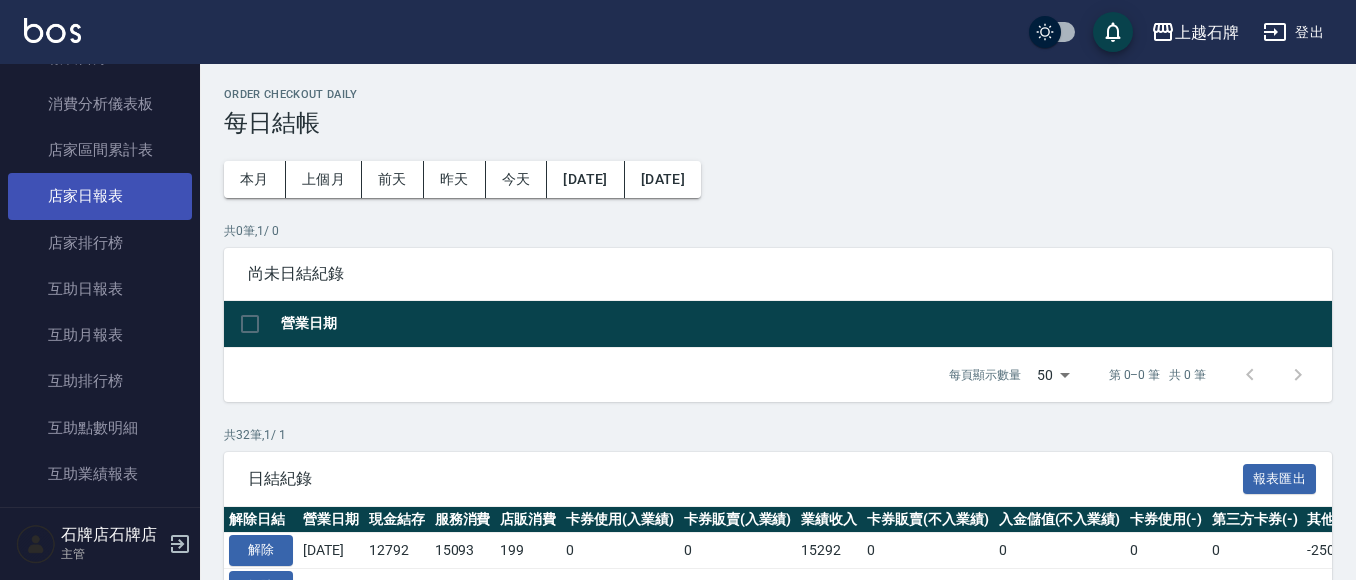 click on "店家日報表" at bounding box center (100, 196) 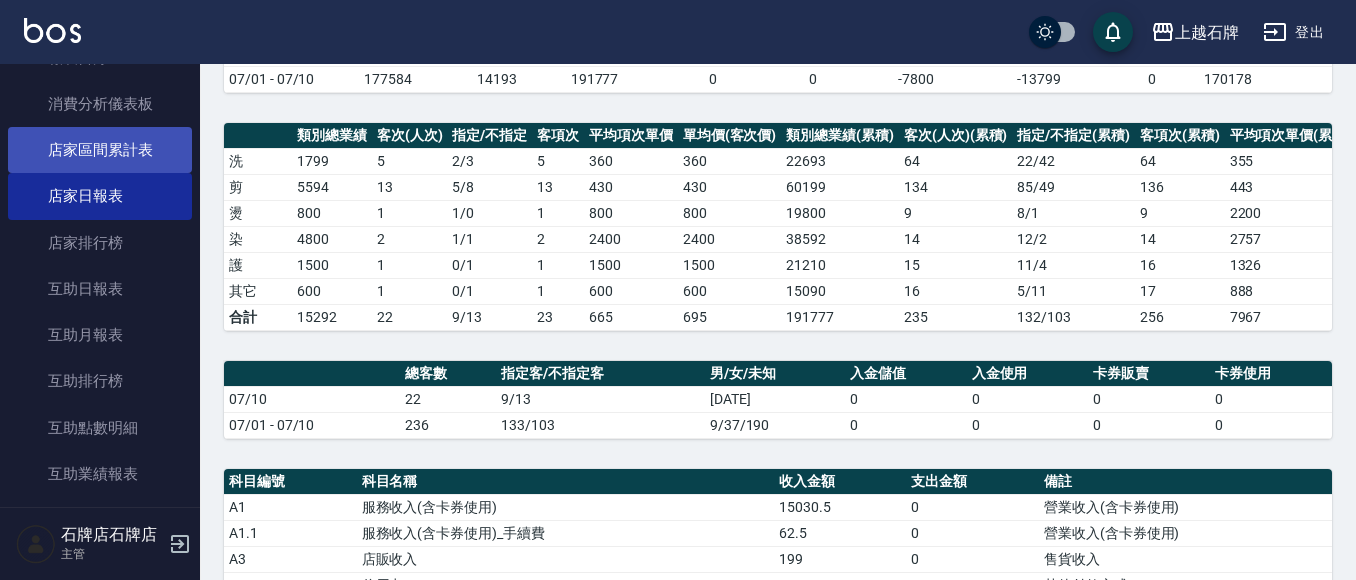 scroll, scrollTop: 200, scrollLeft: 0, axis: vertical 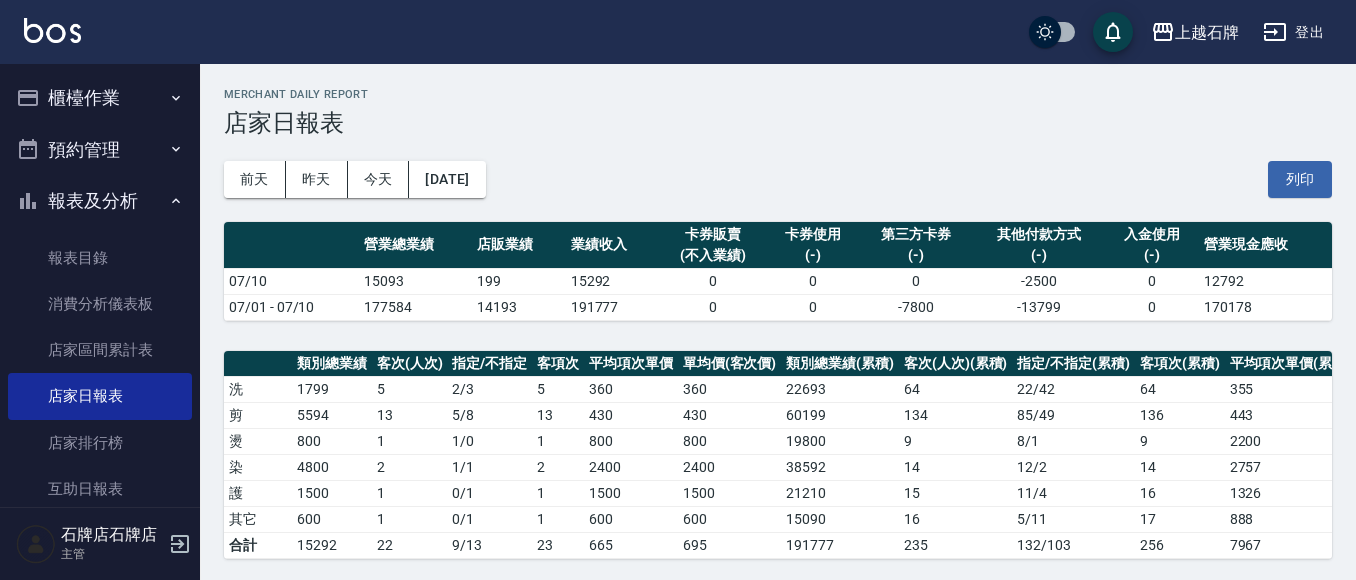 click on "櫃檯作業" at bounding box center (100, 98) 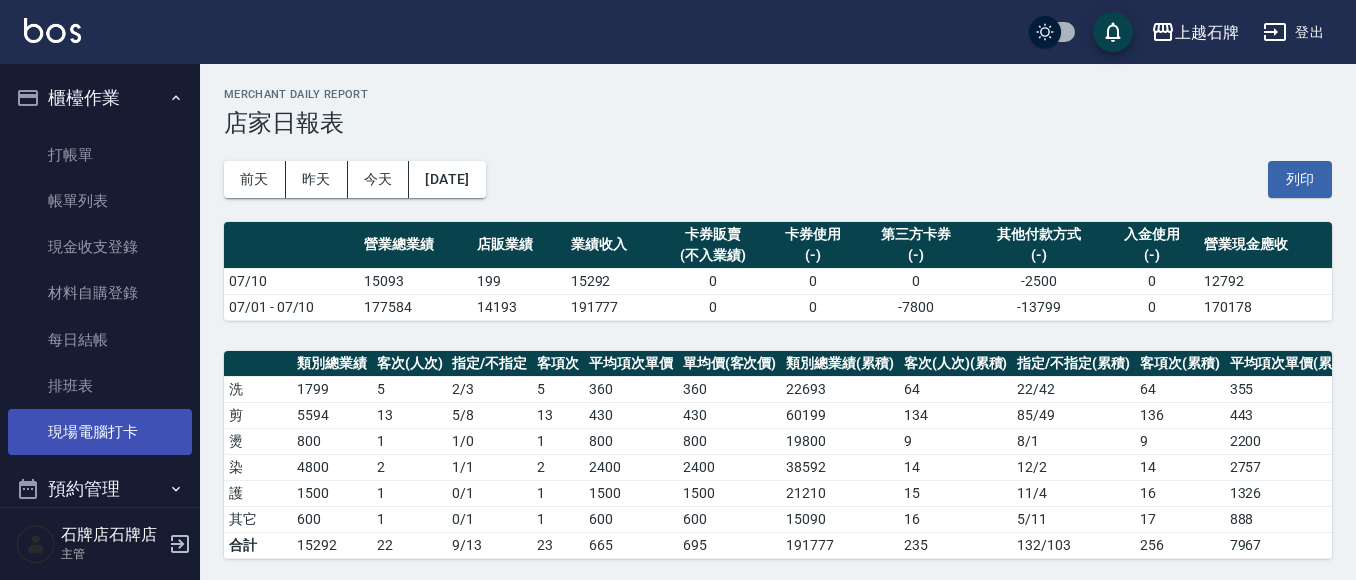 click on "現場電腦打卡" at bounding box center (100, 432) 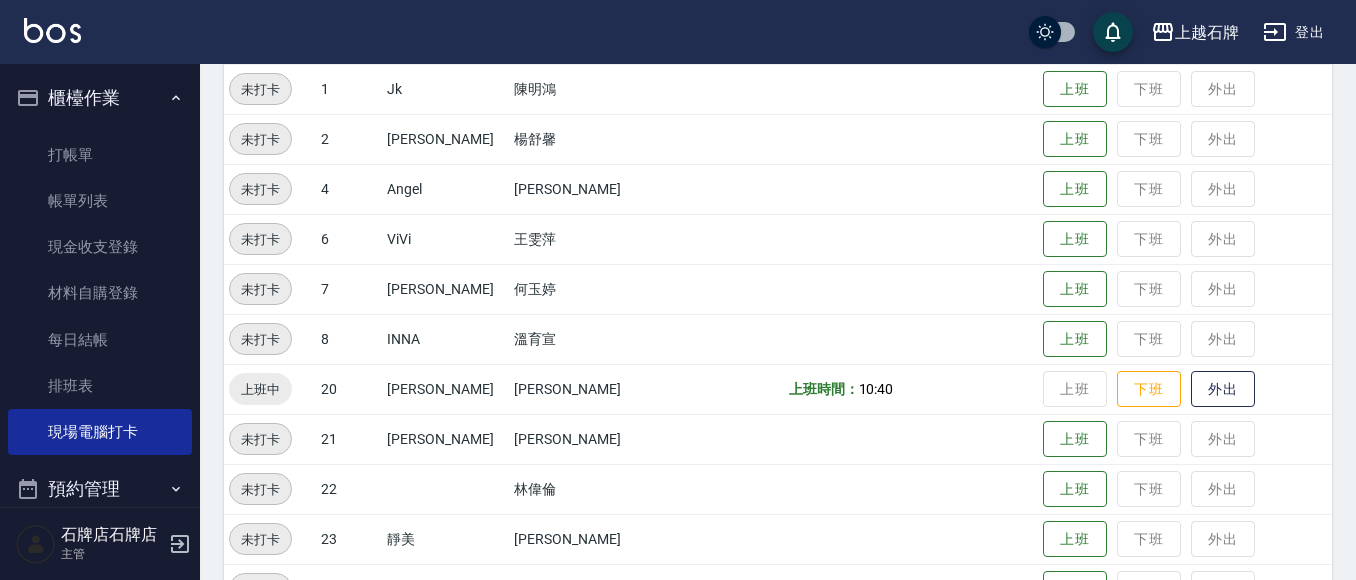 scroll, scrollTop: 300, scrollLeft: 0, axis: vertical 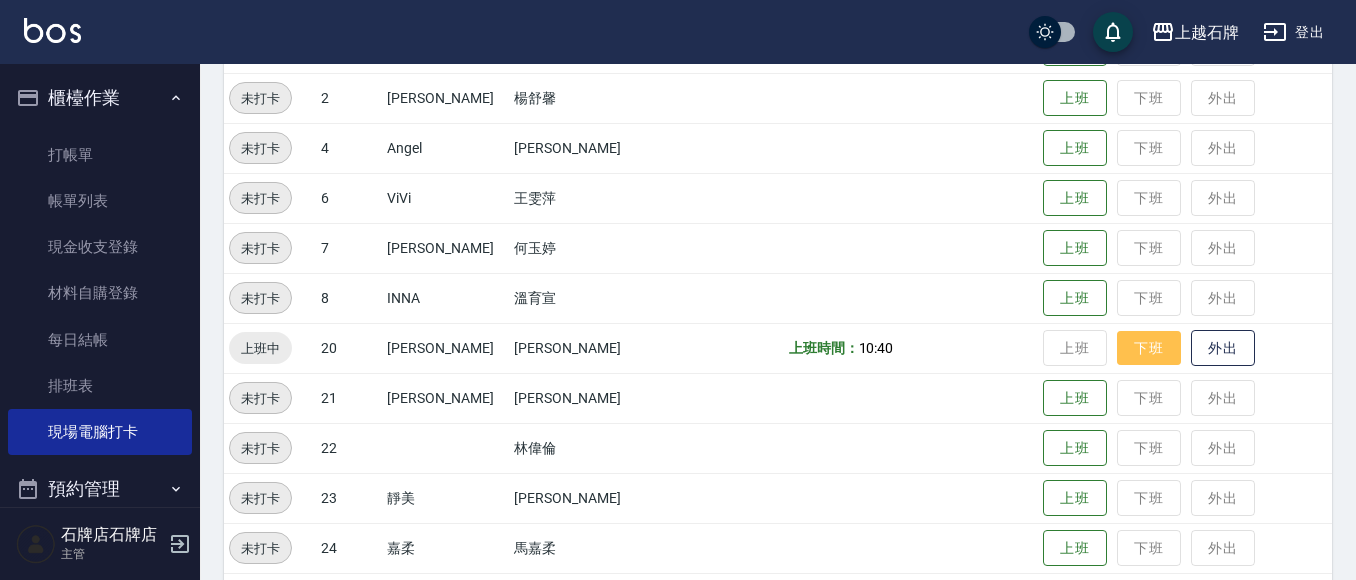 click on "下班" at bounding box center [1149, 348] 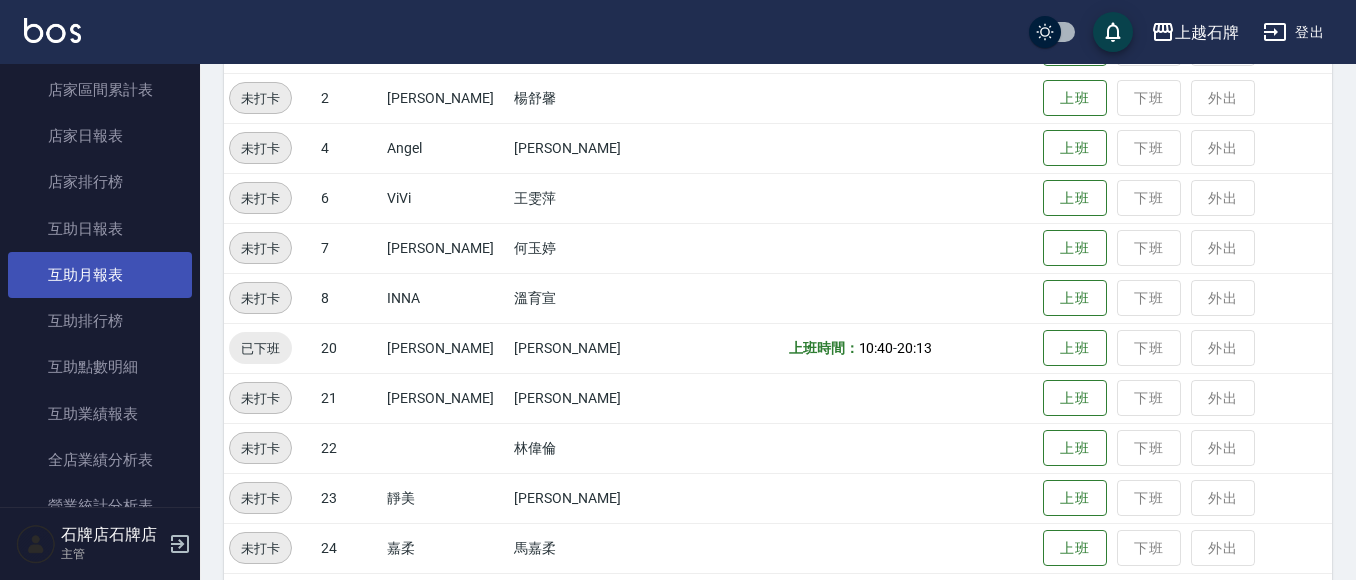 scroll, scrollTop: 500, scrollLeft: 0, axis: vertical 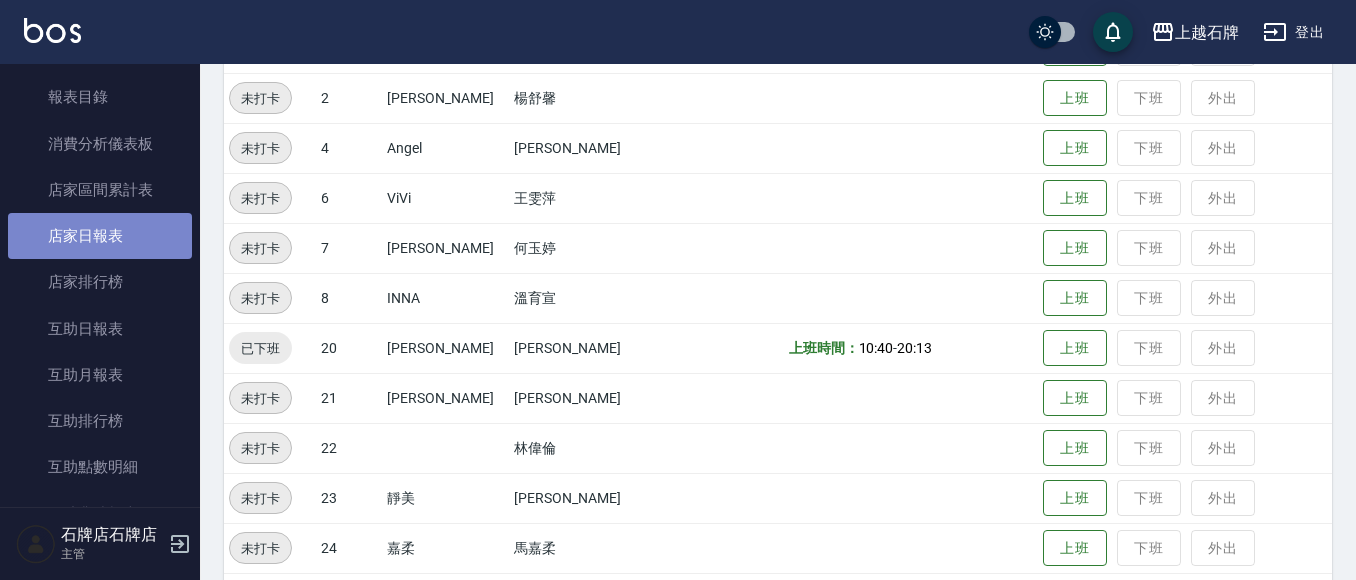 click on "店家日報表" at bounding box center (100, 236) 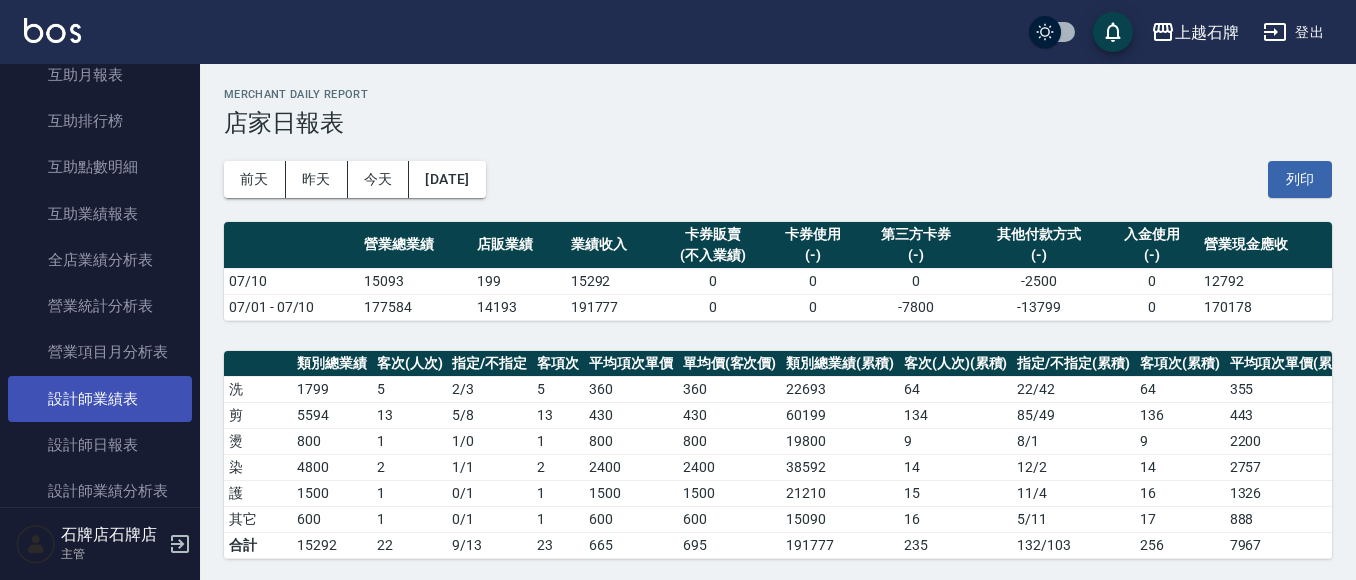 scroll, scrollTop: 900, scrollLeft: 0, axis: vertical 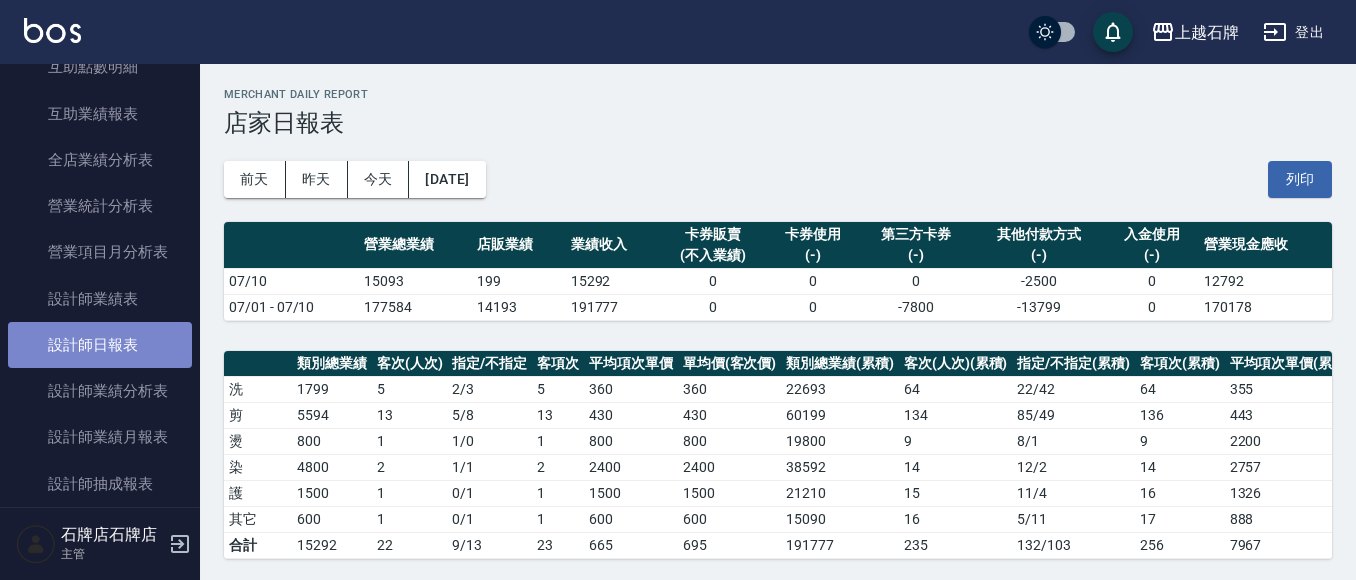 click on "設計師日報表" at bounding box center [100, 345] 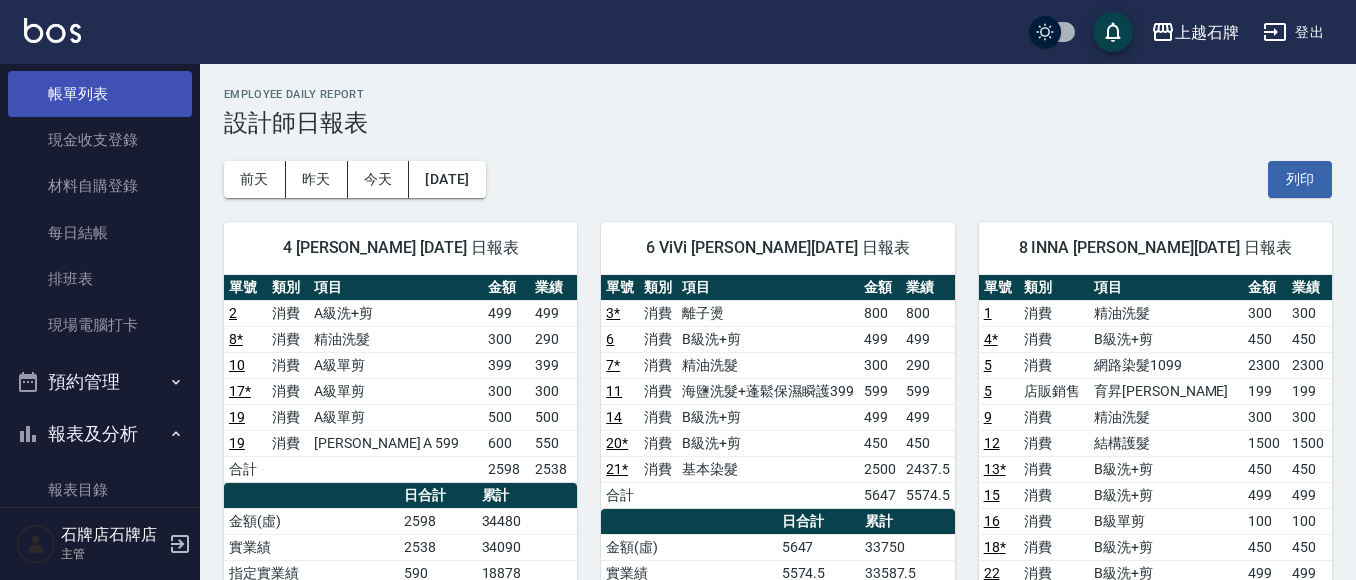 scroll, scrollTop: 0, scrollLeft: 0, axis: both 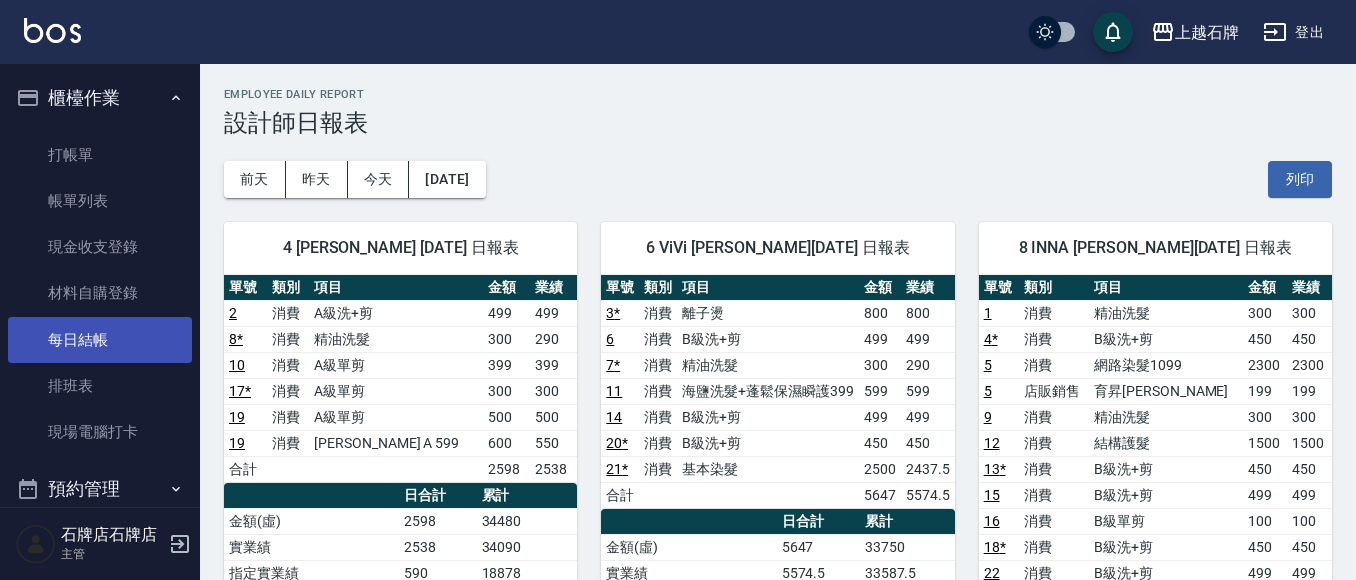 click on "每日結帳" at bounding box center (100, 340) 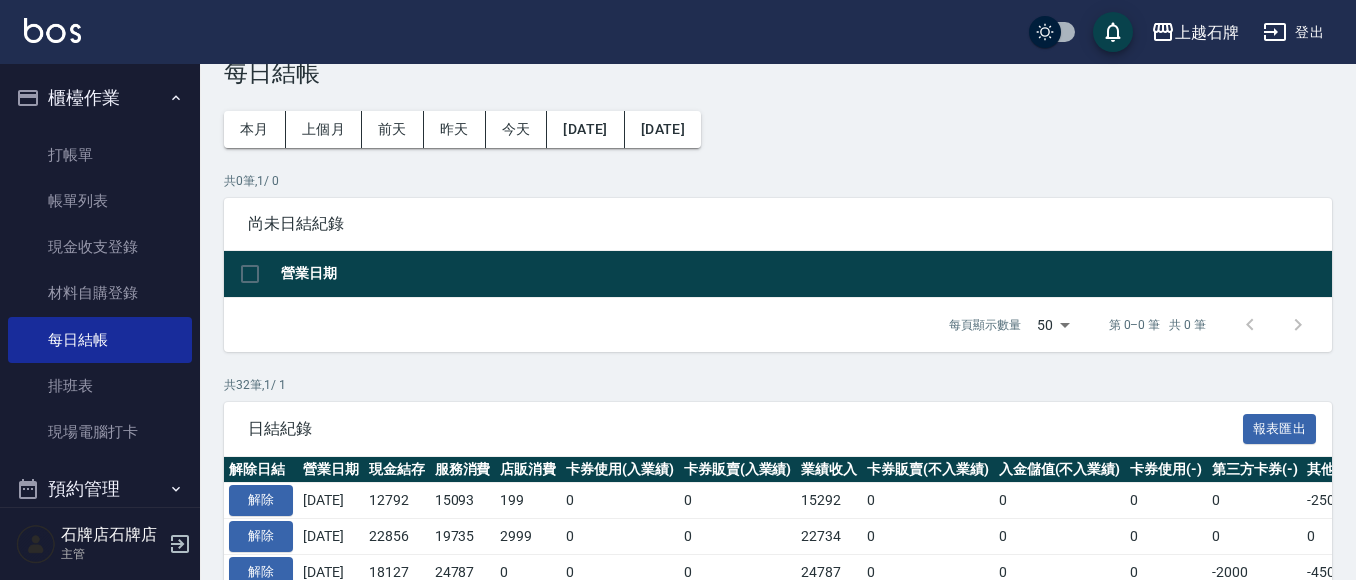 scroll, scrollTop: 100, scrollLeft: 0, axis: vertical 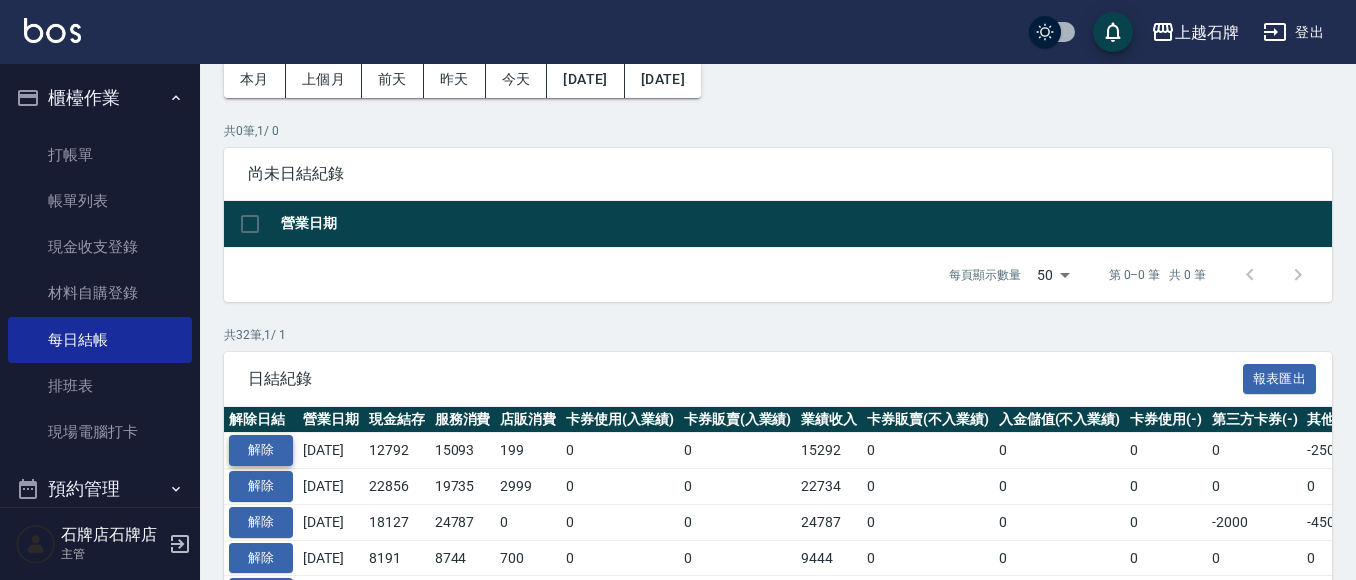 click on "解除" at bounding box center [261, 450] 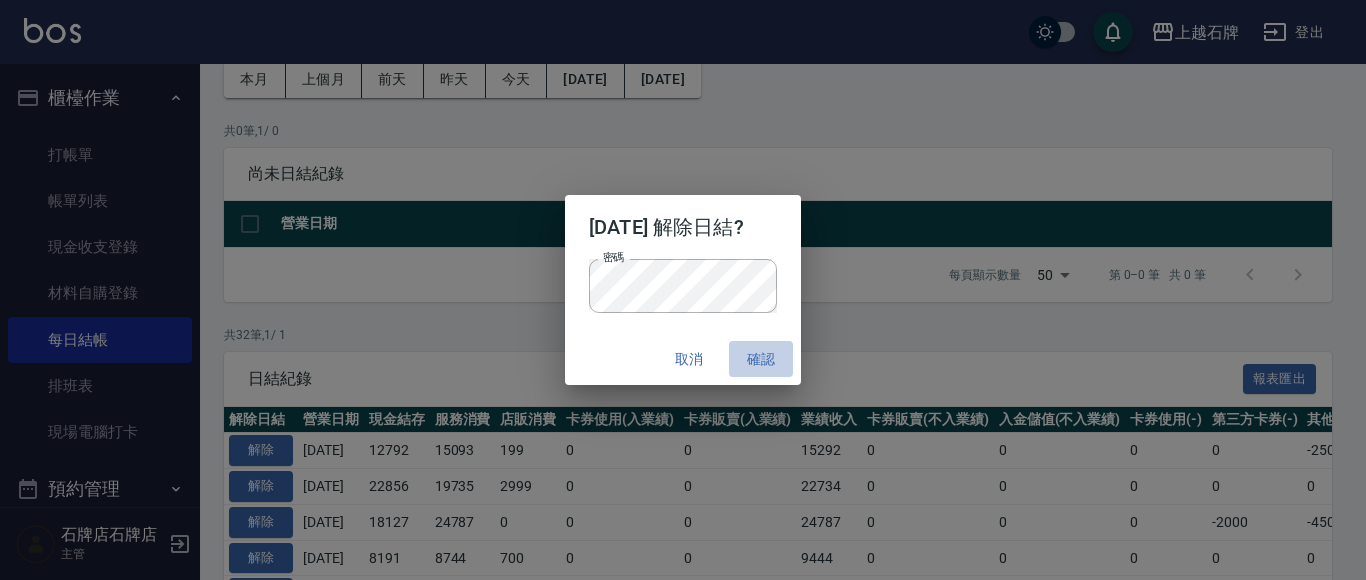 click on "確認" at bounding box center (761, 359) 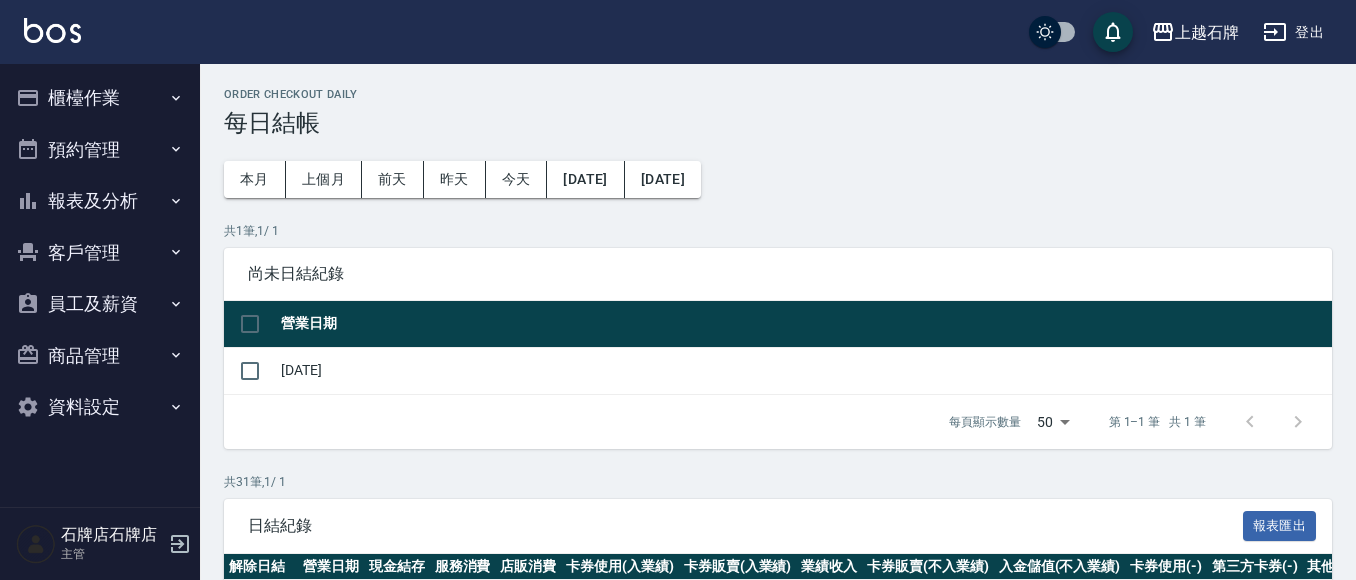 scroll, scrollTop: 101, scrollLeft: 0, axis: vertical 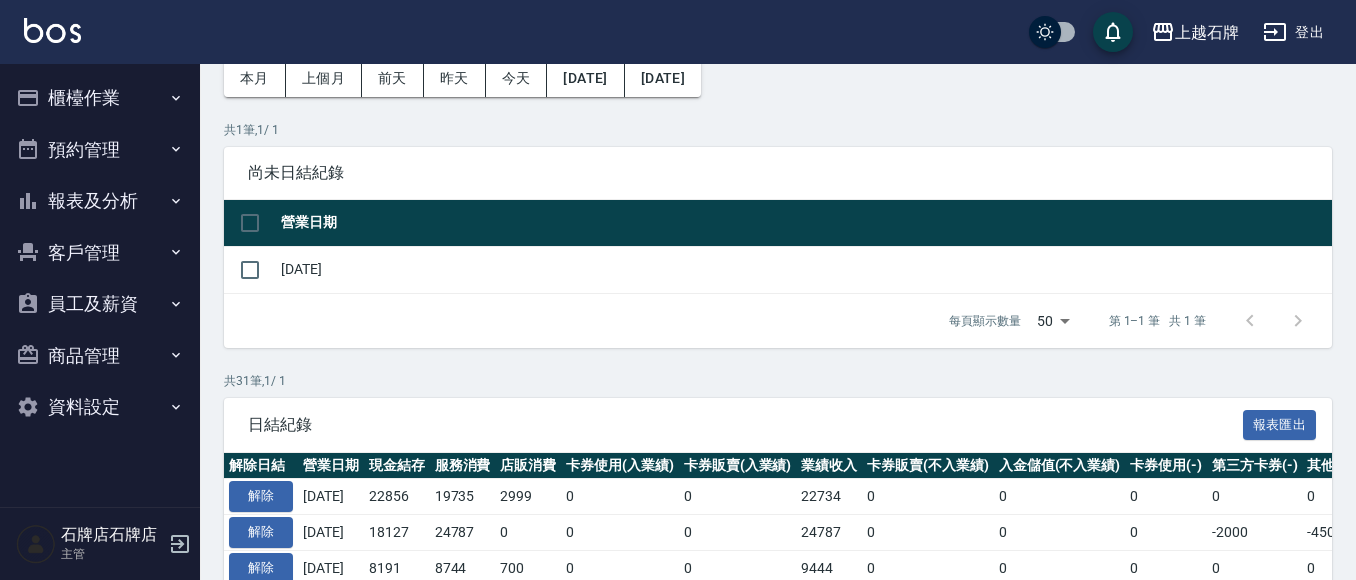 click on "櫃檯作業" at bounding box center [100, 98] 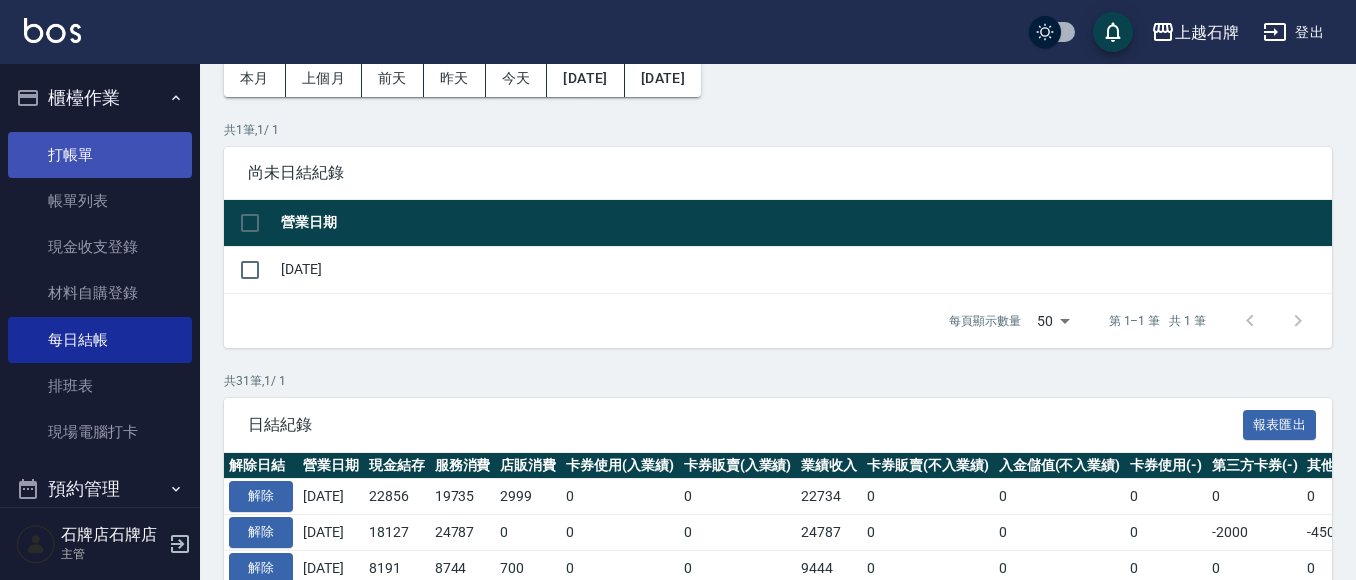 click on "打帳單 帳單列表 現金收支登錄 材料自購登錄 每日結帳 排班表 現場電腦打卡" at bounding box center [100, 294] 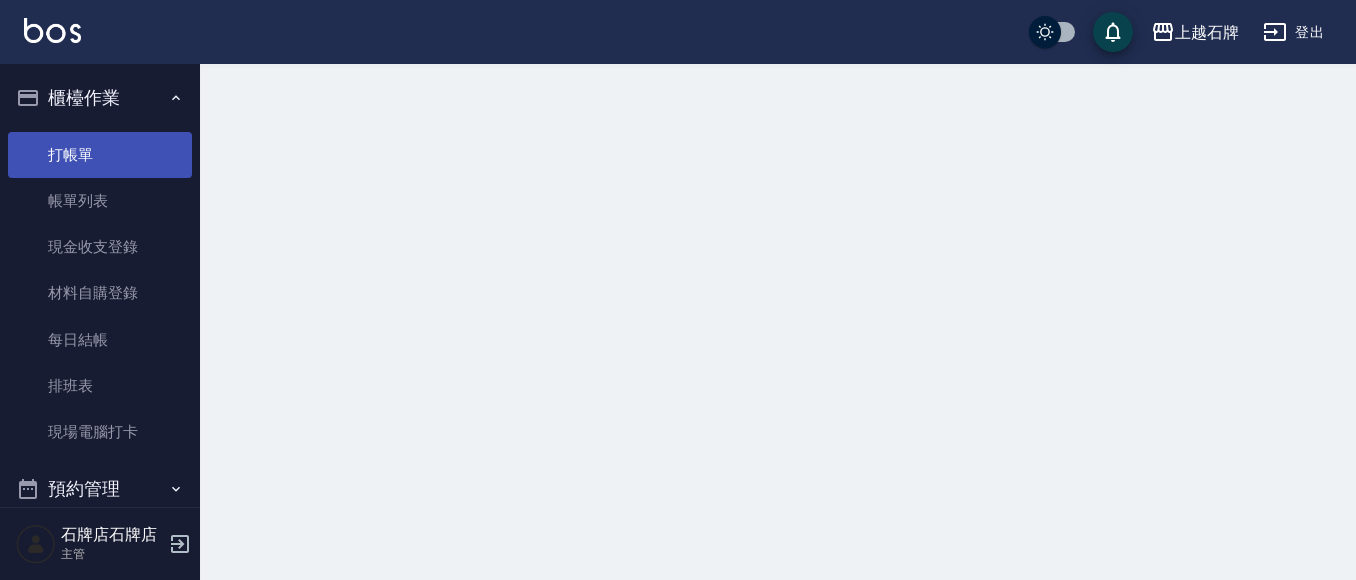 scroll, scrollTop: 0, scrollLeft: 0, axis: both 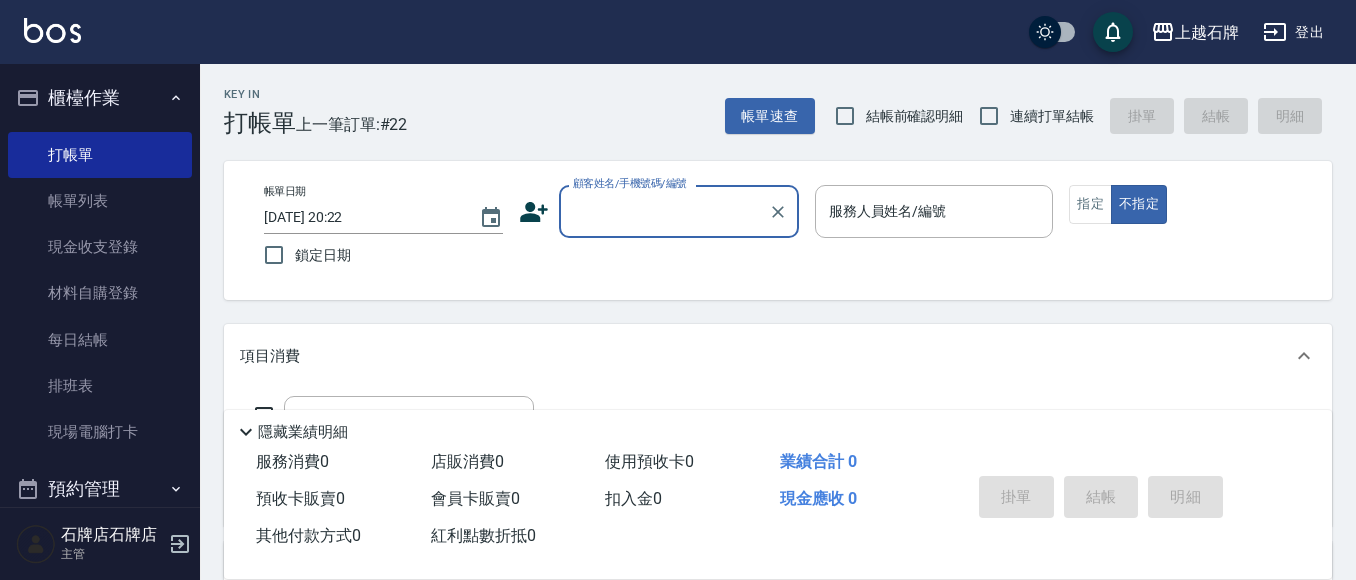 click on "顧客姓名/手機號碼/編號" at bounding box center (664, 211) 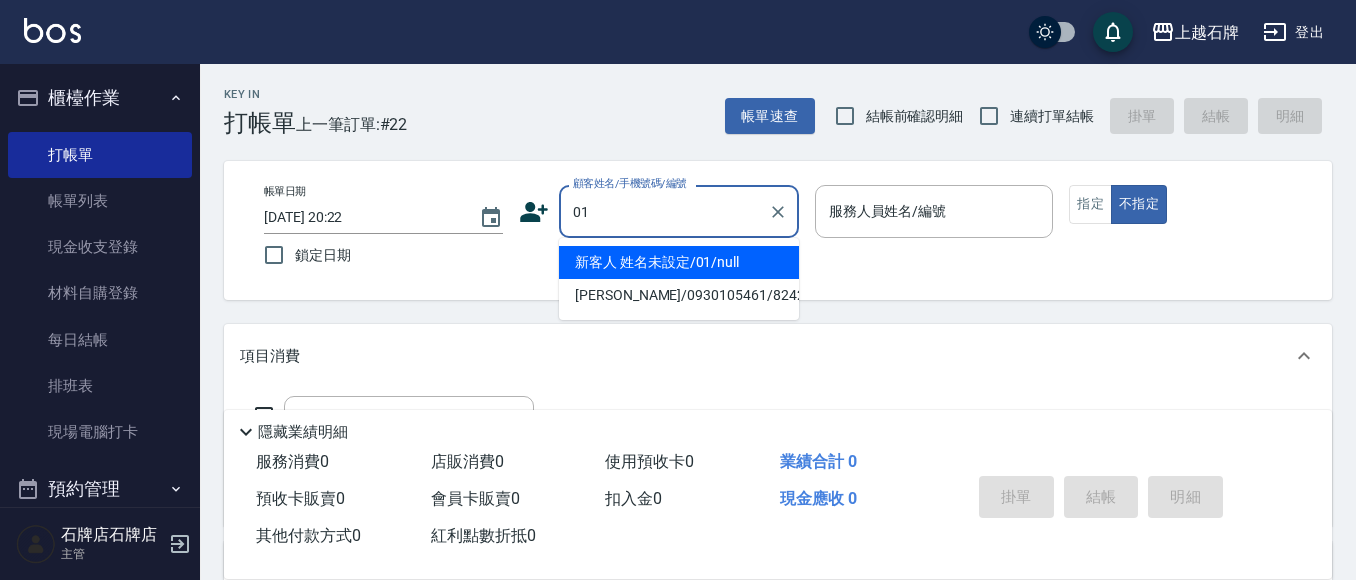 type on "01" 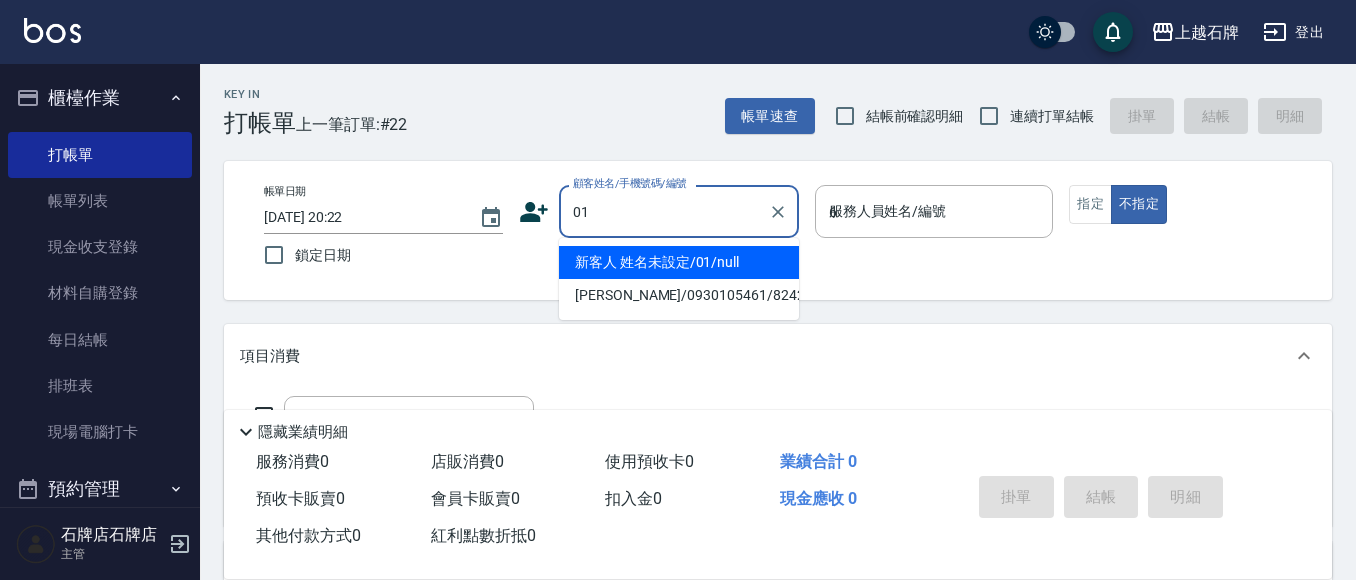 type on "新客人 姓名未設定/01/null" 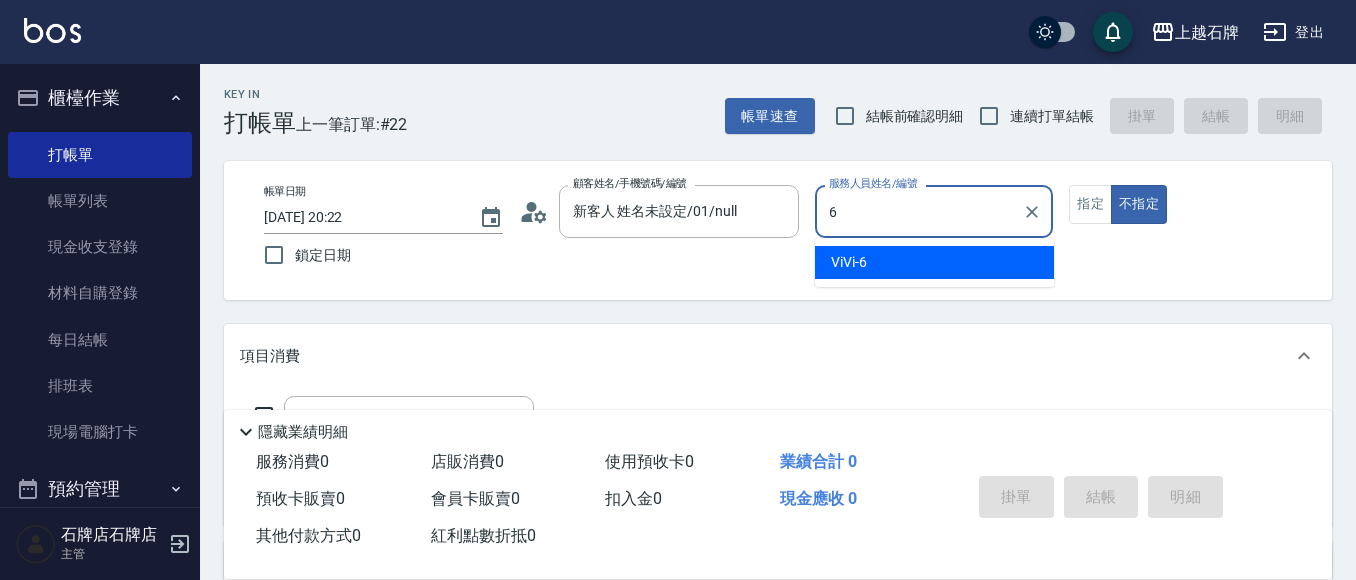 type on "6" 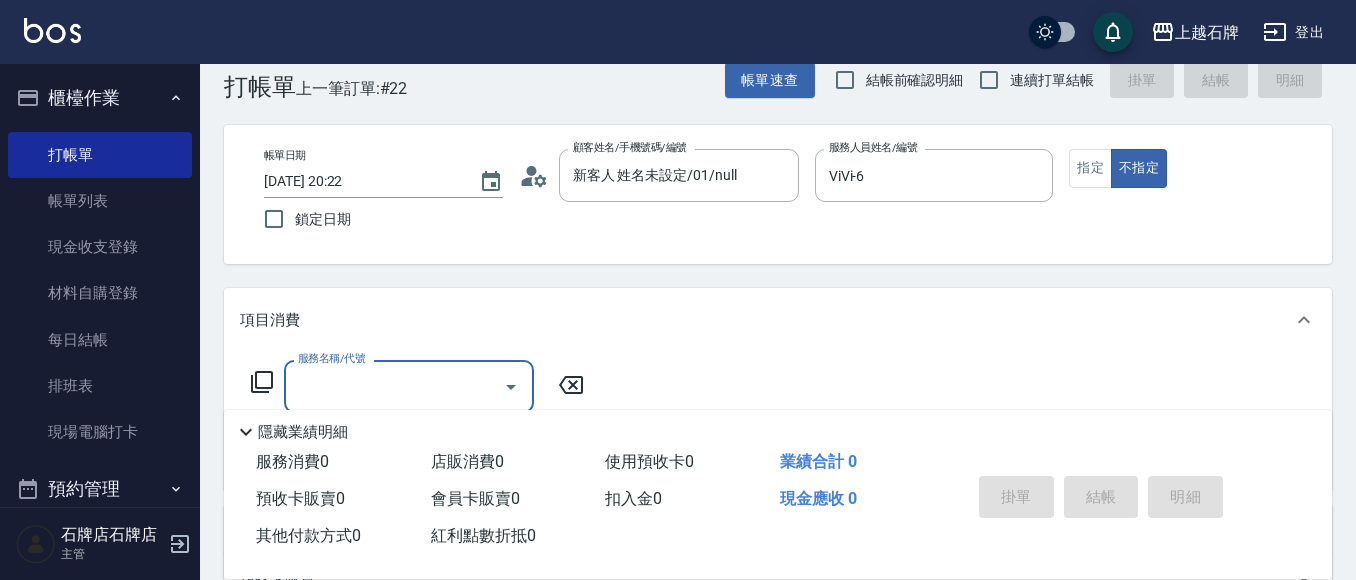 scroll, scrollTop: 100, scrollLeft: 0, axis: vertical 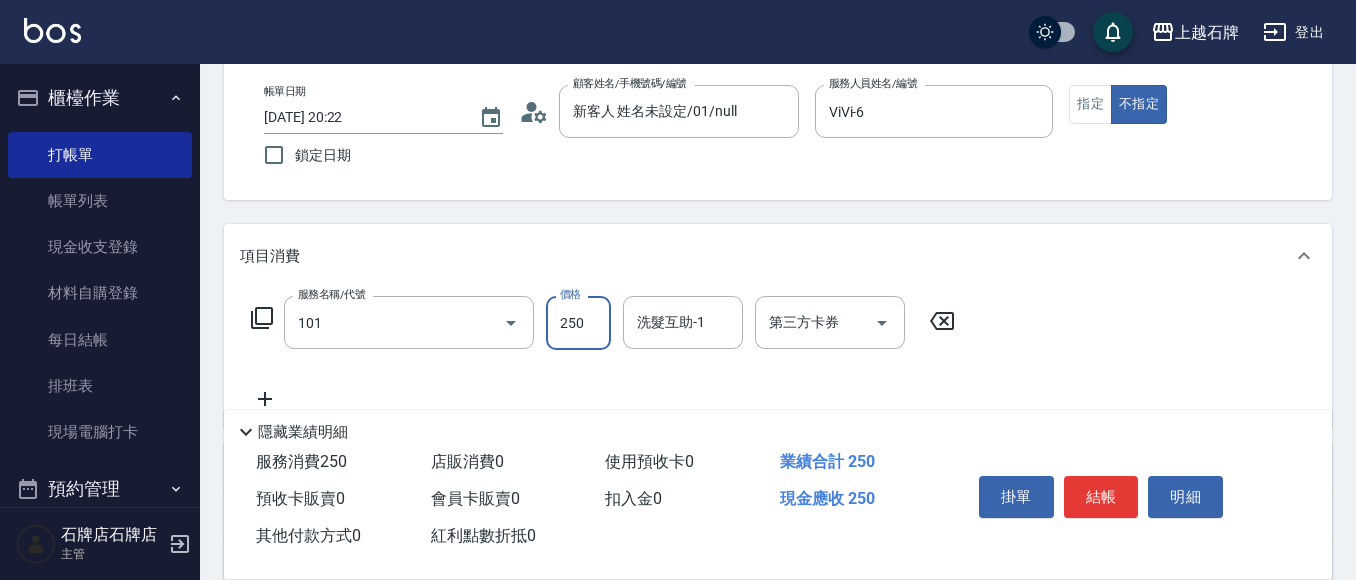 type on "洗髮(101)" 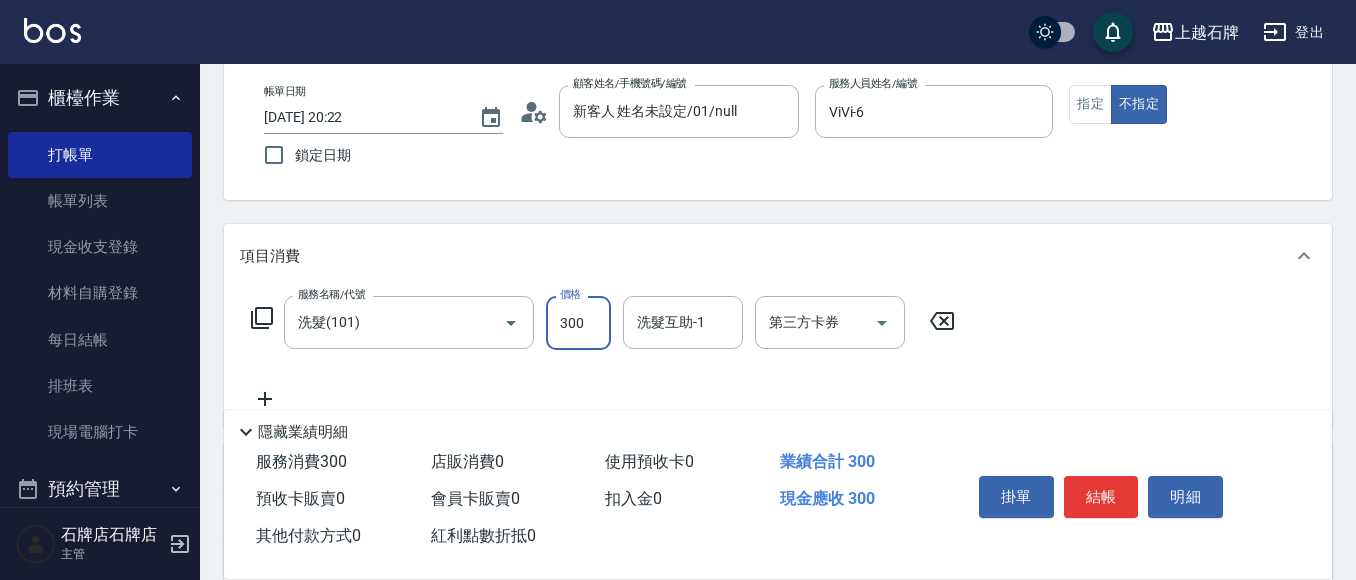 type on "300" 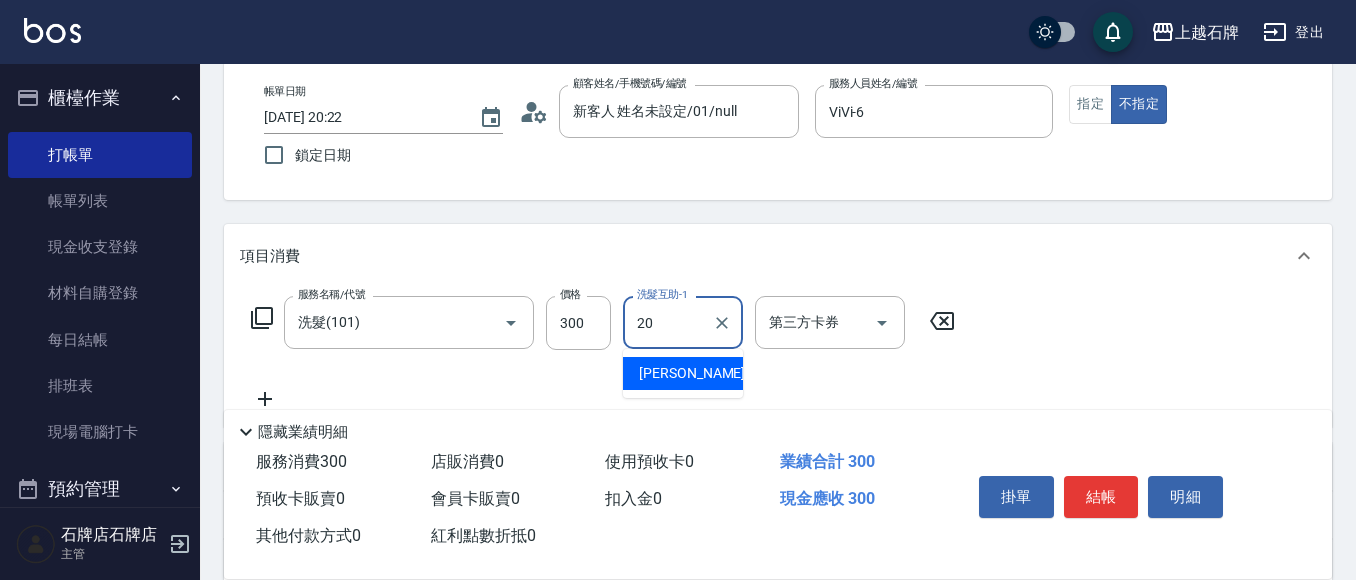 type on "[PERSON_NAME]-20" 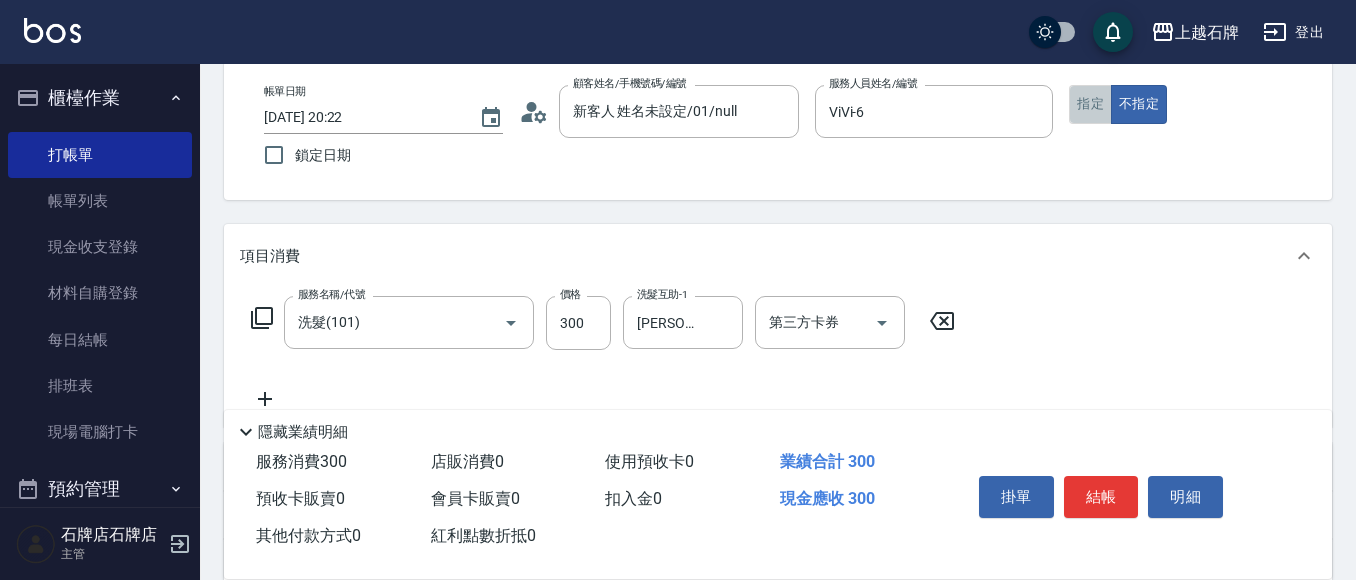 click on "指定" at bounding box center [1090, 104] 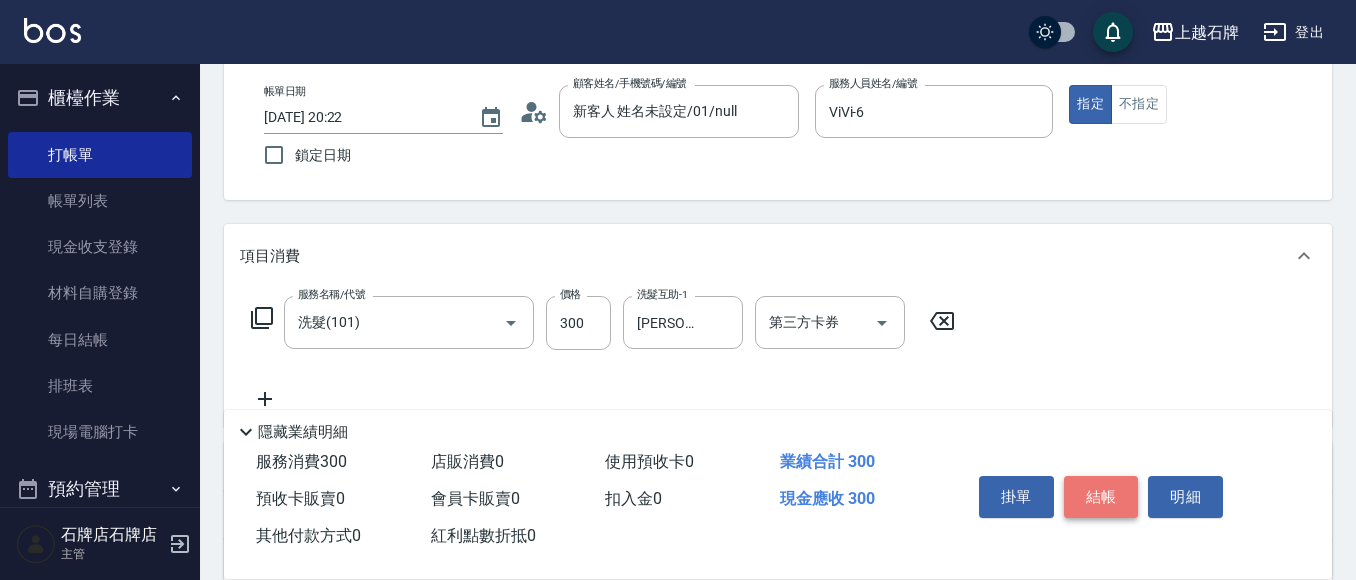 click on "結帳" at bounding box center [1101, 497] 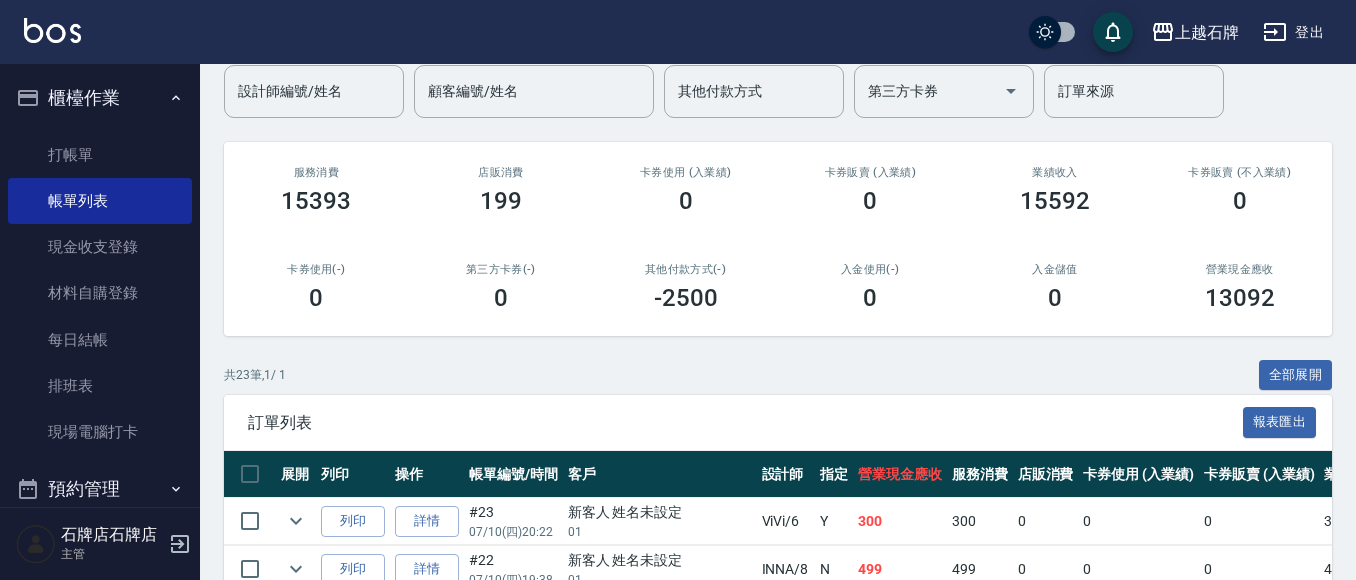 scroll, scrollTop: 200, scrollLeft: 0, axis: vertical 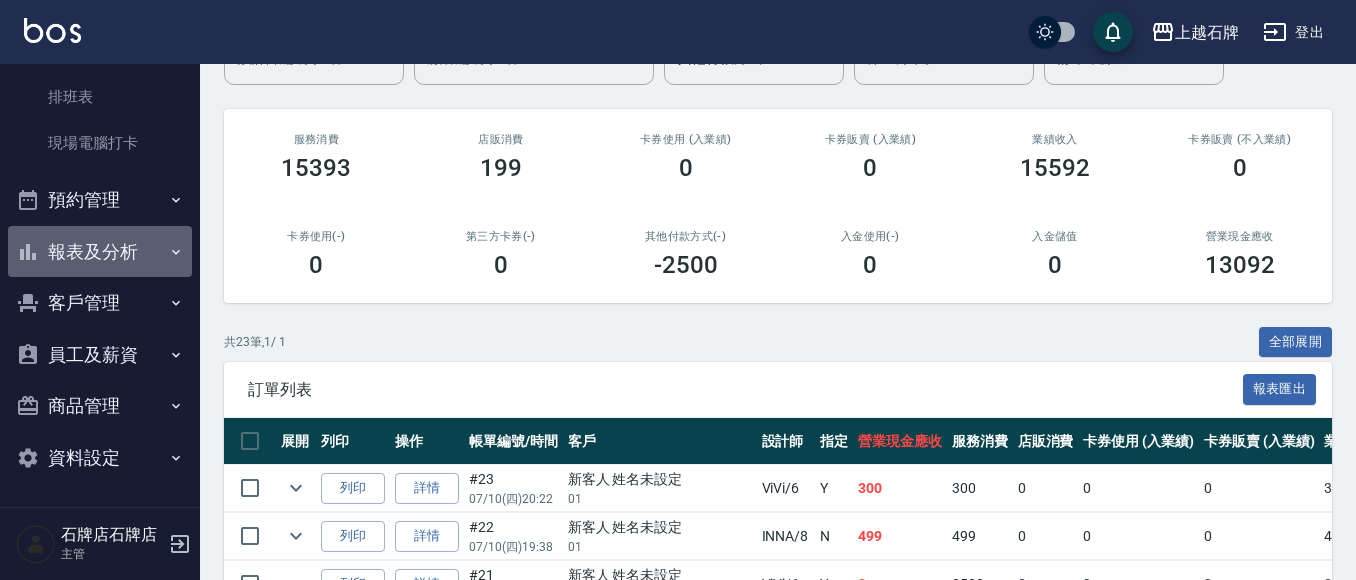 click on "報表及分析" at bounding box center (100, 252) 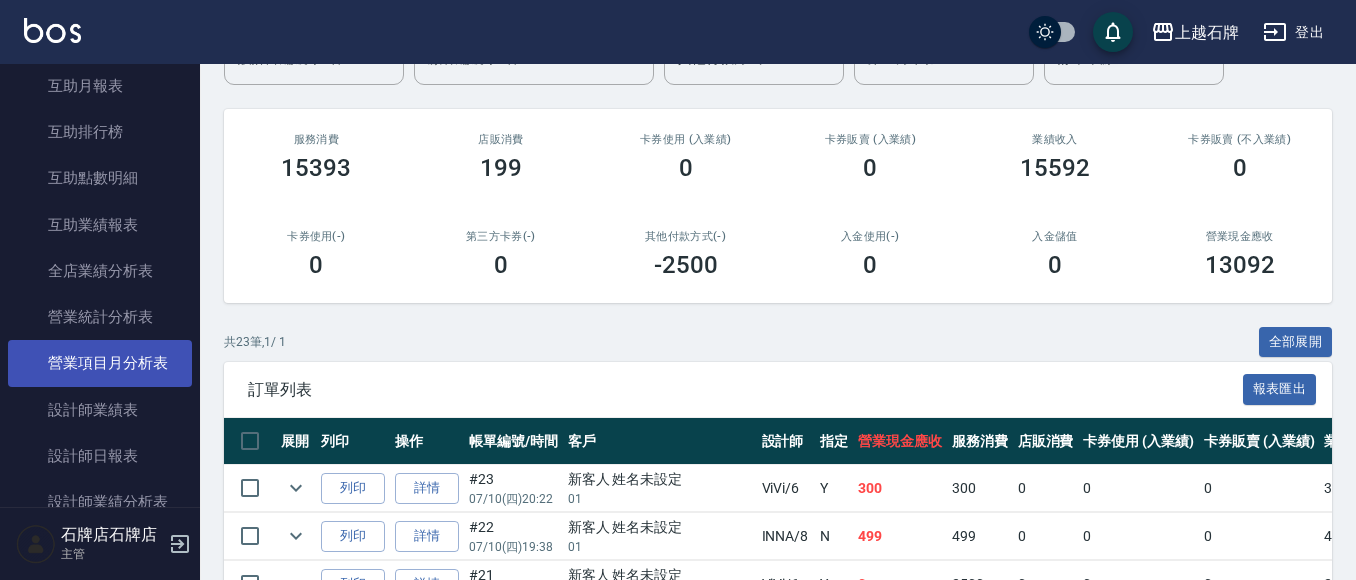 scroll, scrollTop: 889, scrollLeft: 0, axis: vertical 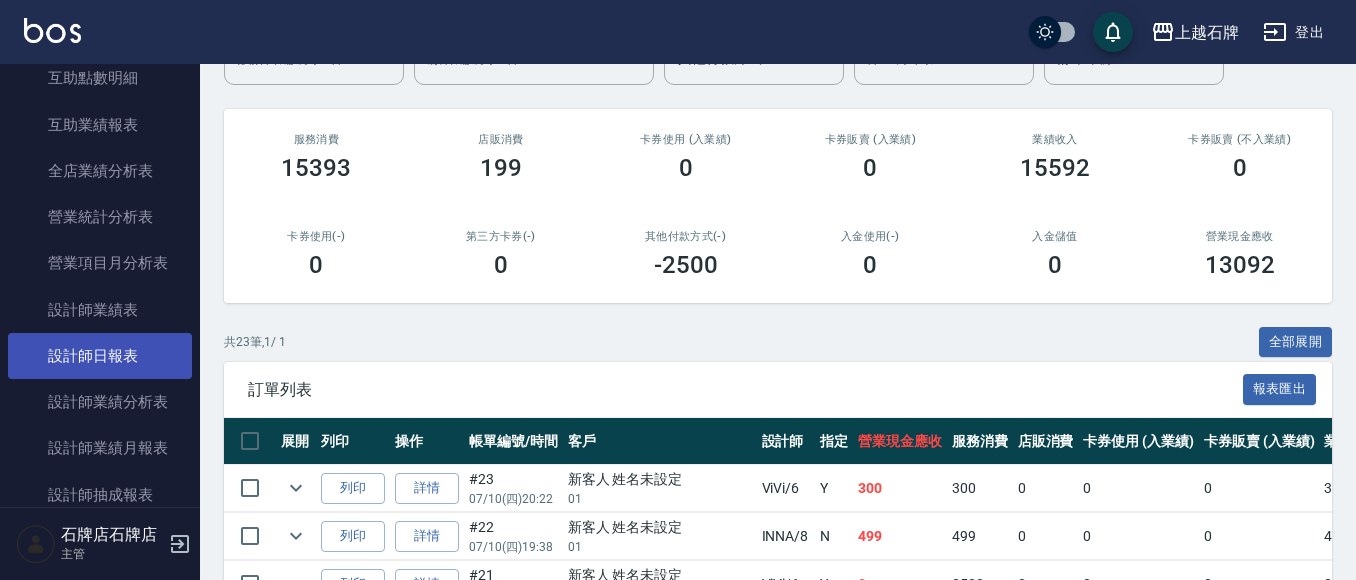 click on "設計師日報表" at bounding box center (100, 356) 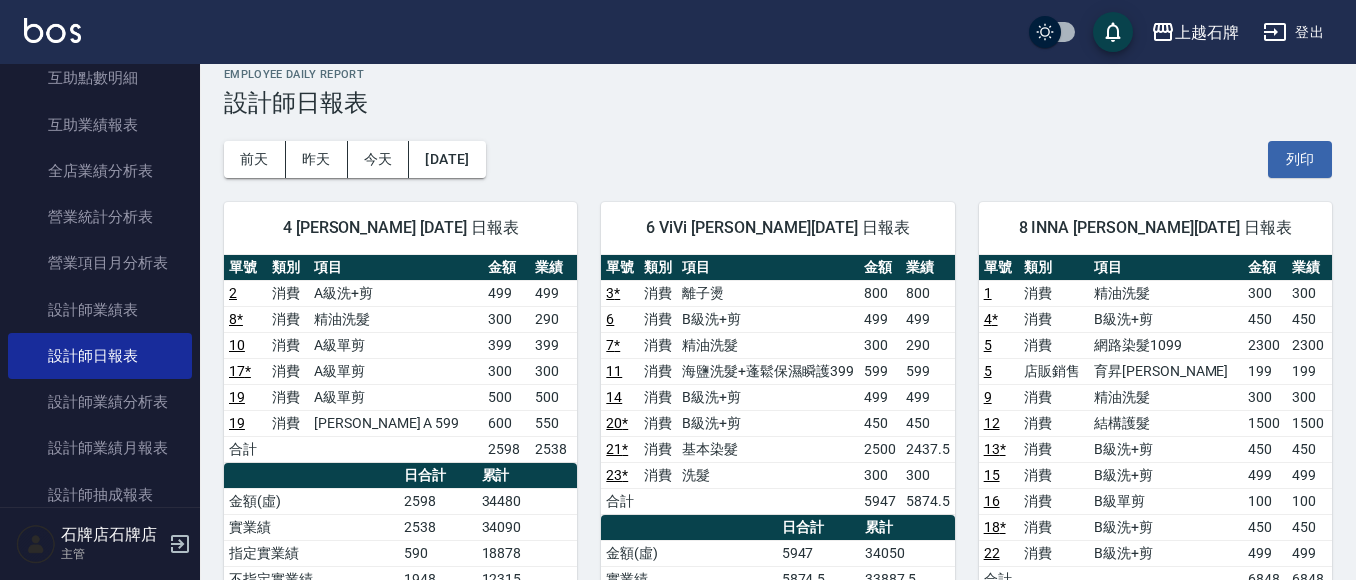 scroll, scrollTop: 0, scrollLeft: 0, axis: both 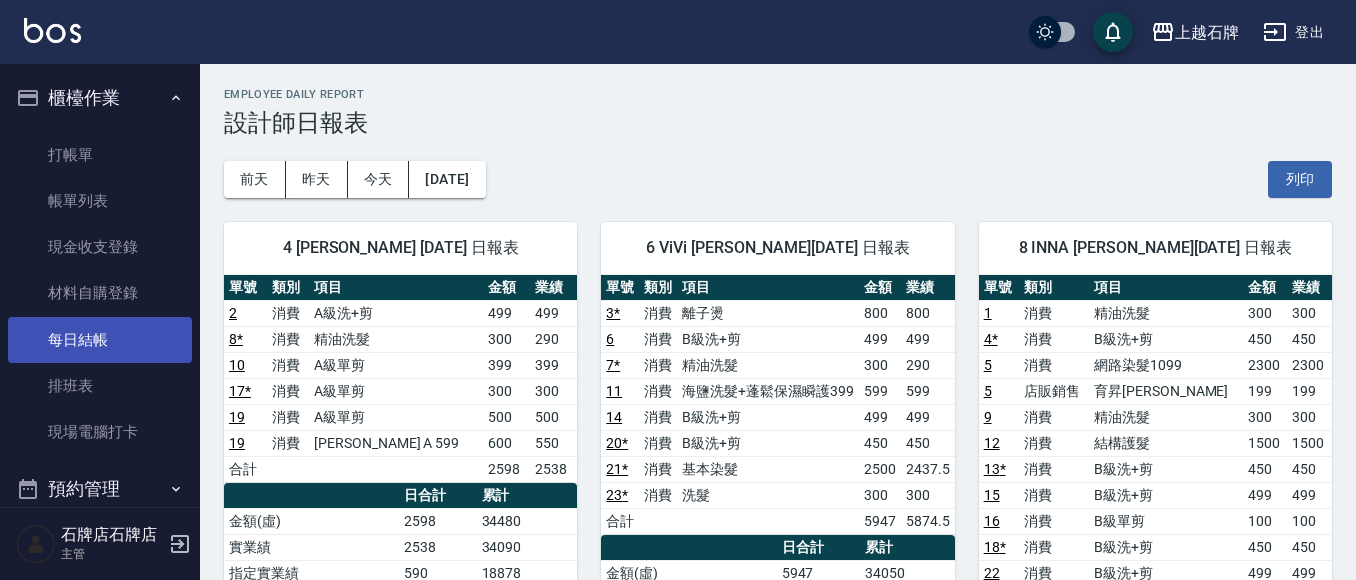 click on "每日結帳" at bounding box center (100, 340) 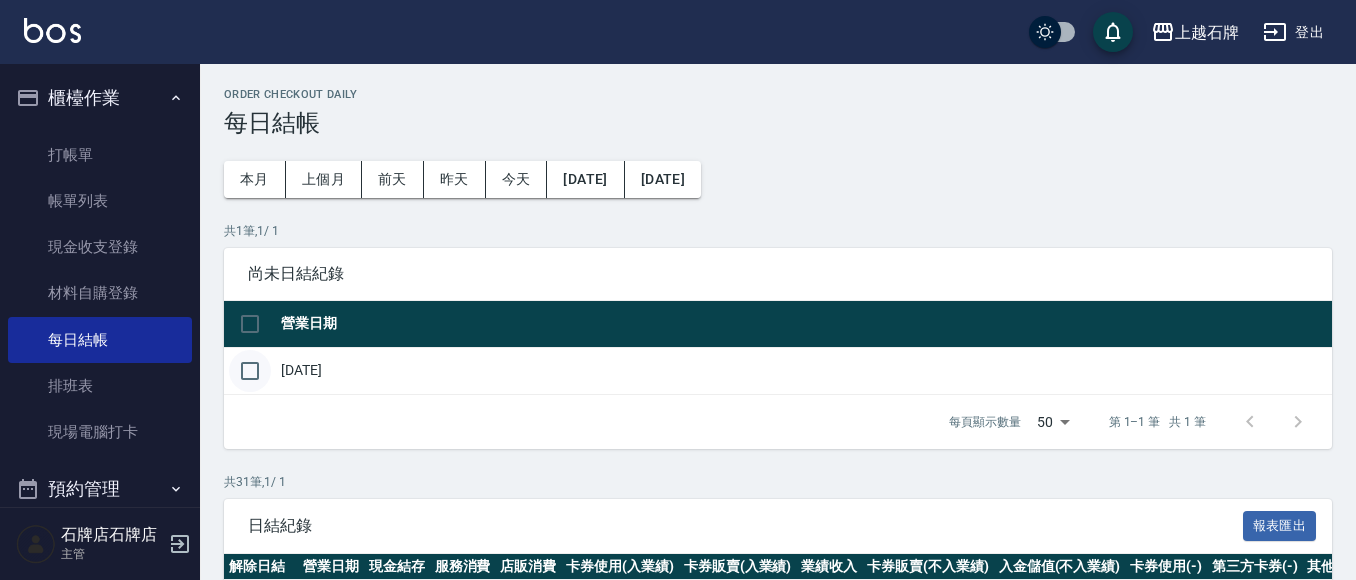 click at bounding box center [250, 371] 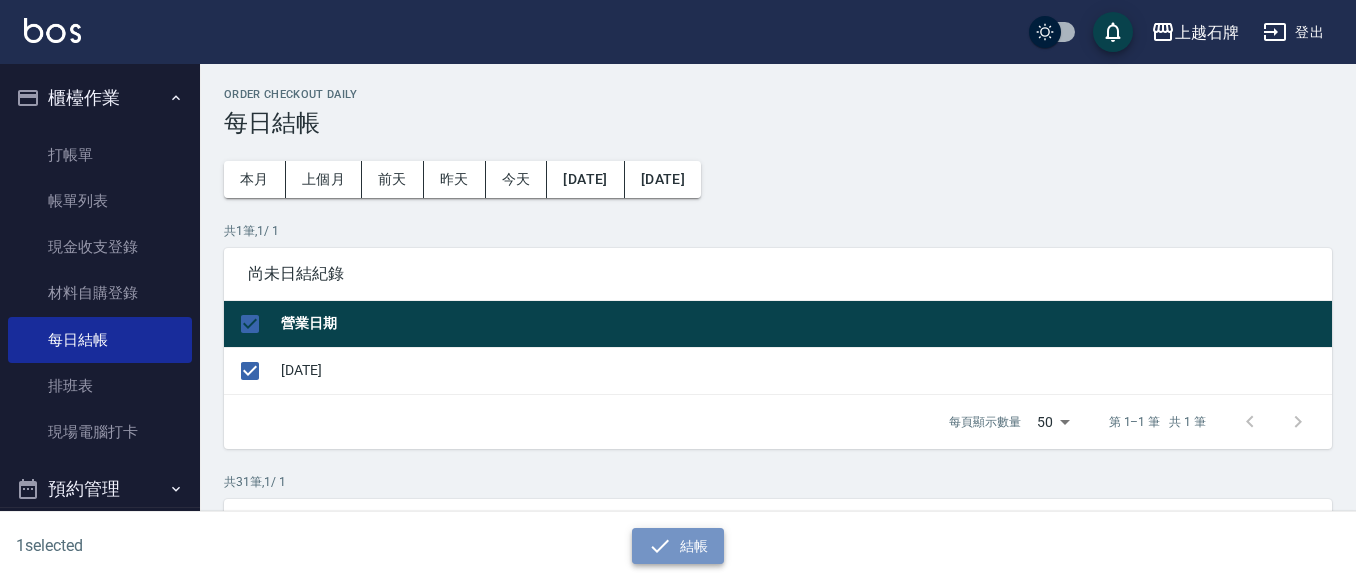 click 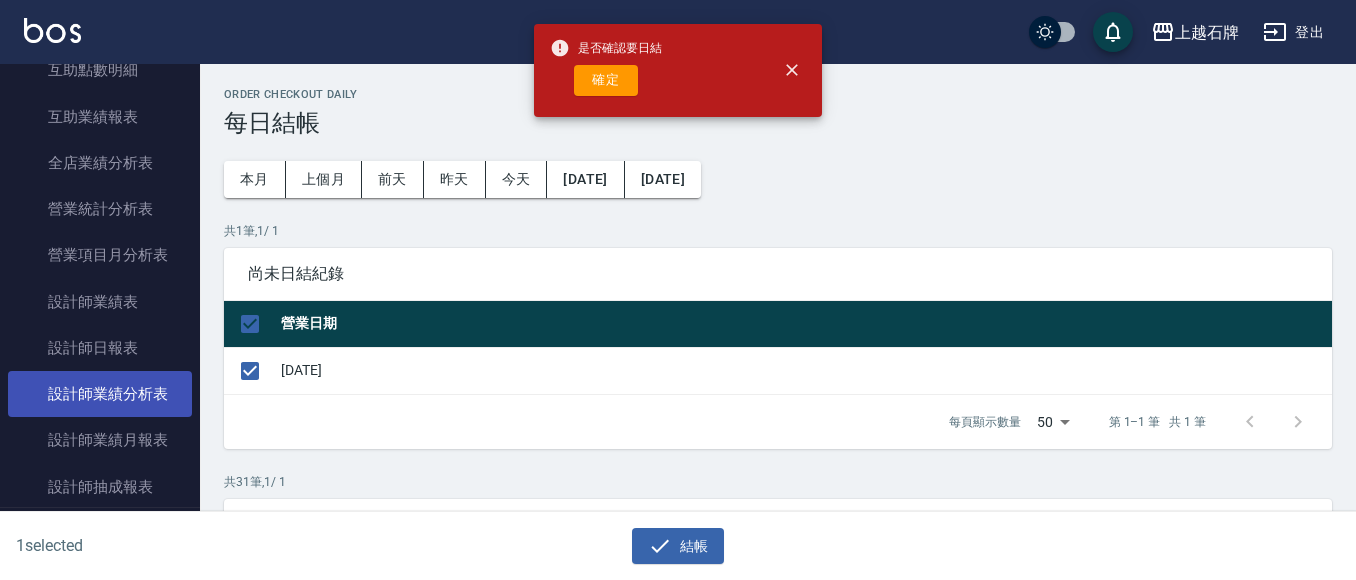 scroll, scrollTop: 1000, scrollLeft: 0, axis: vertical 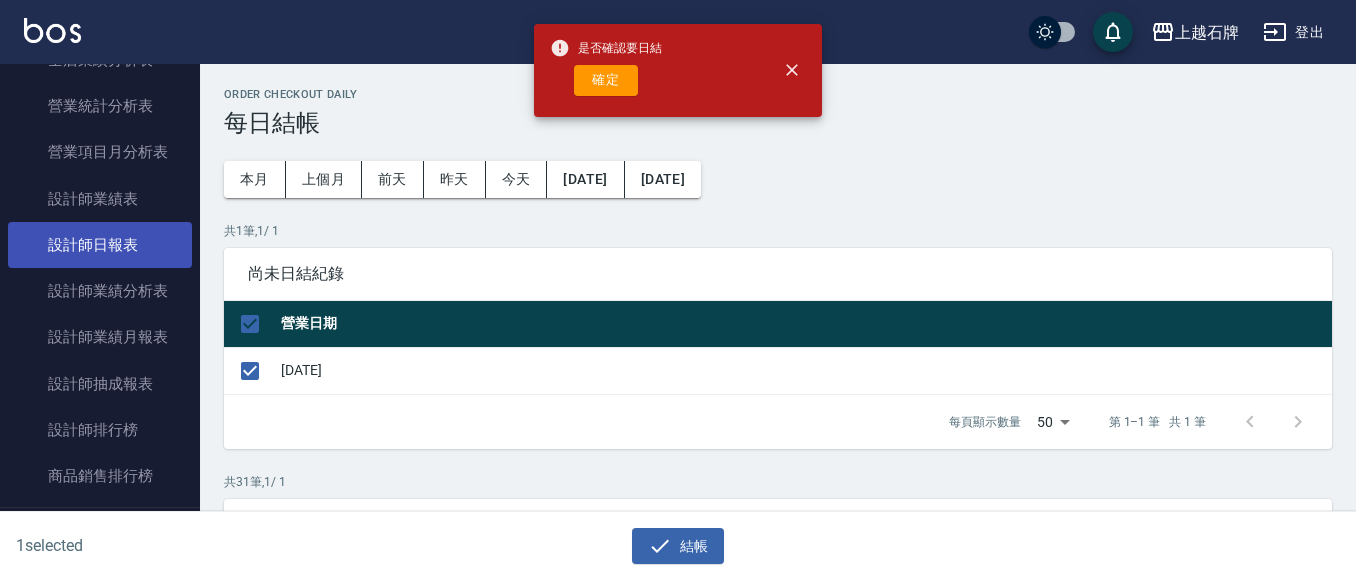 click on "設計師日報表" at bounding box center [100, 245] 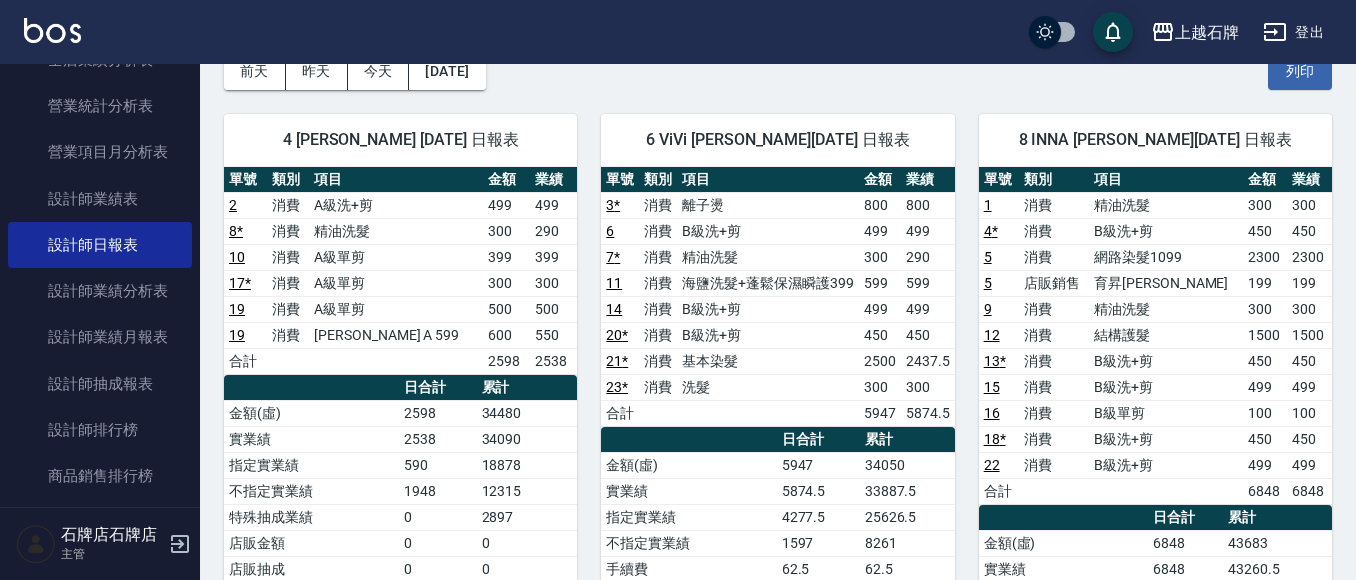 scroll, scrollTop: 0, scrollLeft: 0, axis: both 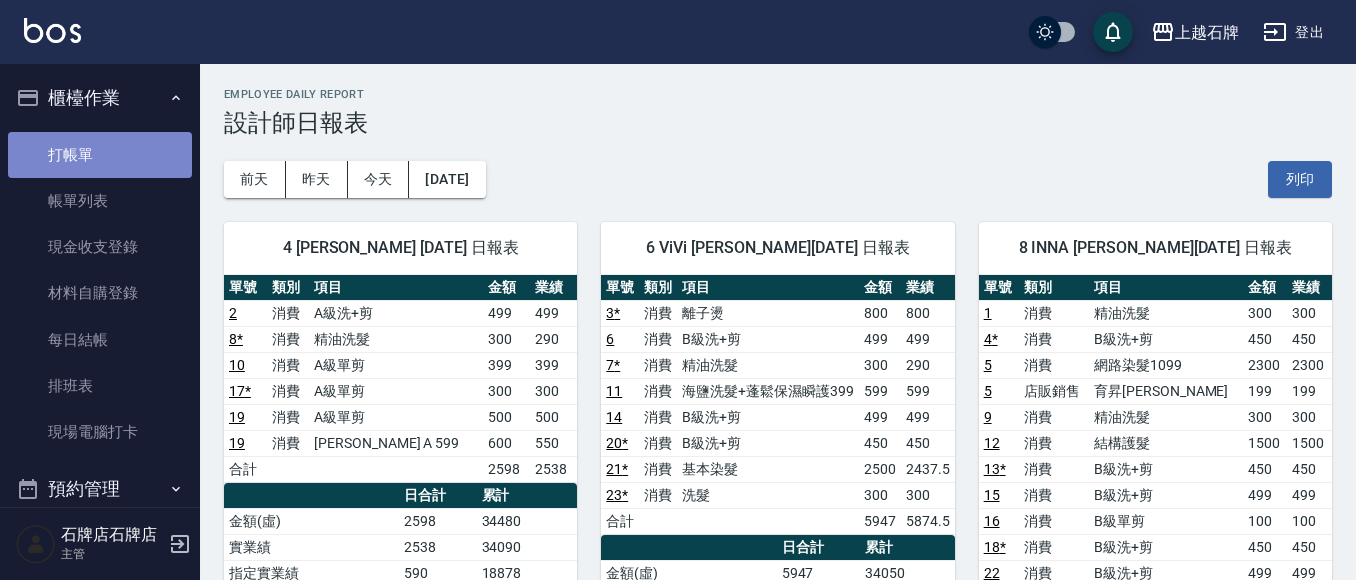 click on "打帳單" at bounding box center [100, 155] 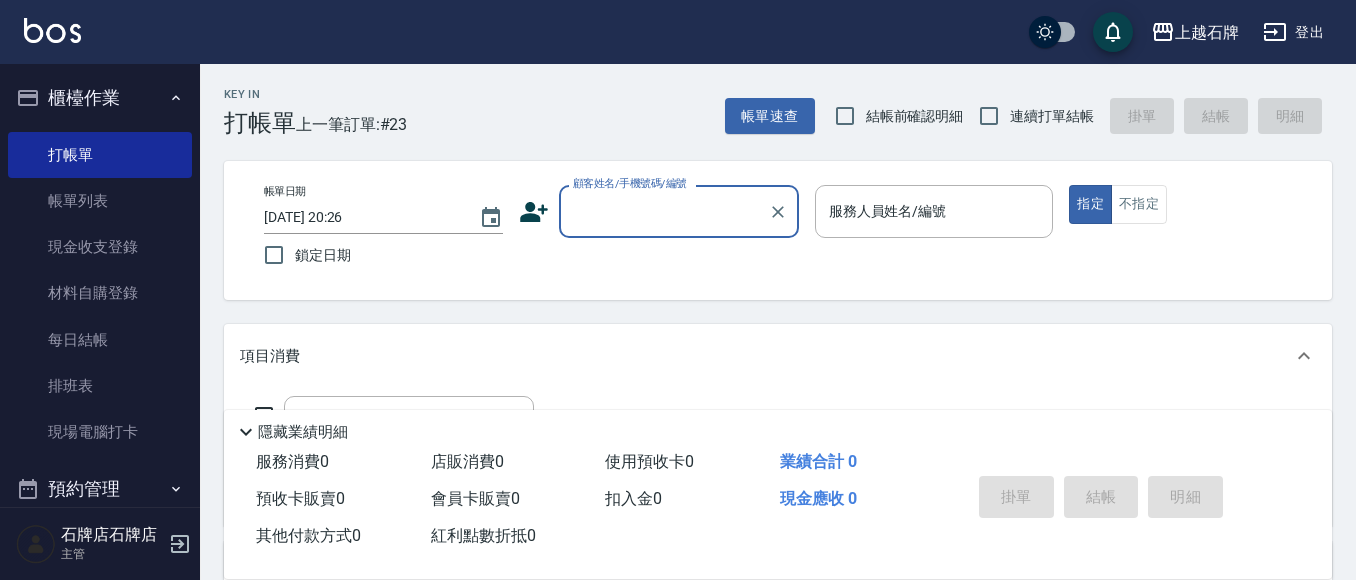 drag, startPoint x: 691, startPoint y: 177, endPoint x: 678, endPoint y: 208, distance: 33.61547 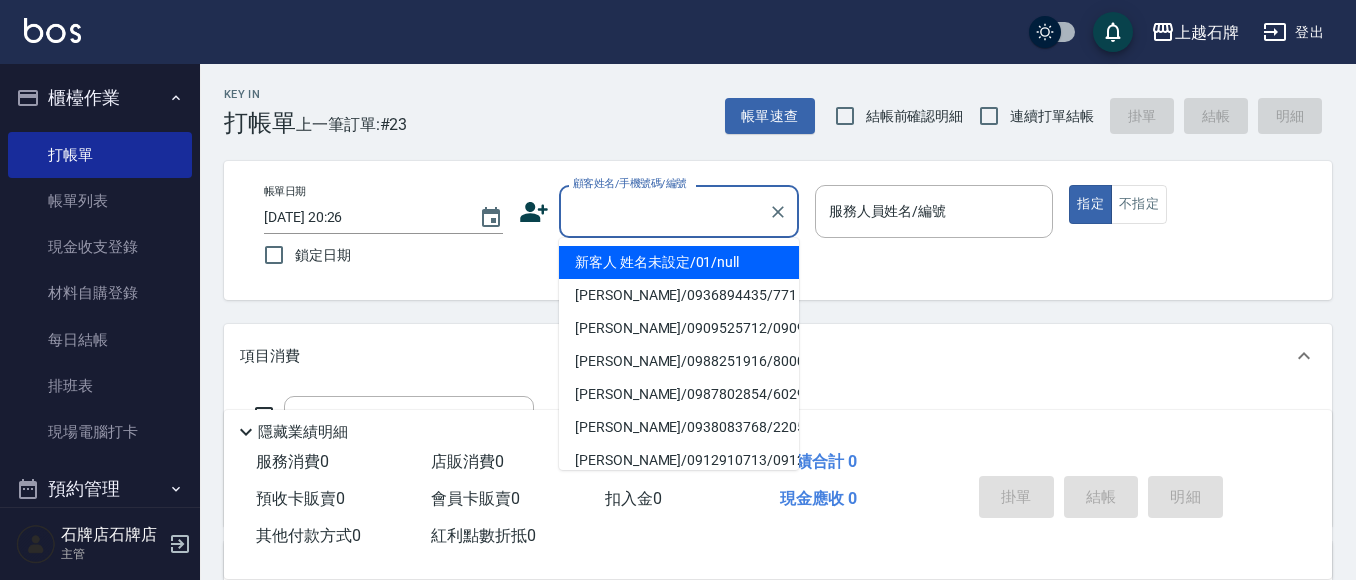 click on "顧客姓名/手機號碼/編號" at bounding box center (664, 211) 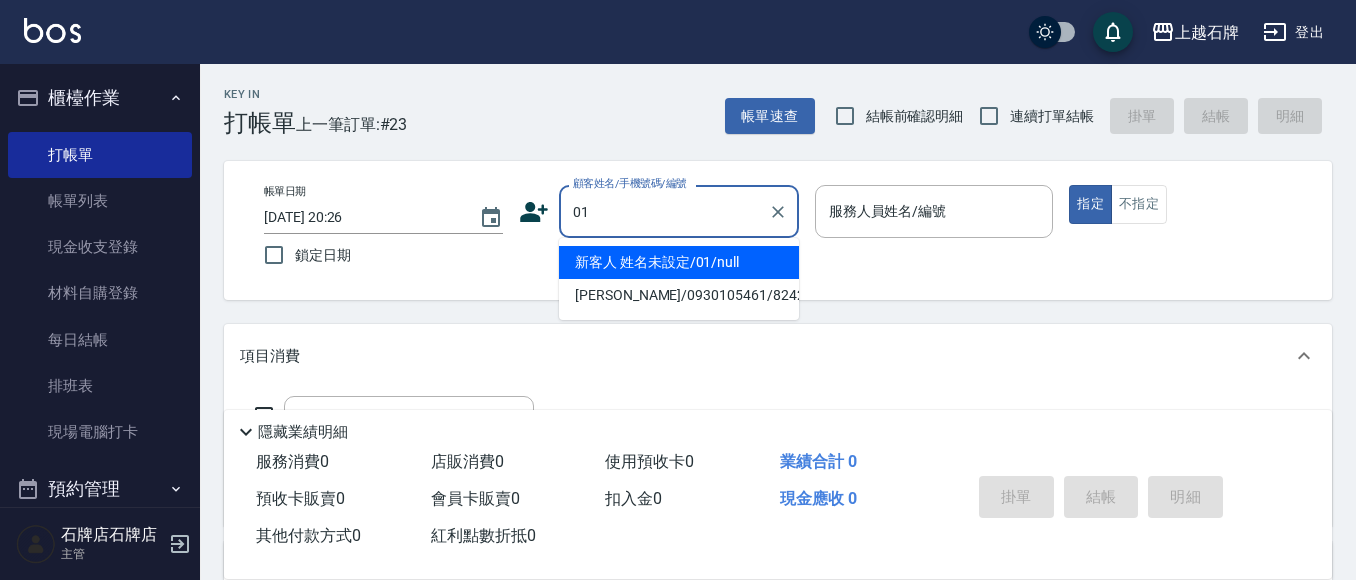 type on "01" 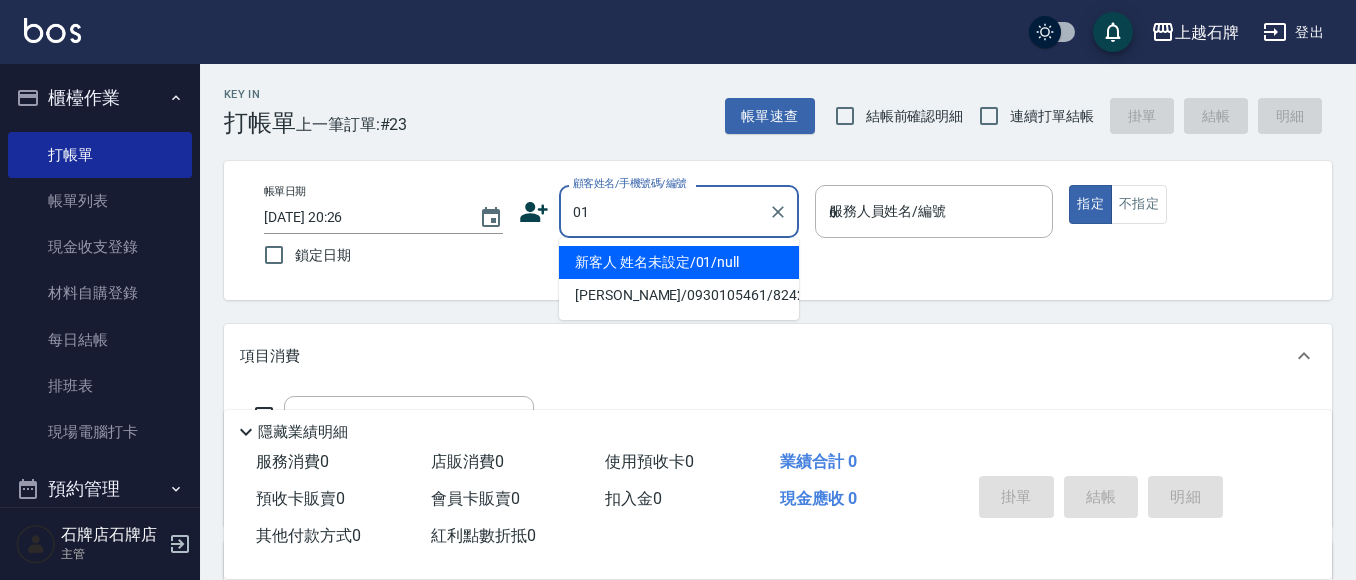 type on "新客人 姓名未設定/01/null" 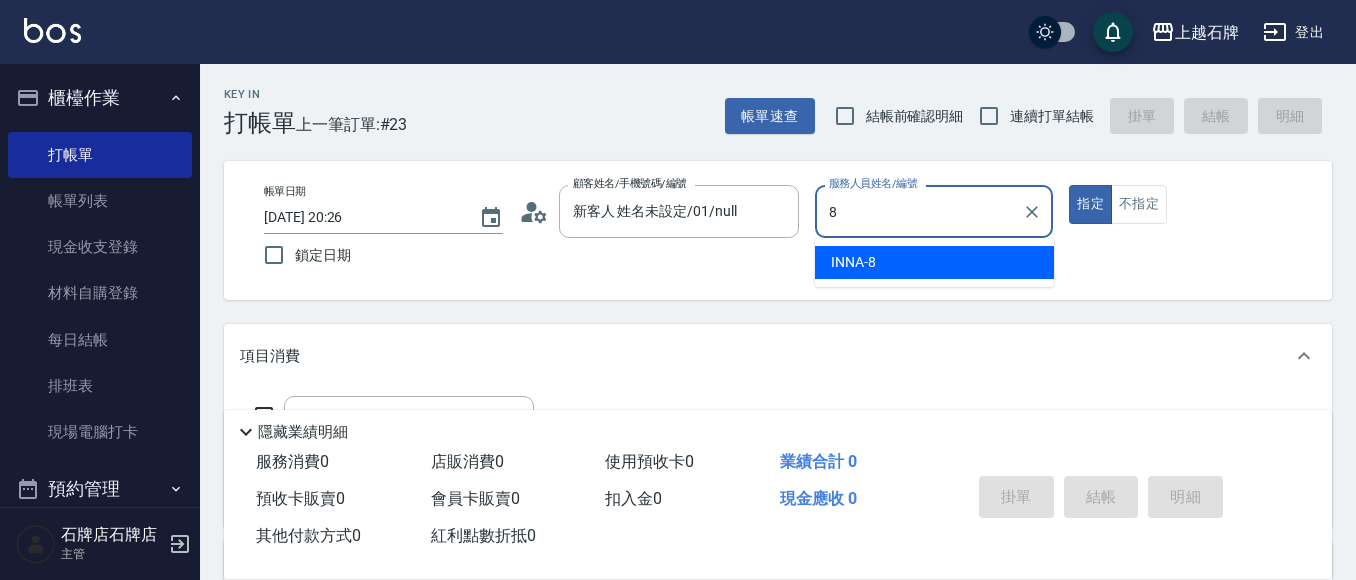 type on "INNA-8" 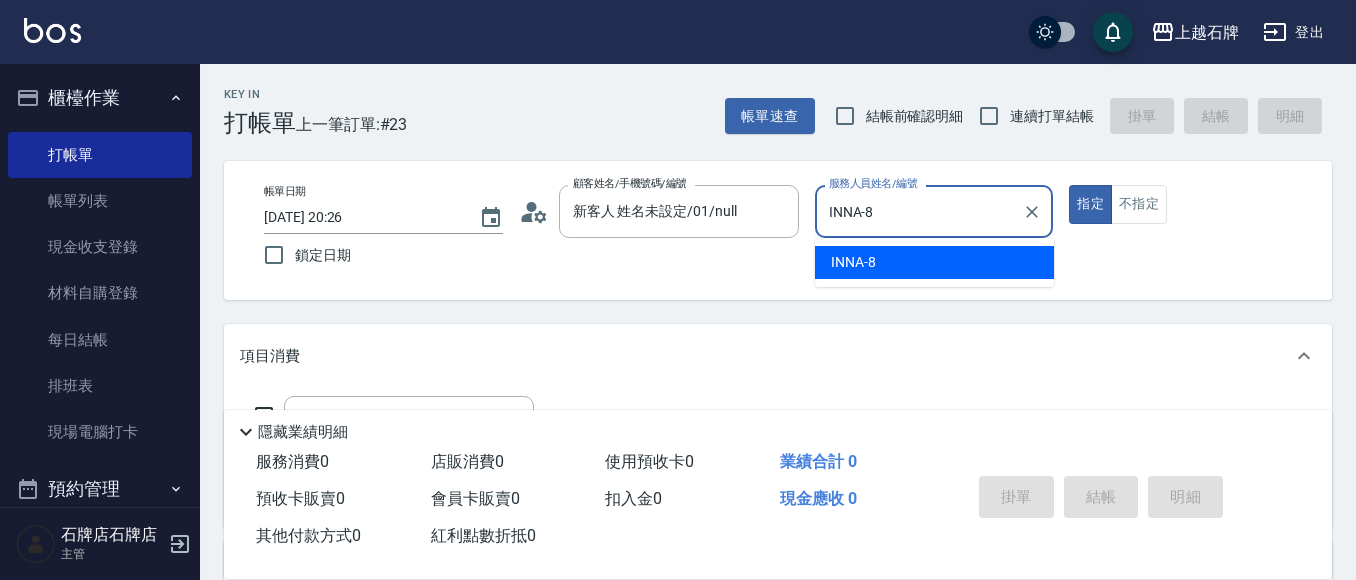 type on "true" 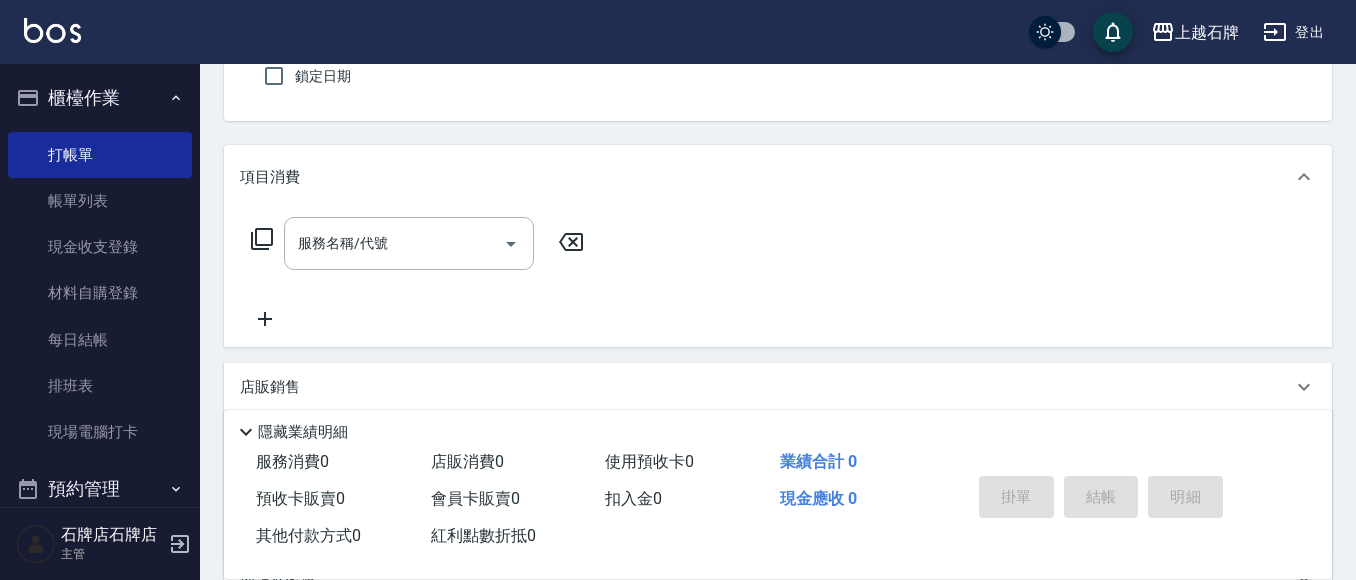 scroll, scrollTop: 200, scrollLeft: 0, axis: vertical 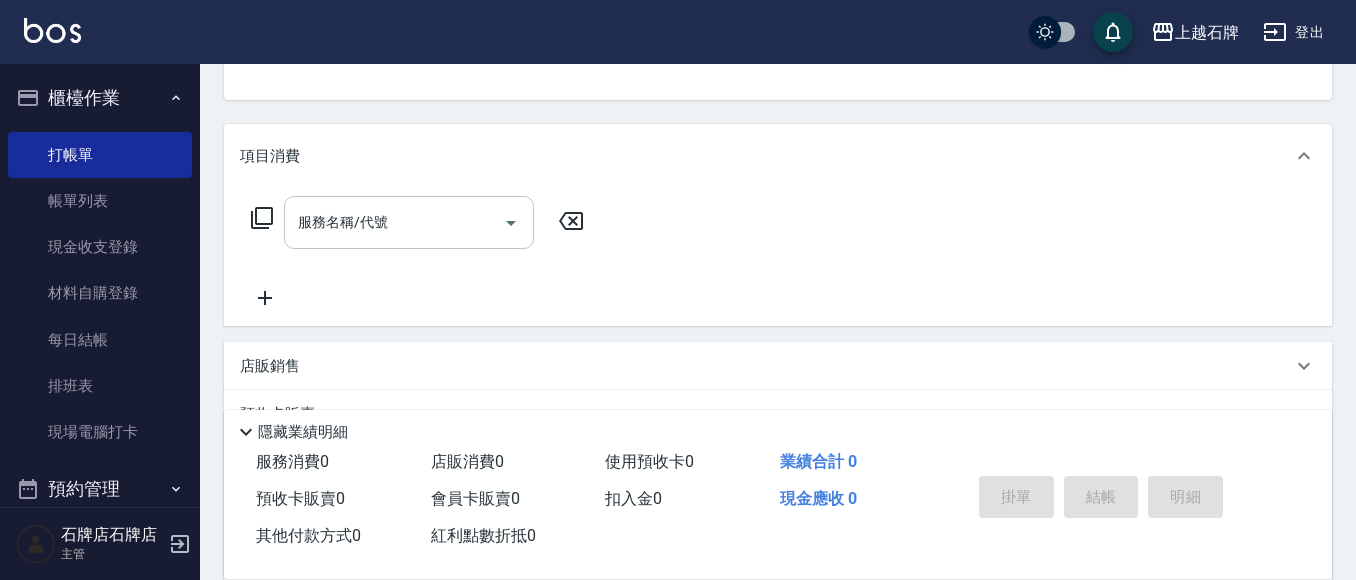 drag, startPoint x: 398, startPoint y: 280, endPoint x: 402, endPoint y: 223, distance: 57.14018 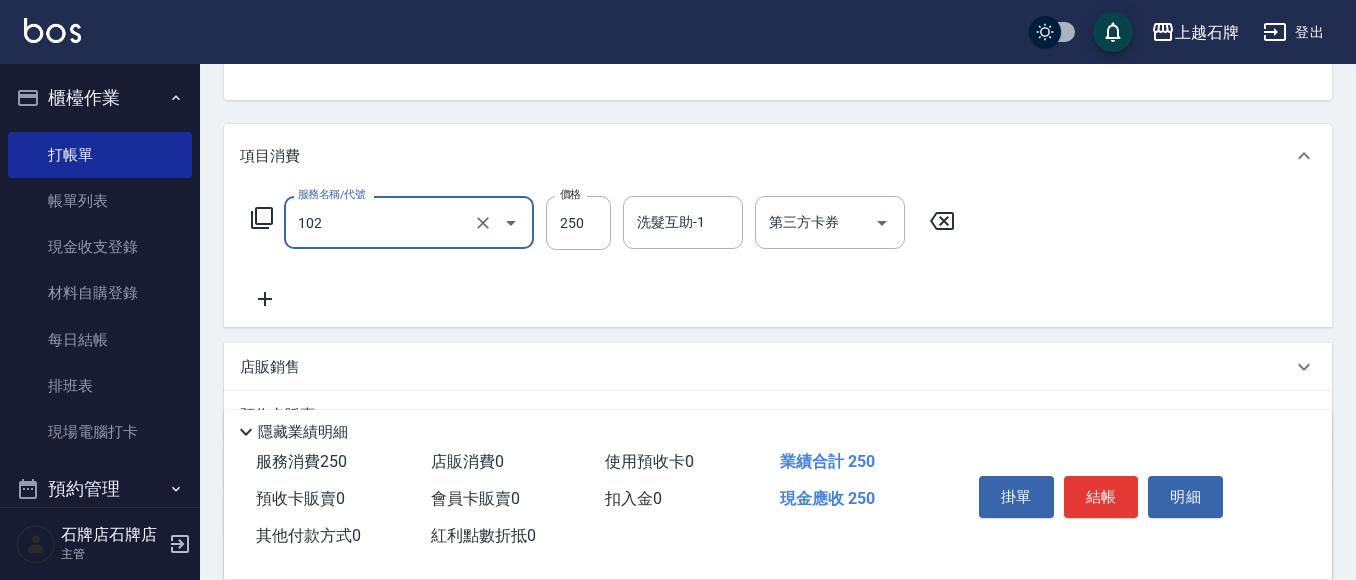 type on "精油洗髮(102)" 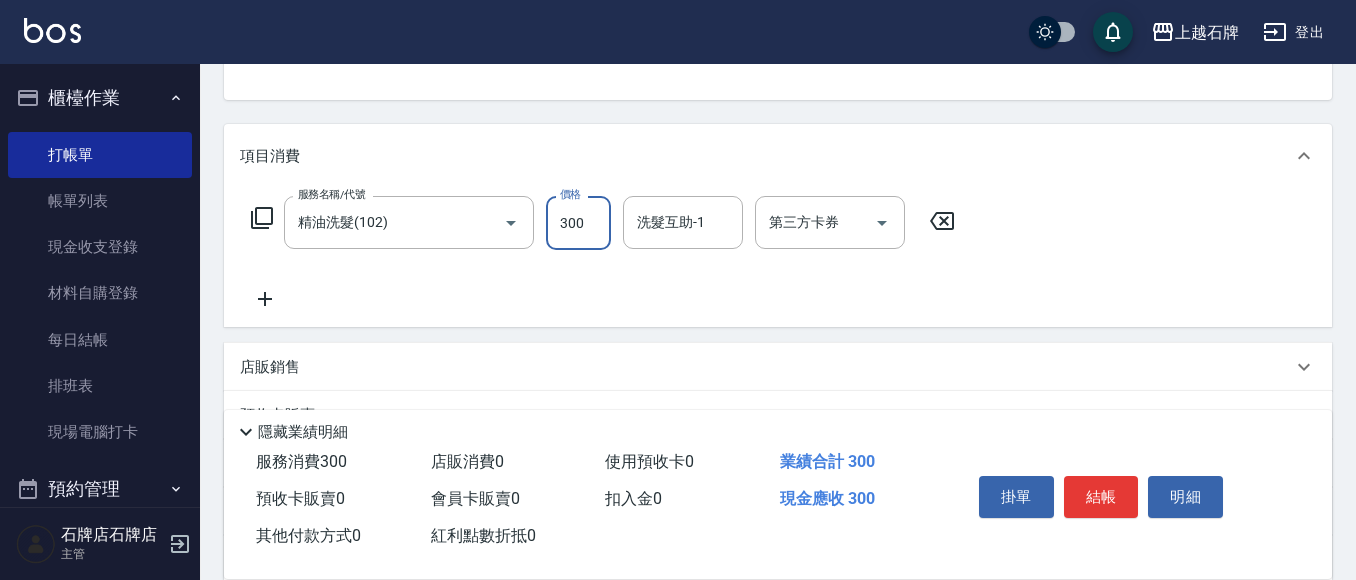 type on "300" 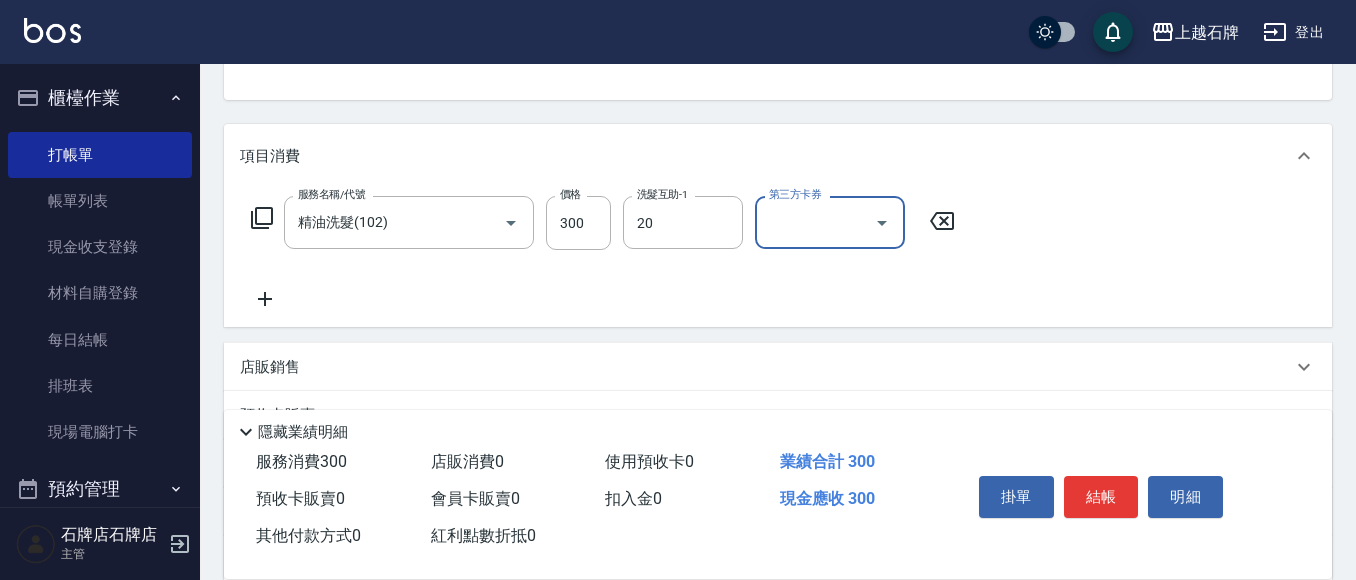 type on "[PERSON_NAME]-20" 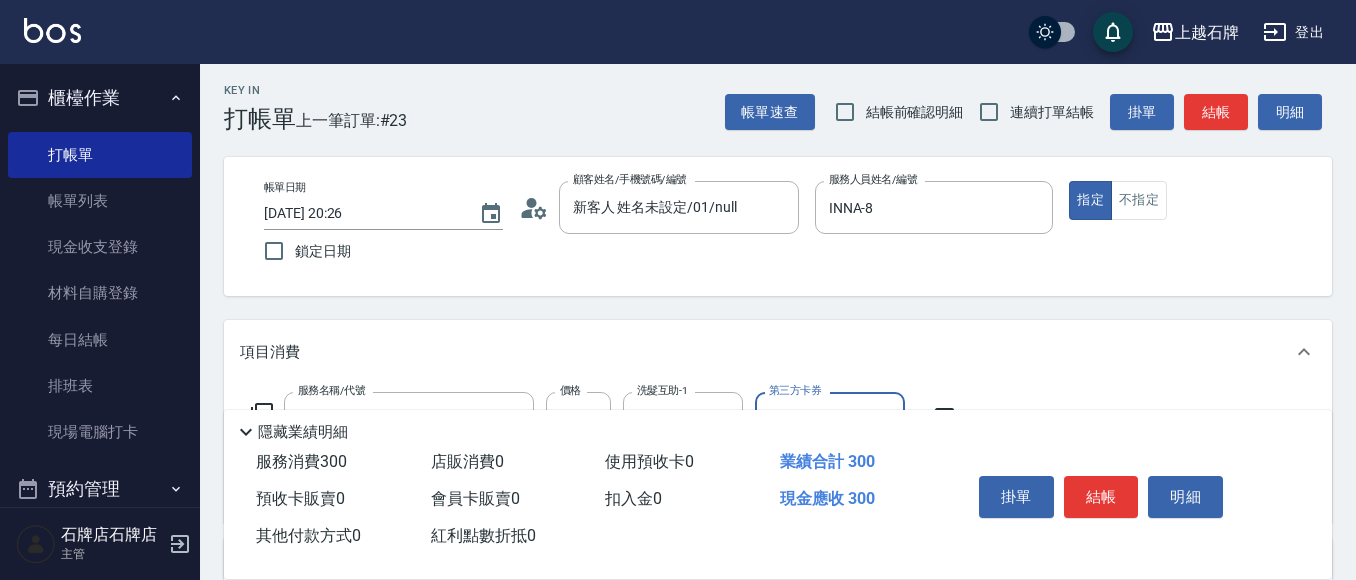 scroll, scrollTop: 0, scrollLeft: 0, axis: both 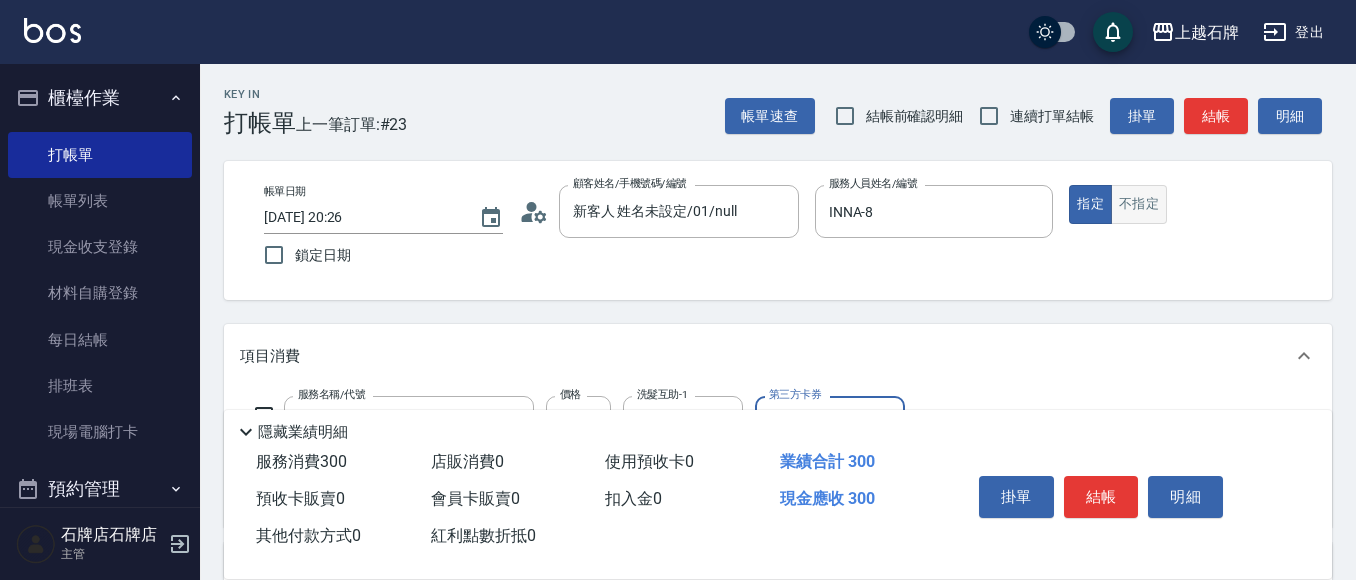 click on "不指定" at bounding box center (1139, 204) 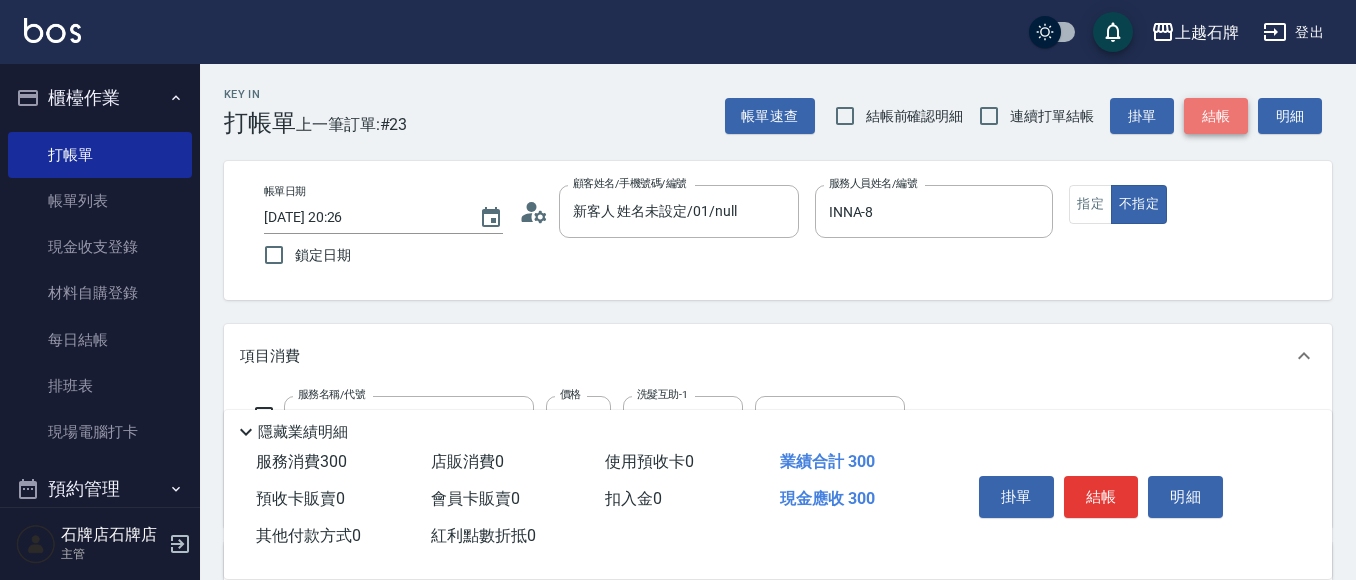 click on "結帳" at bounding box center [1216, 116] 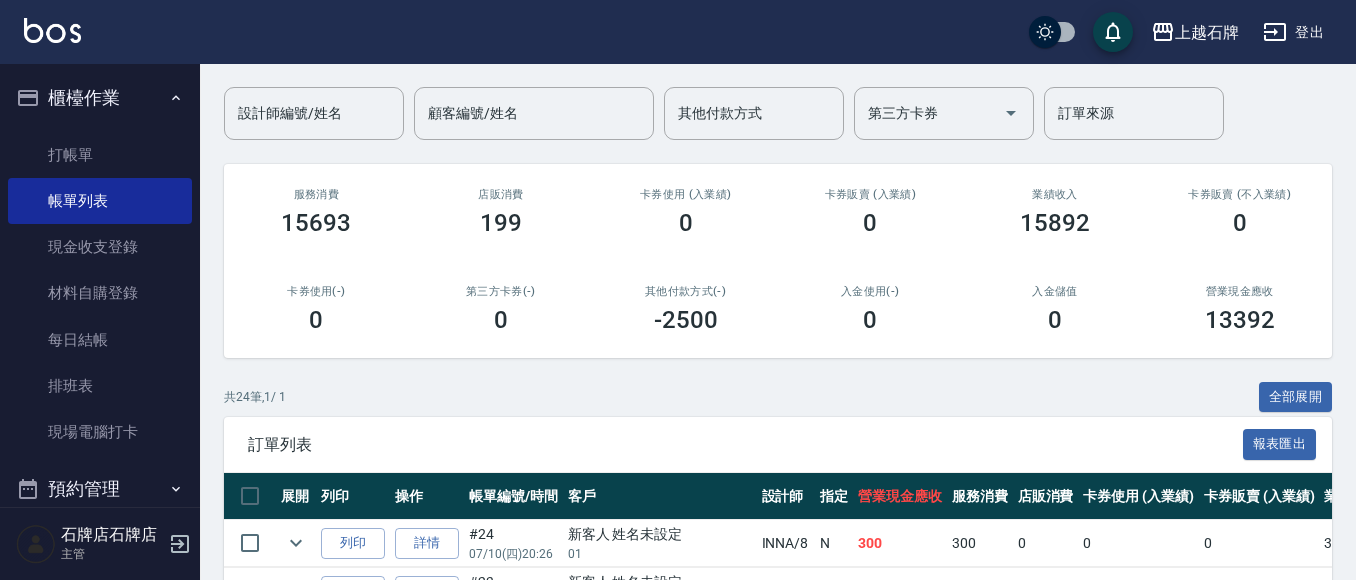scroll, scrollTop: 200, scrollLeft: 0, axis: vertical 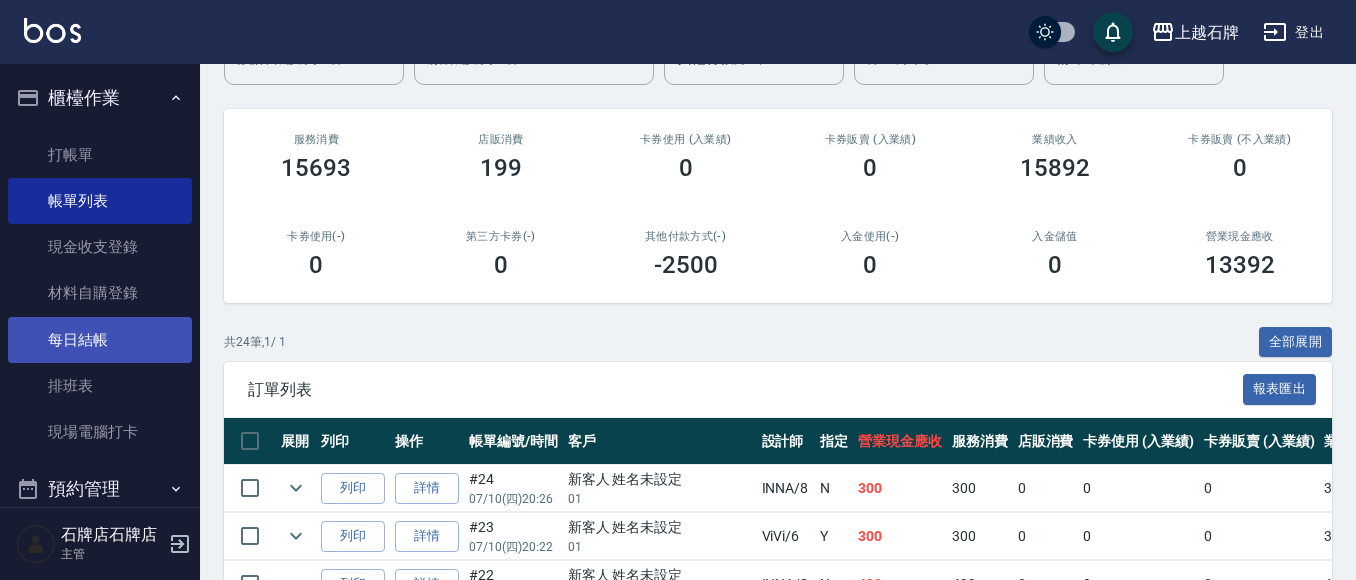 click on "每日結帳" at bounding box center [100, 340] 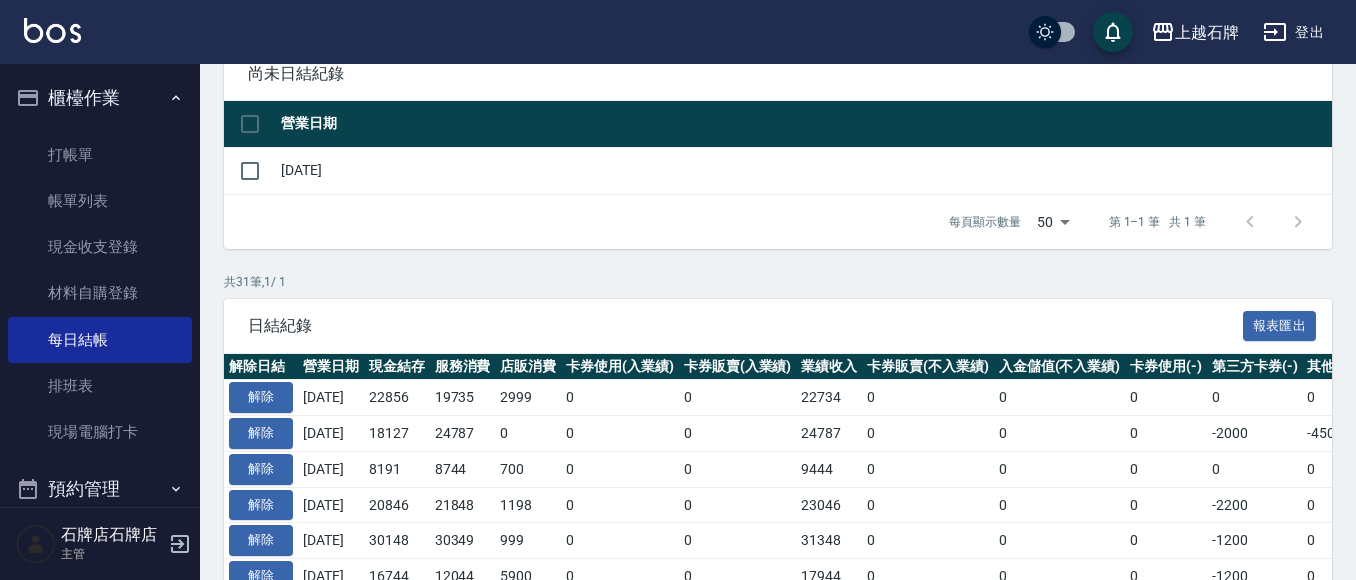 scroll, scrollTop: 0, scrollLeft: 0, axis: both 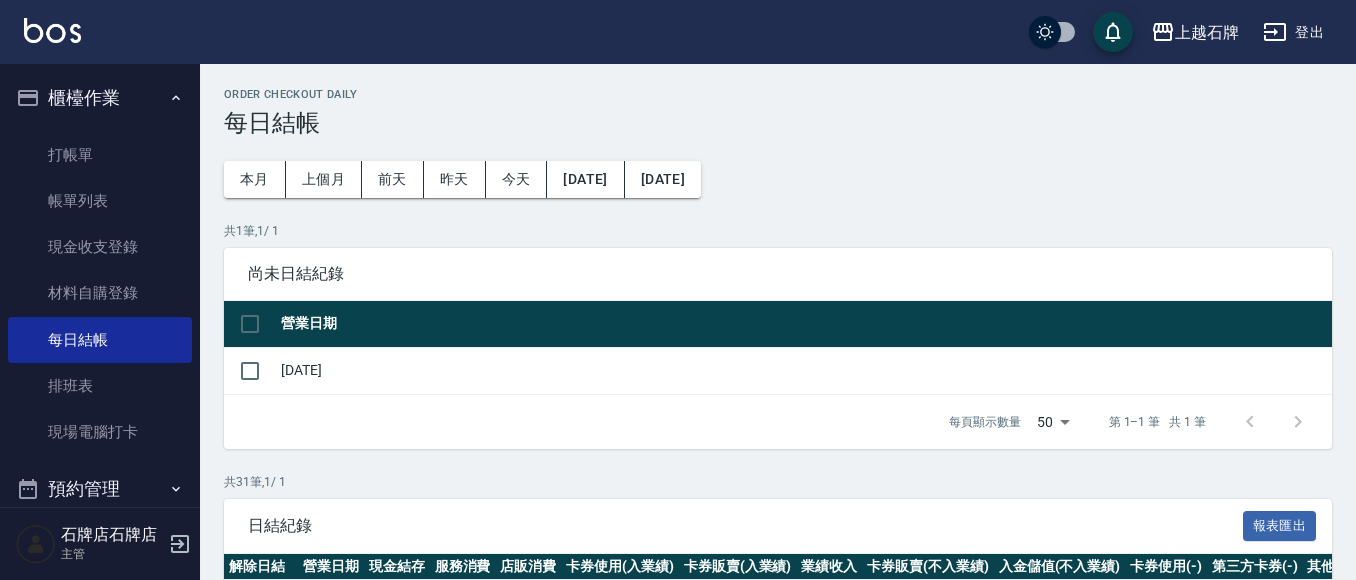 click on "每頁顯示數量 50 50 第 1–1 筆   共 1 筆" at bounding box center (778, 422) 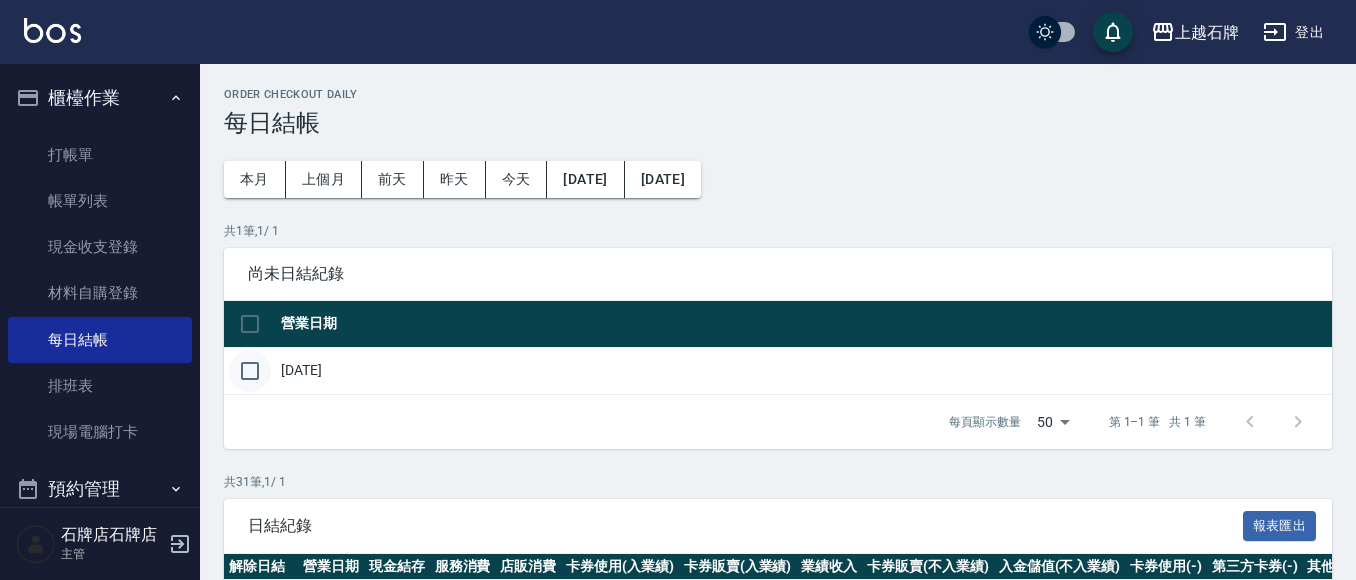 click at bounding box center [250, 371] 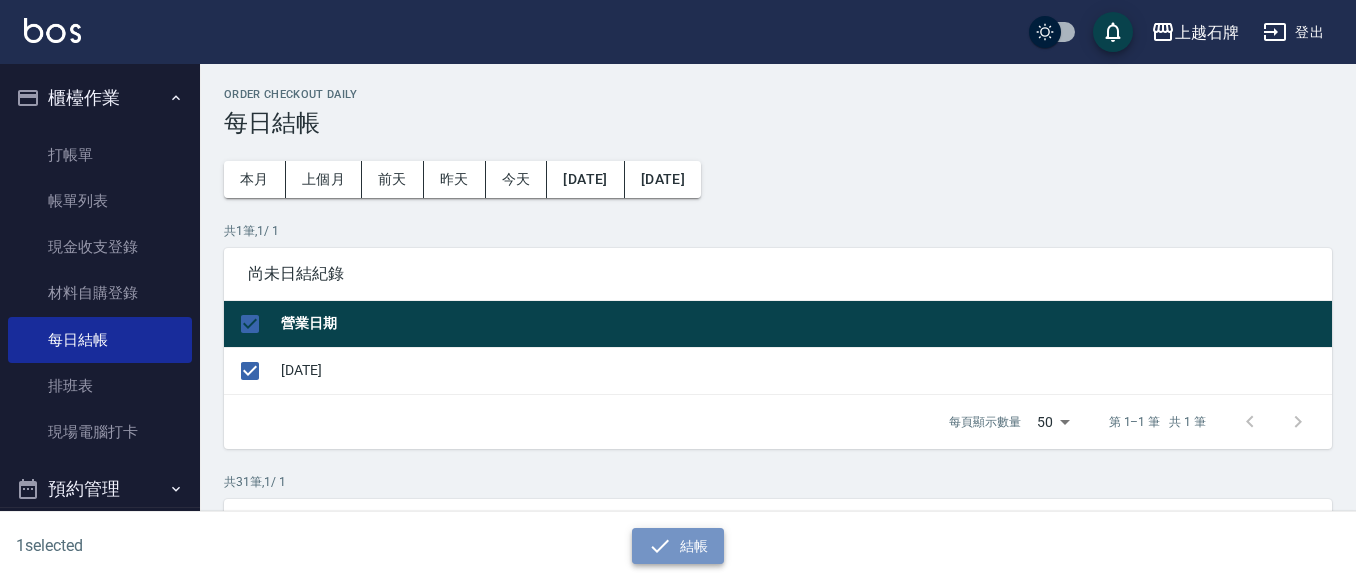 click on "結帳" at bounding box center [678, 546] 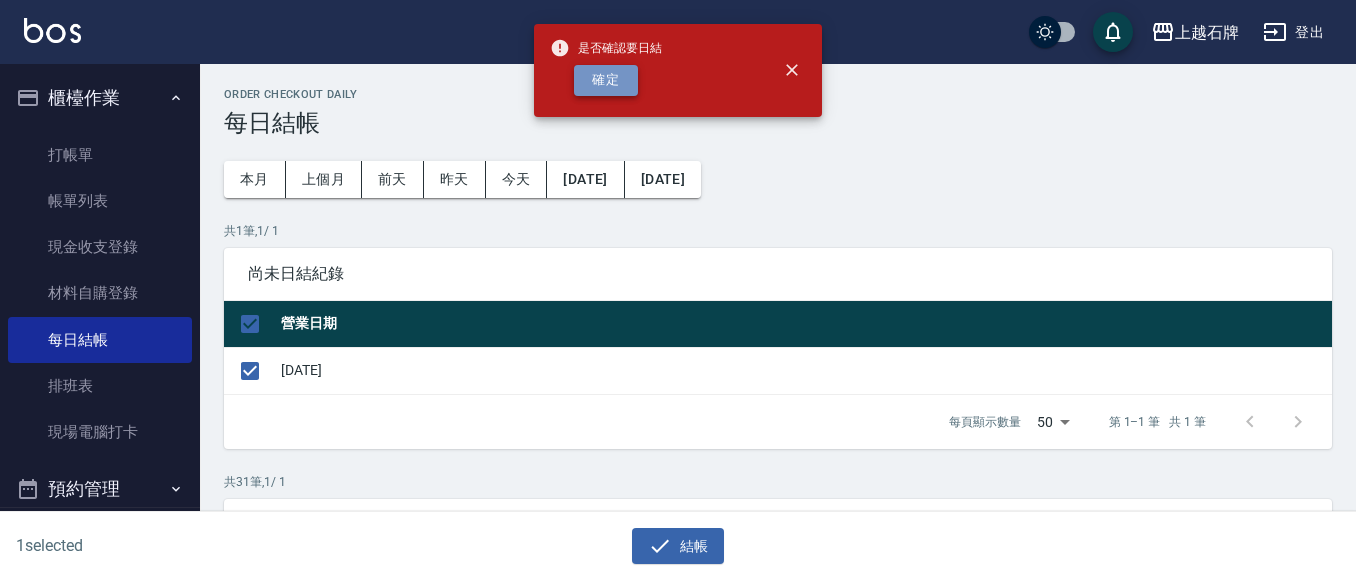 click on "確定" at bounding box center (606, 80) 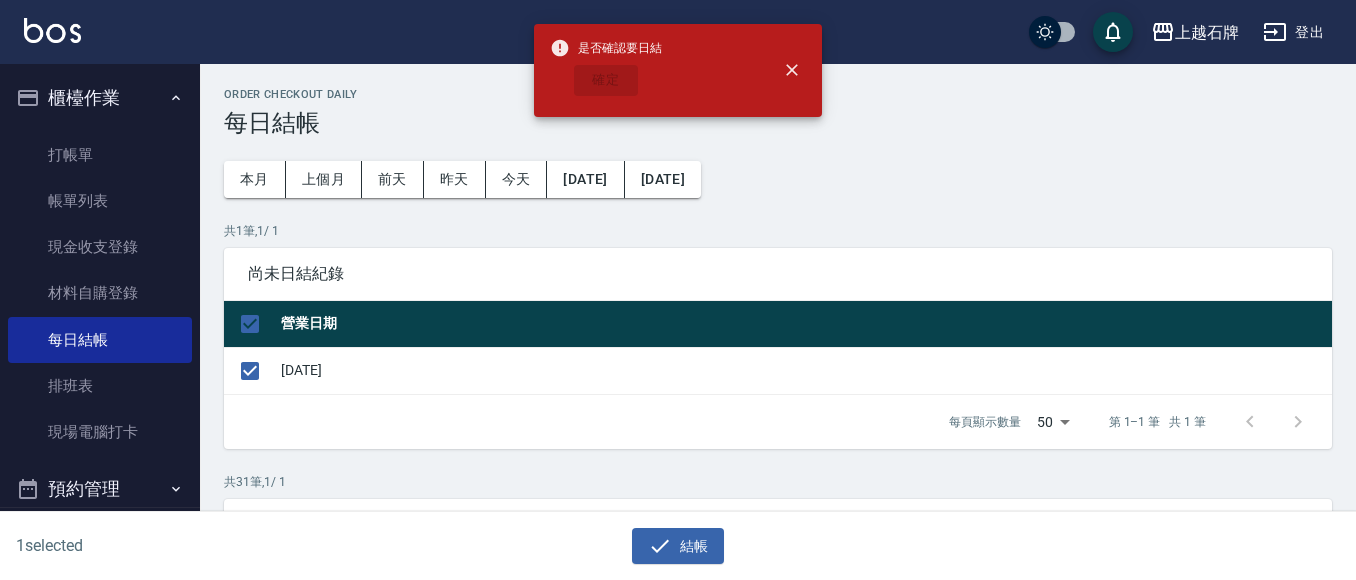 checkbox on "false" 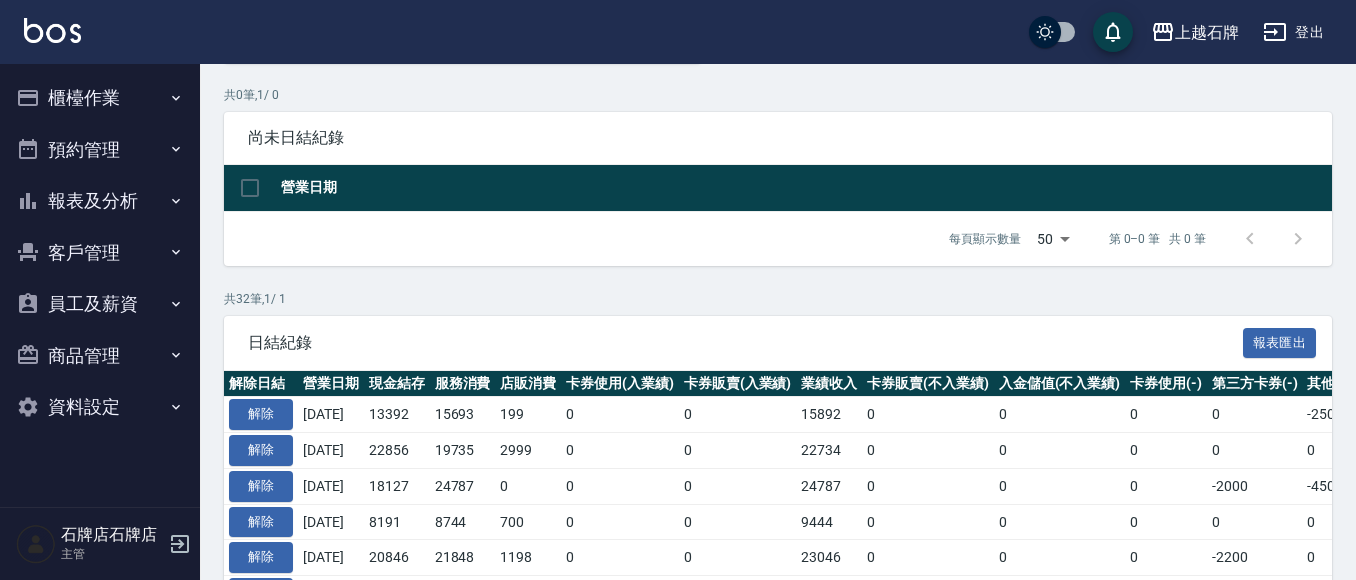 scroll, scrollTop: 200, scrollLeft: 0, axis: vertical 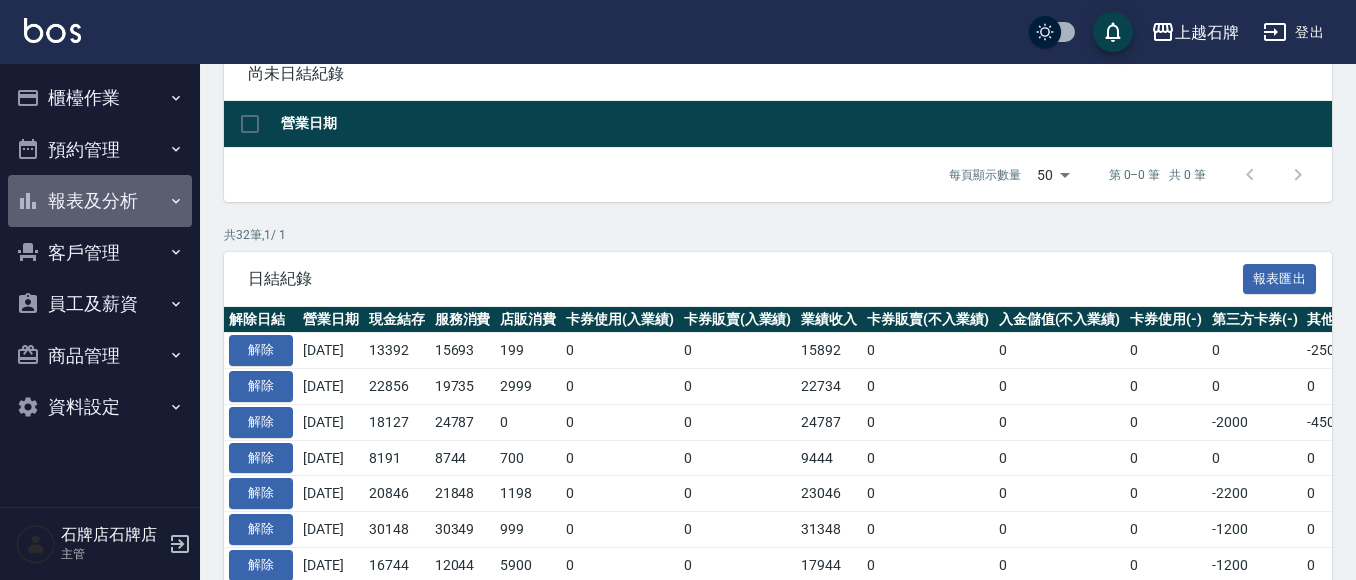 click on "報表及分析" at bounding box center [100, 201] 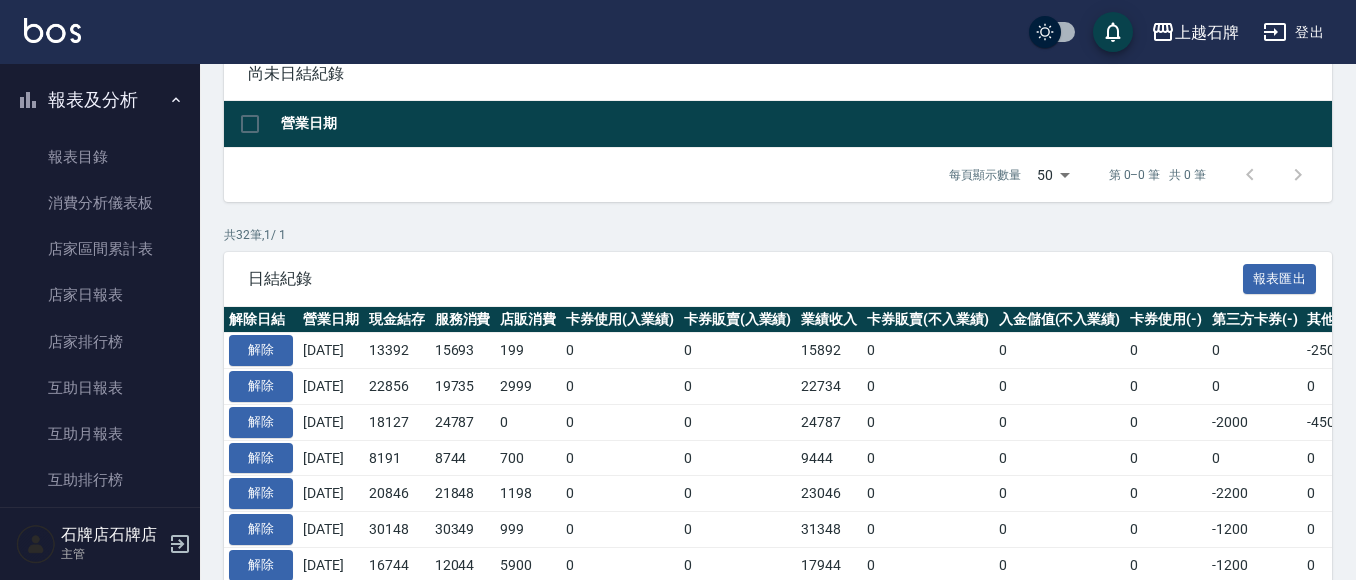 scroll, scrollTop: 100, scrollLeft: 0, axis: vertical 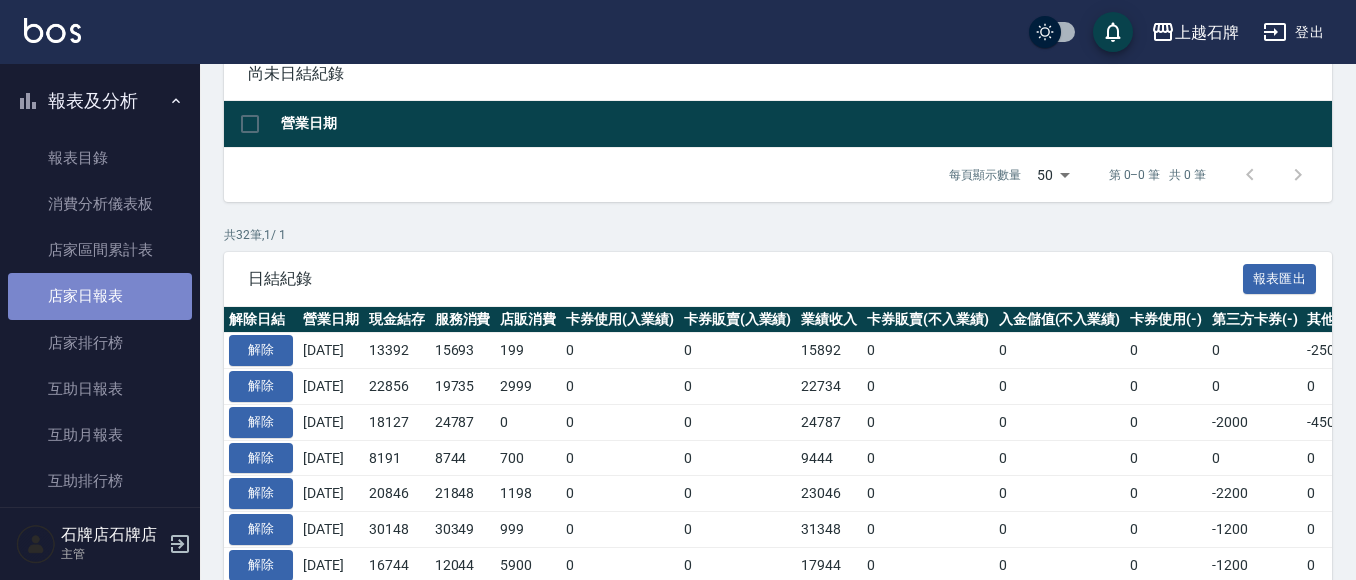 click on "店家日報表" at bounding box center (100, 296) 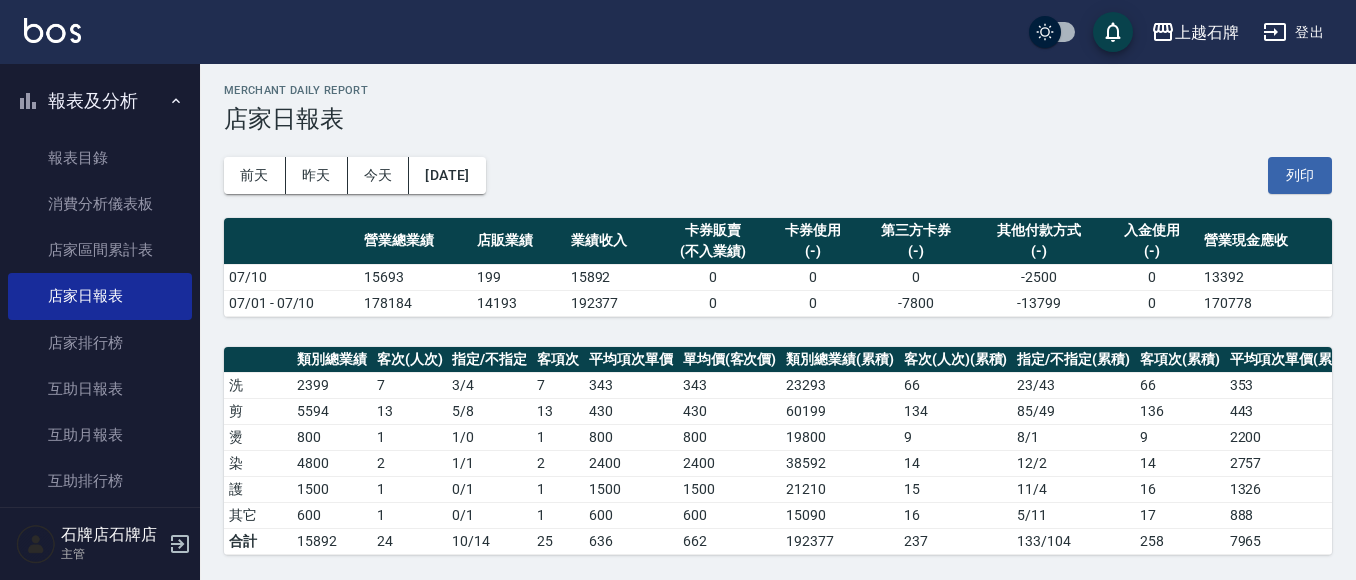 scroll, scrollTop: 0, scrollLeft: 0, axis: both 